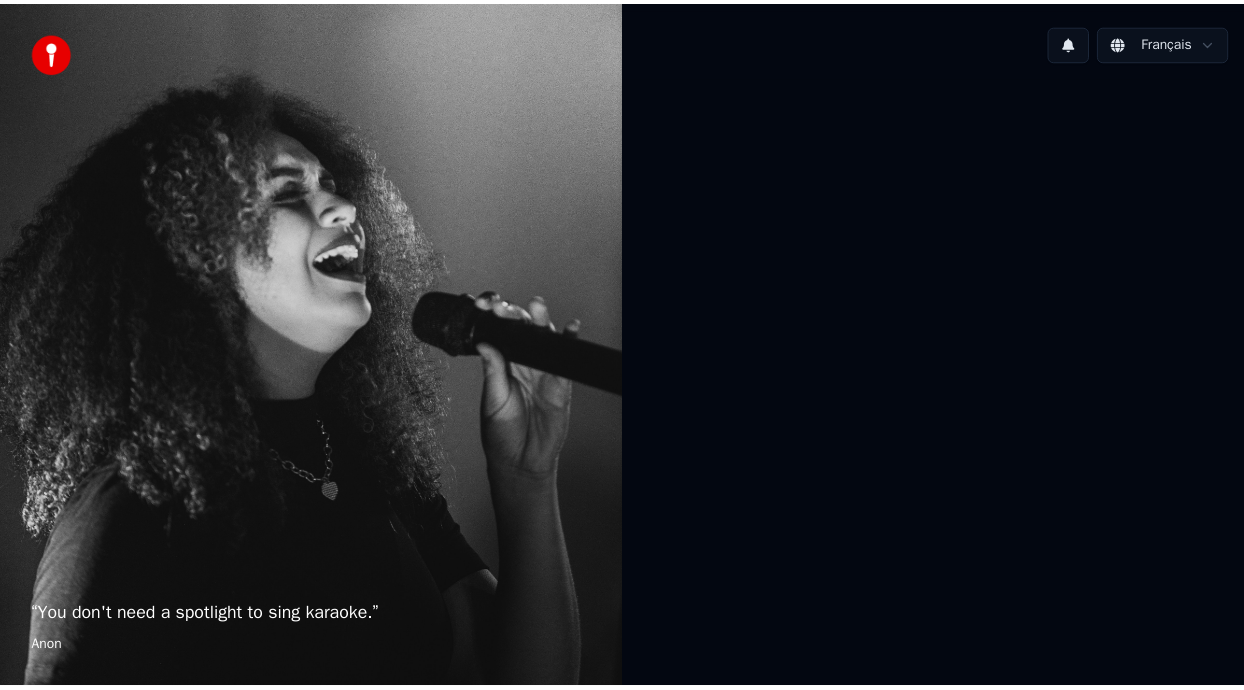 scroll, scrollTop: 0, scrollLeft: 0, axis: both 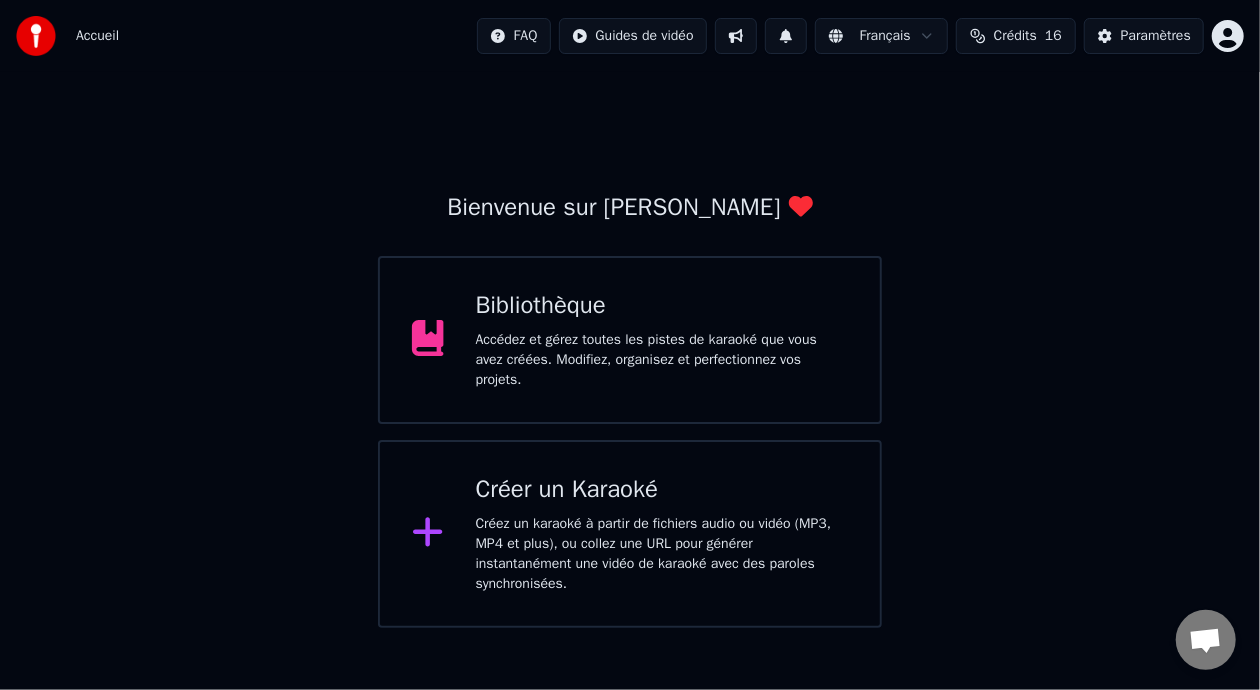 click on "Accédez et gérez toutes les pistes de karaoké que vous avez créées. Modifiez, organisez et perfectionnez vos projets." at bounding box center (662, 360) 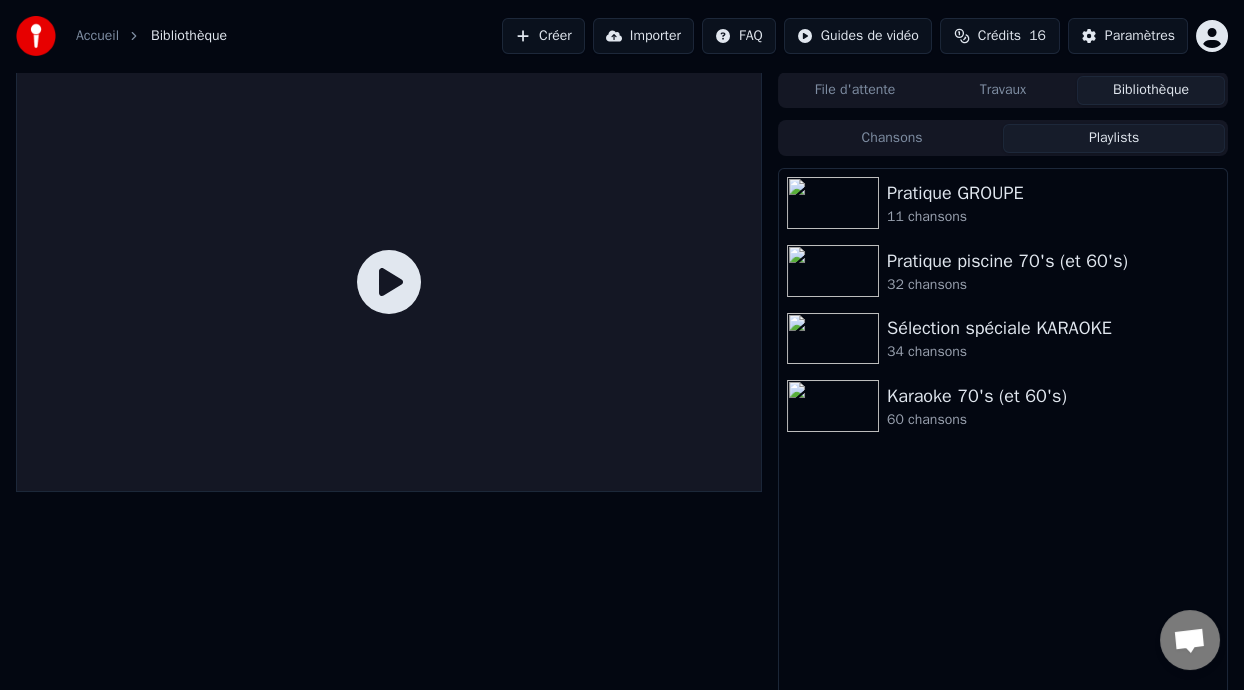 click on "Playlists" at bounding box center [1114, 138] 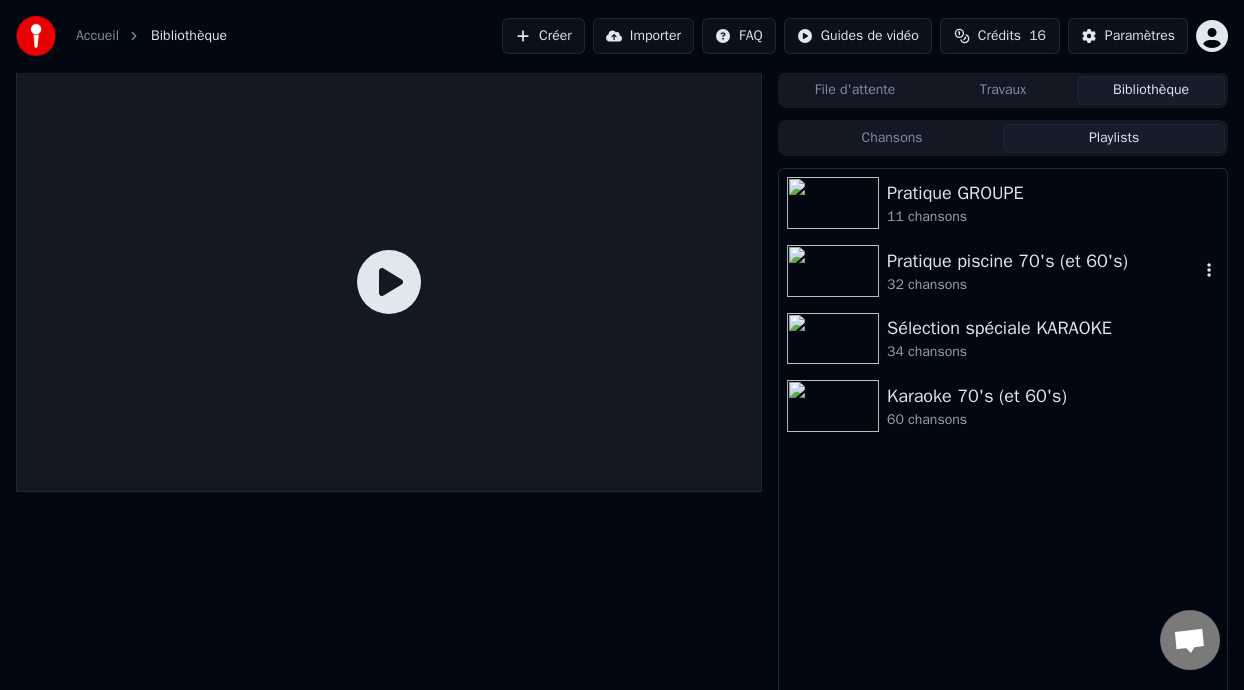 click on "Pratique piscine 70's (et 60's)" at bounding box center (1043, 261) 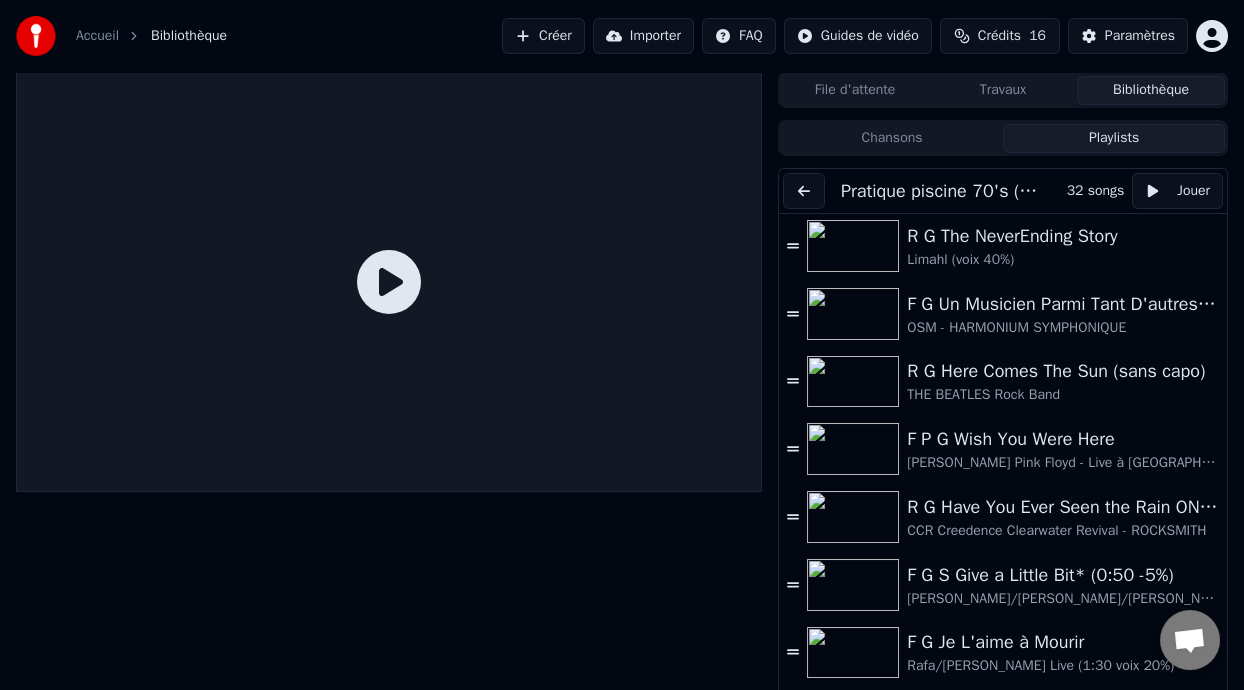 scroll, scrollTop: 0, scrollLeft: 0, axis: both 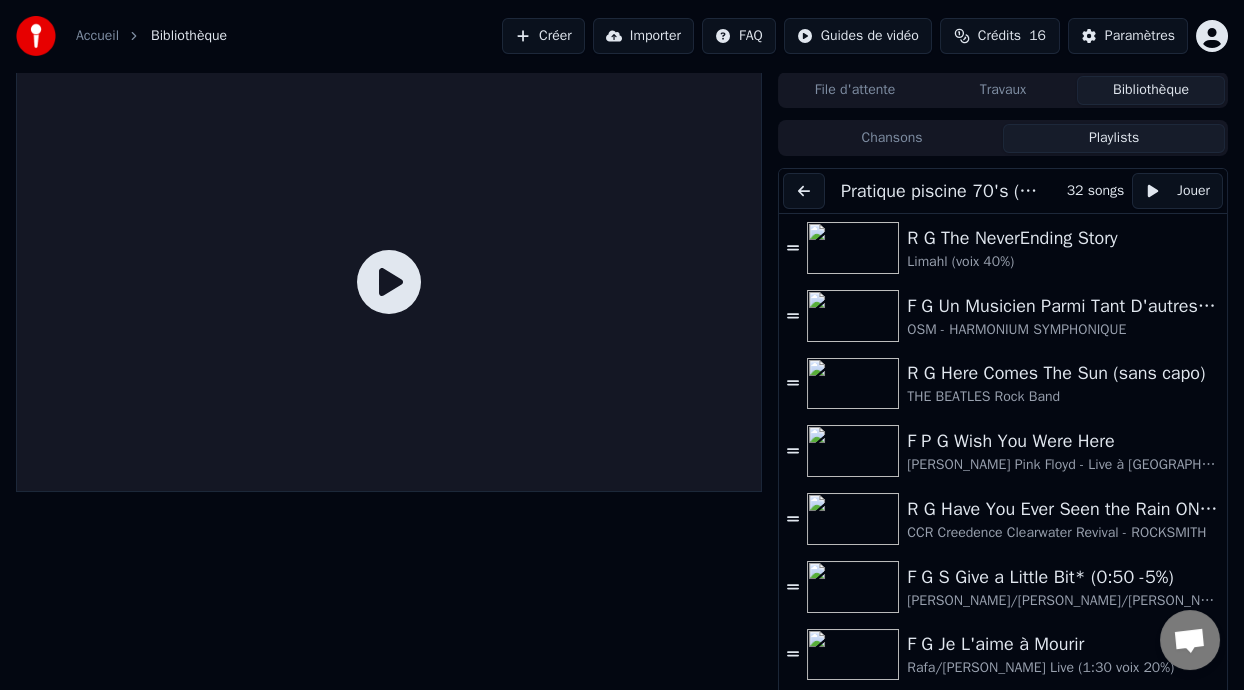 click on "Playlists" at bounding box center (1114, 138) 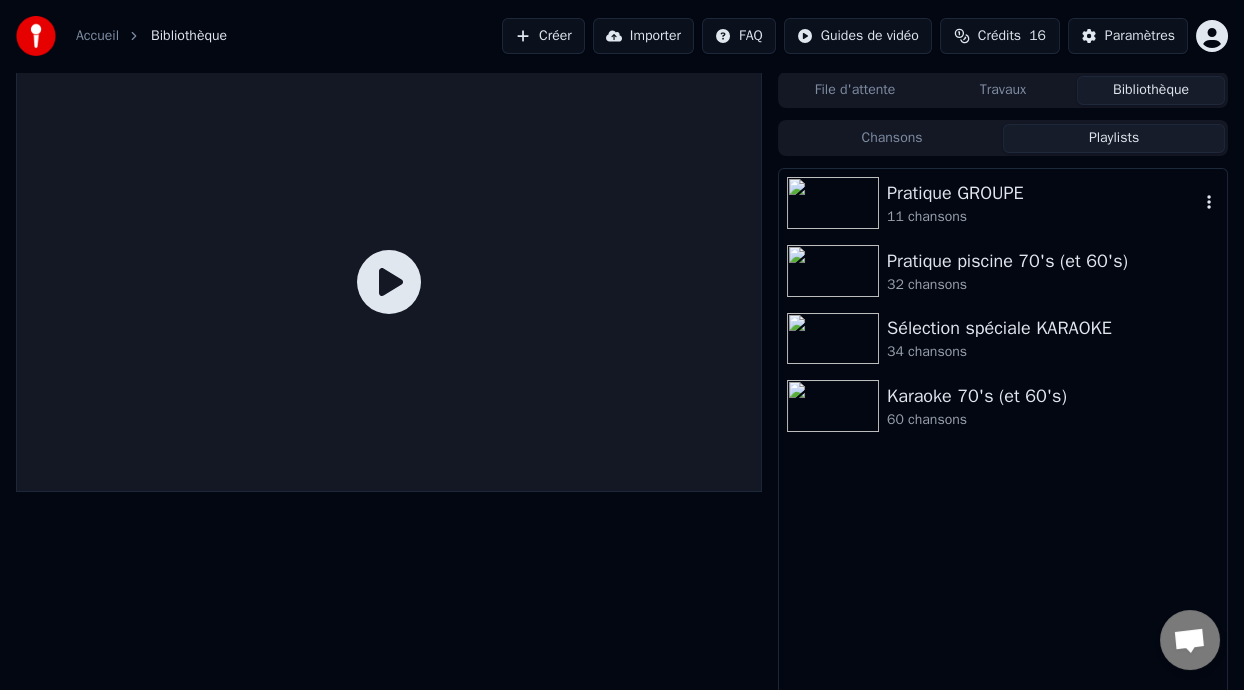 click on "Pratique GROUPE" at bounding box center [1043, 193] 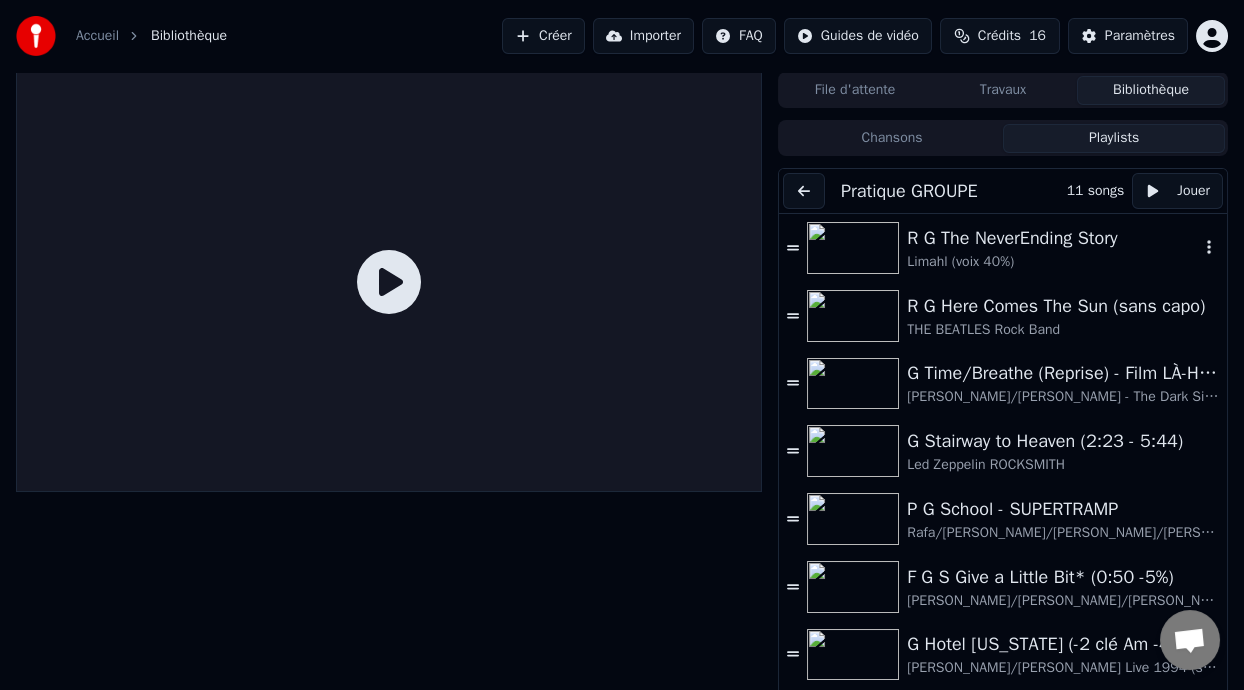 click 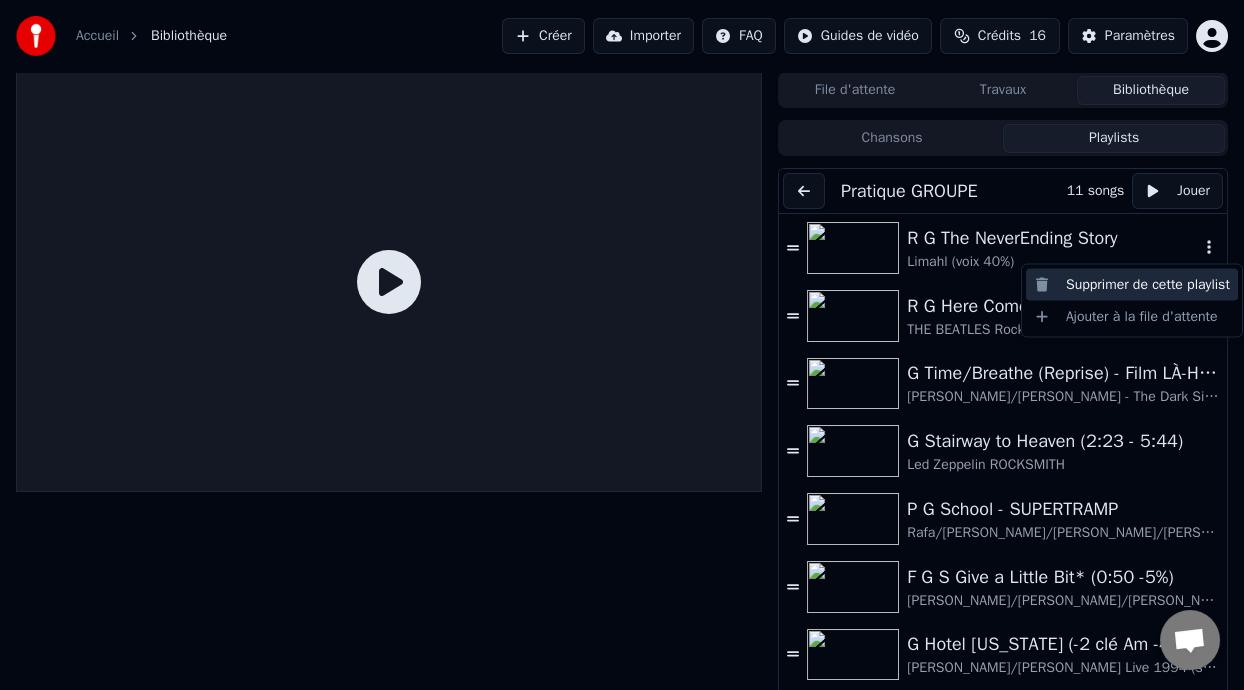 click on "Supprimer de cette playlist" at bounding box center (1132, 285) 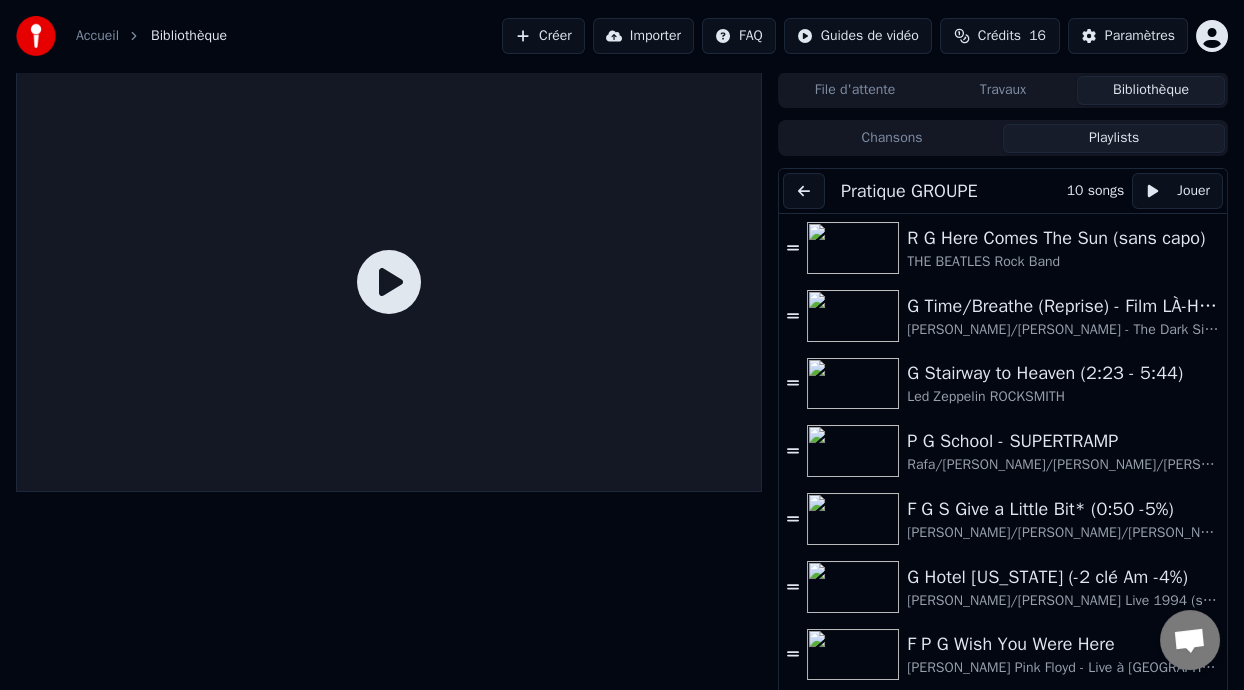 click on "Playlists" at bounding box center [1114, 138] 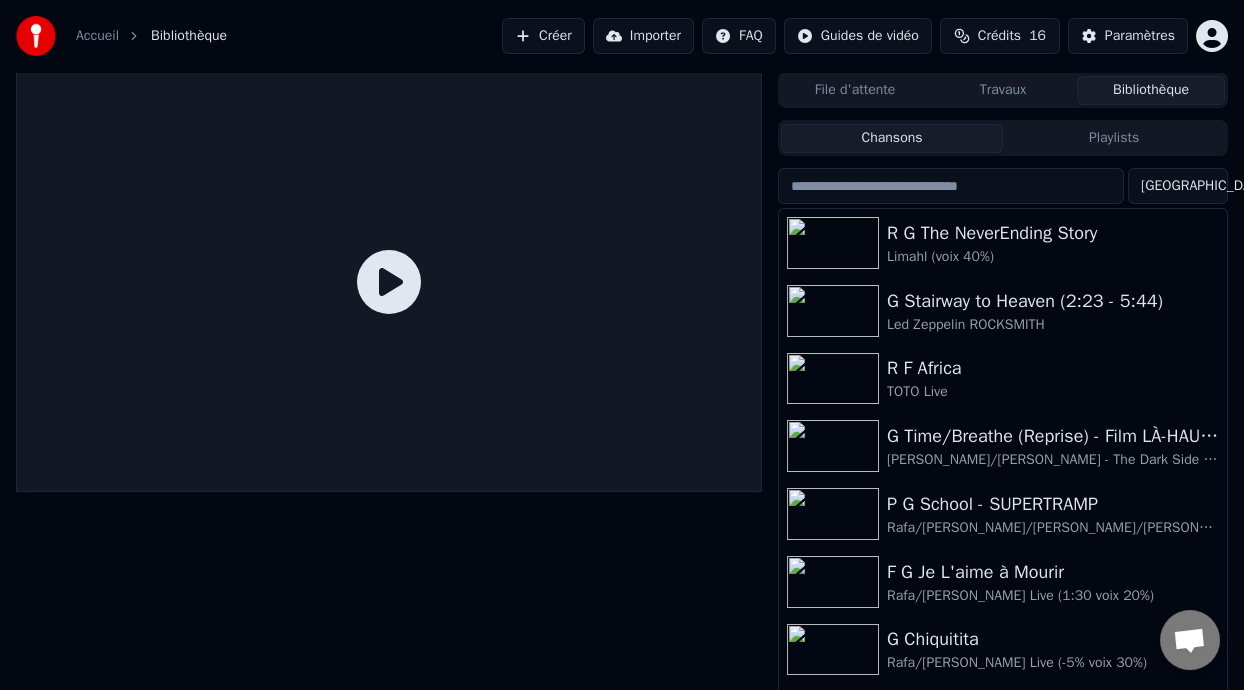 click on "Playlists" at bounding box center (1114, 138) 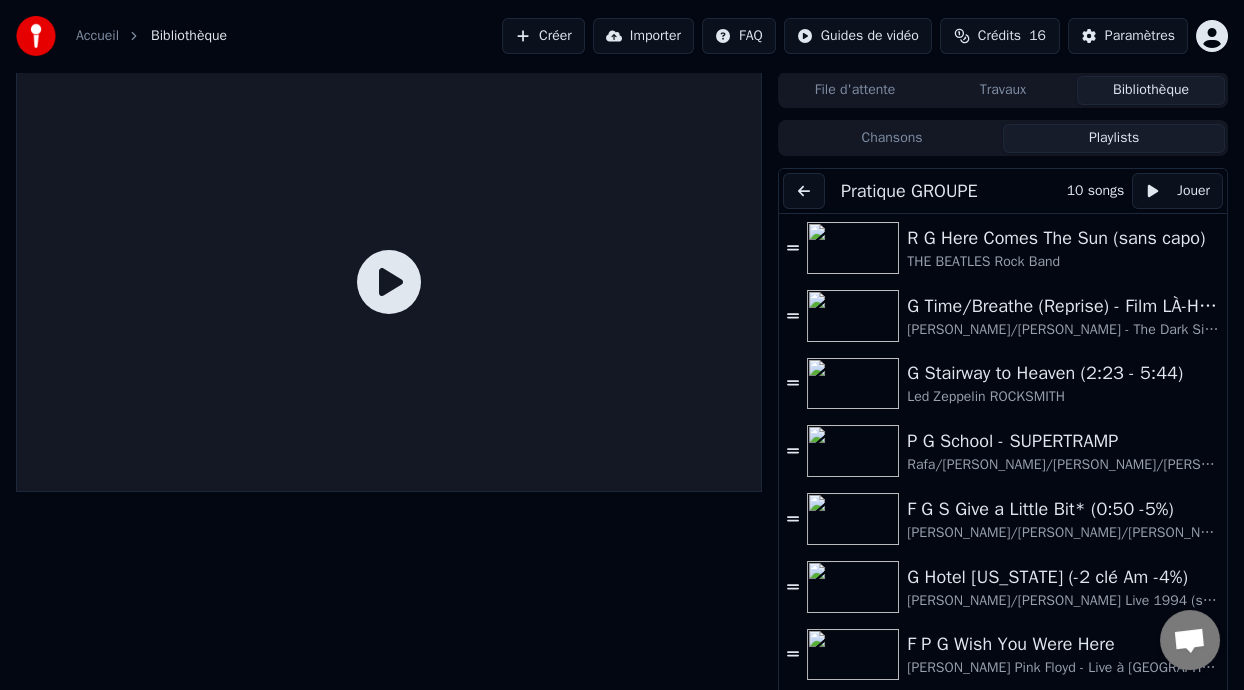 click at bounding box center (804, 191) 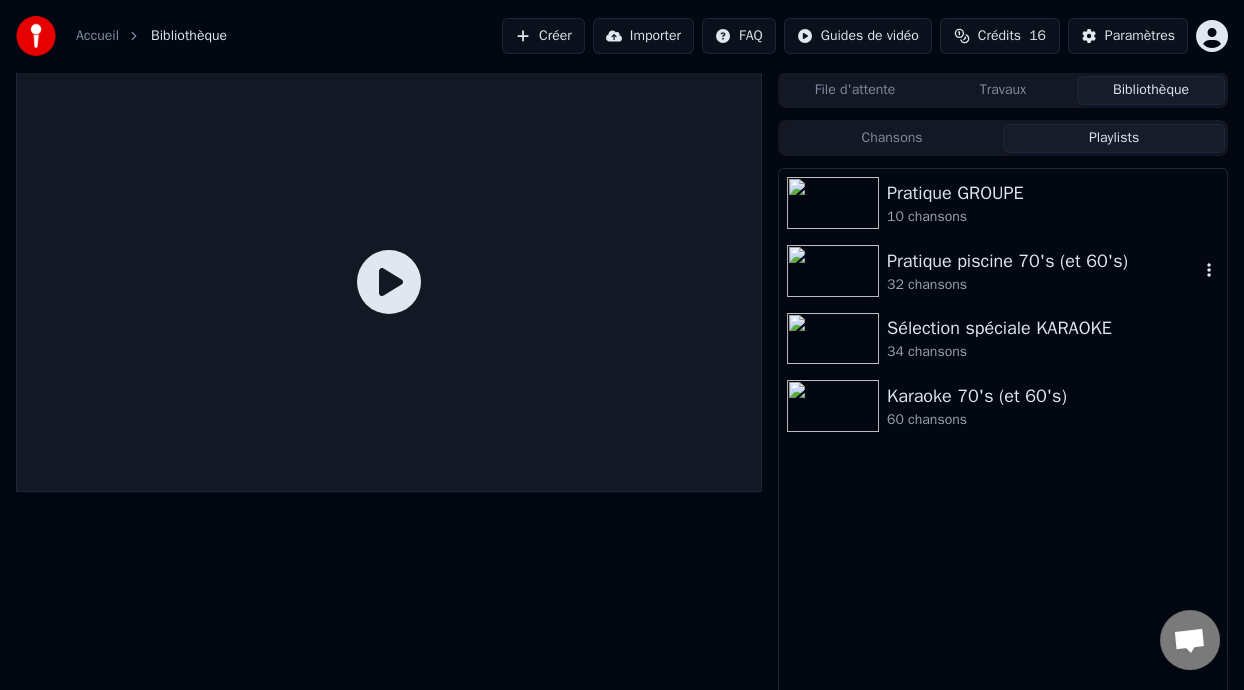 click on "Pratique piscine 70's (et 60's)" at bounding box center (1043, 261) 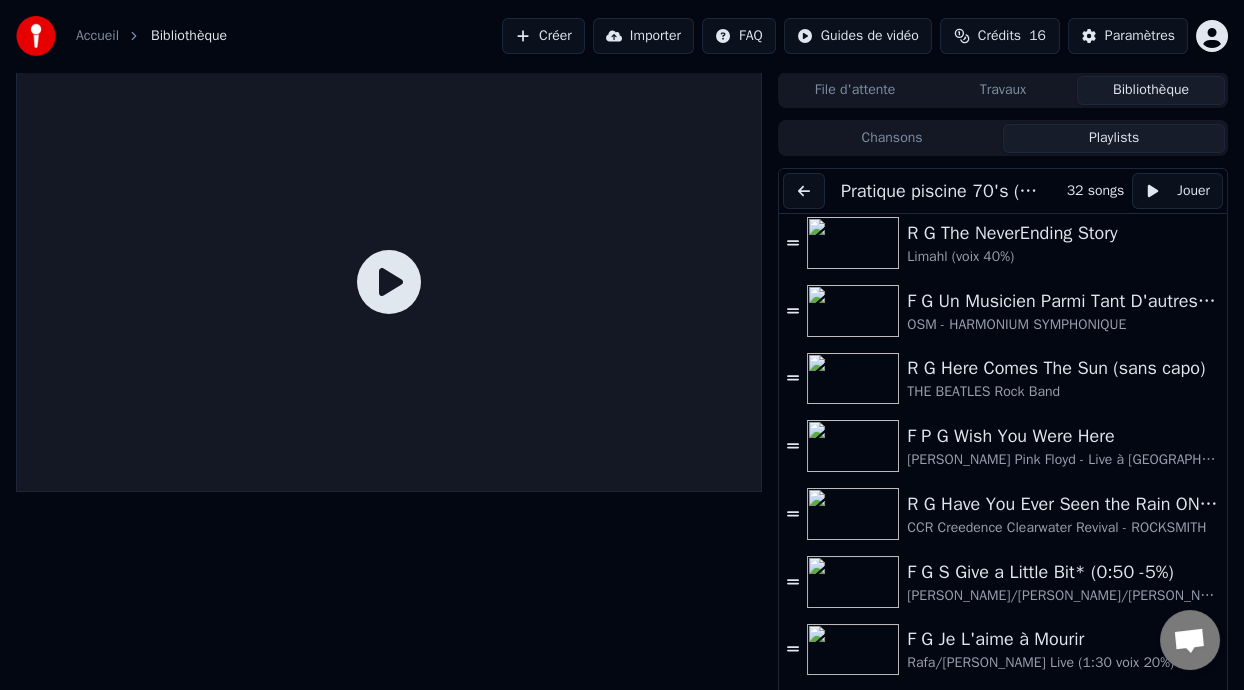 scroll, scrollTop: 0, scrollLeft: 0, axis: both 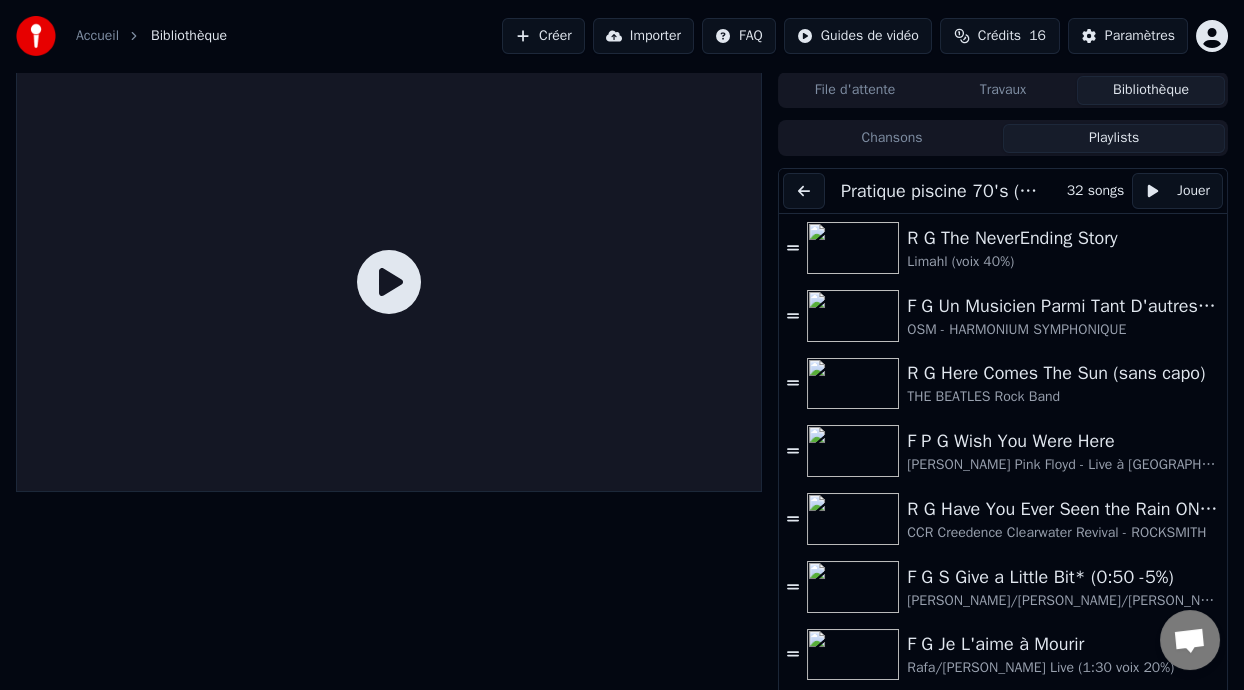 click at bounding box center (804, 191) 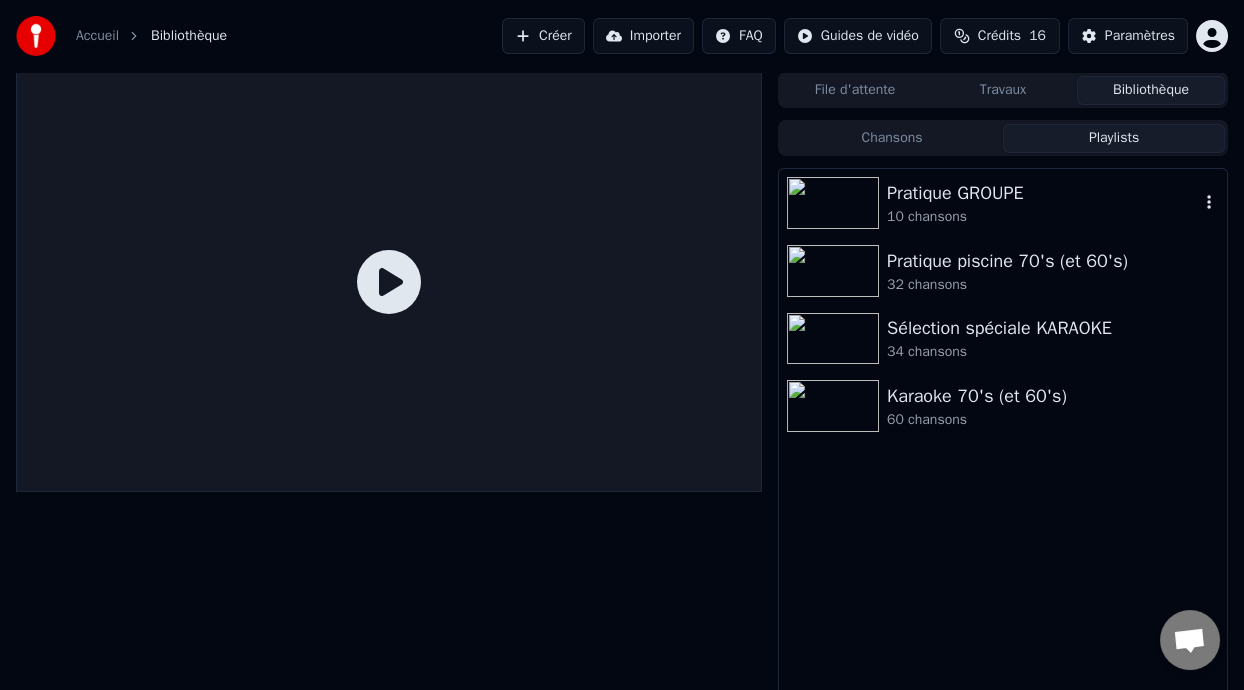 click on "Pratique GROUPE" at bounding box center (1043, 193) 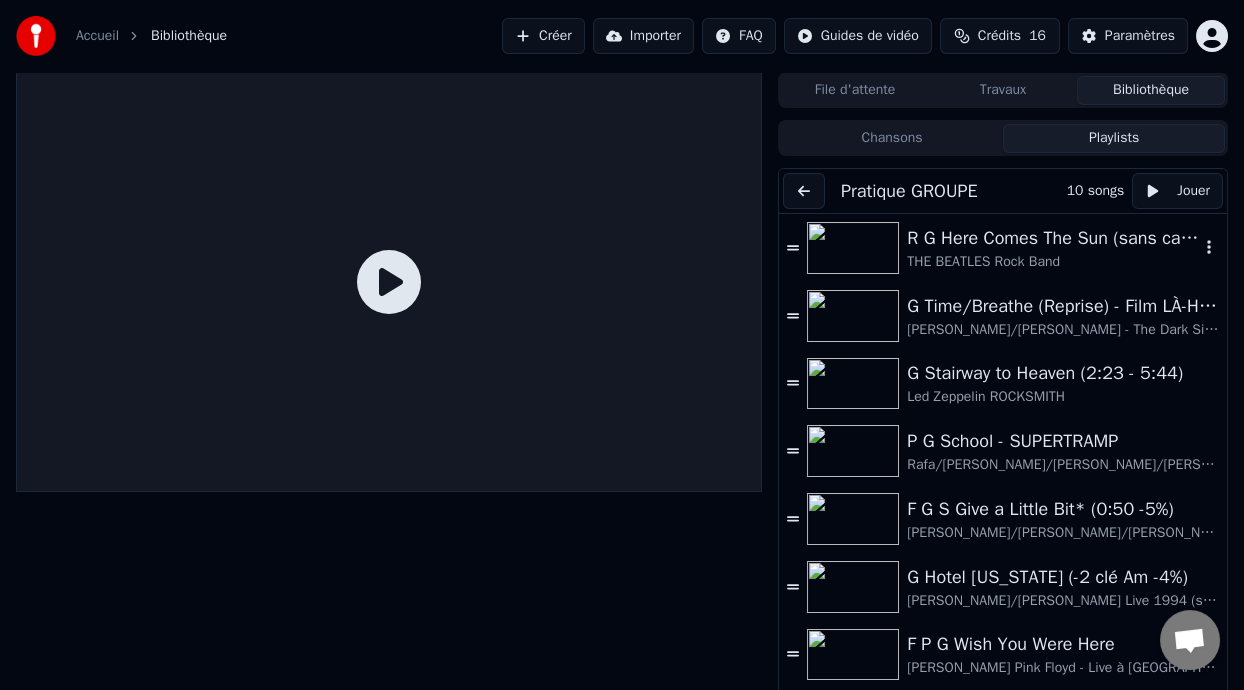 click 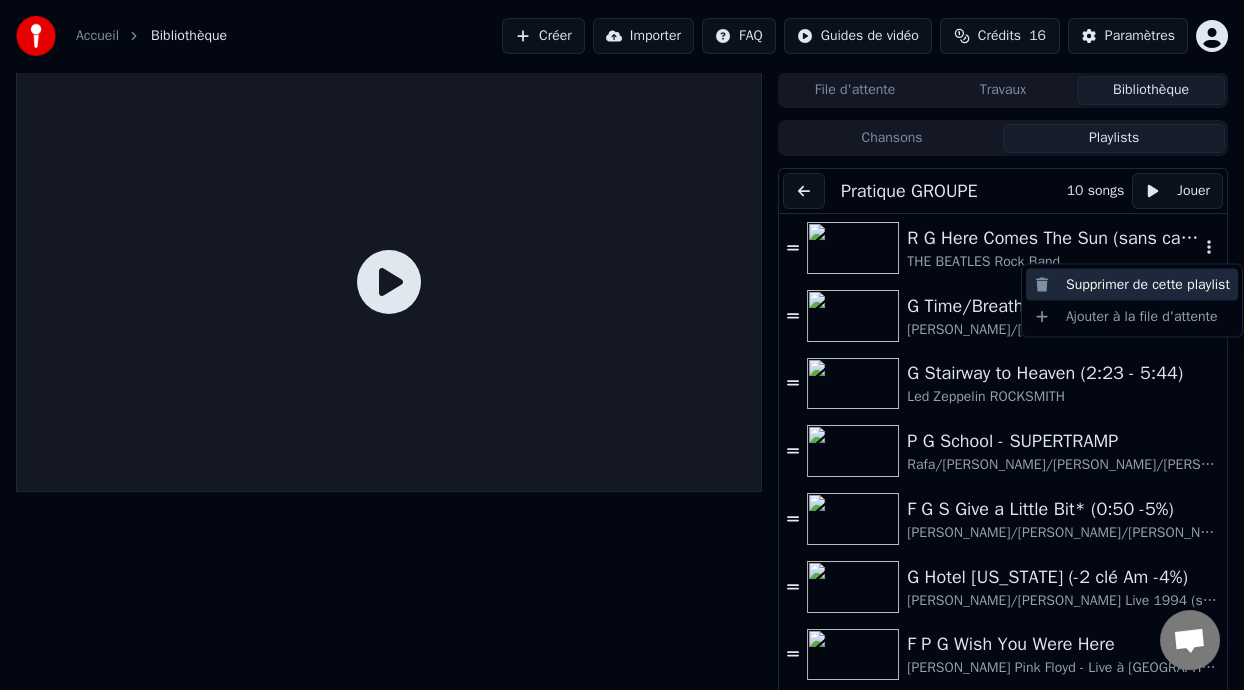 click on "Supprimer de cette playlist" at bounding box center [1132, 285] 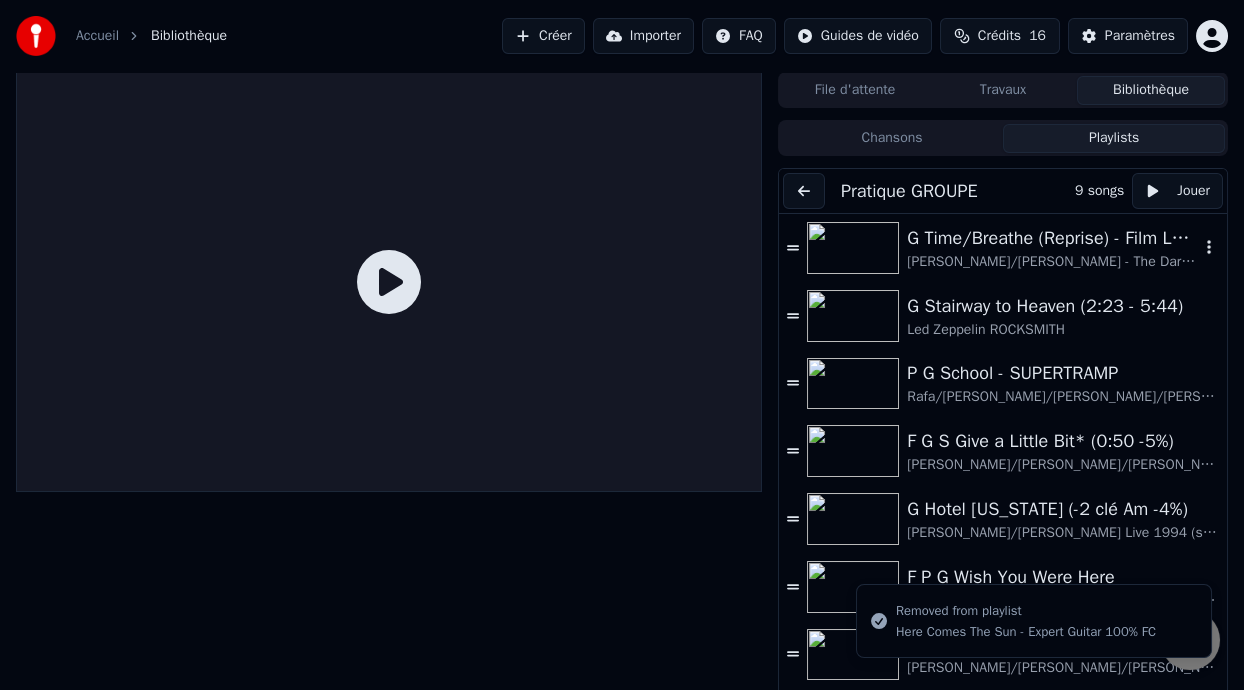 click 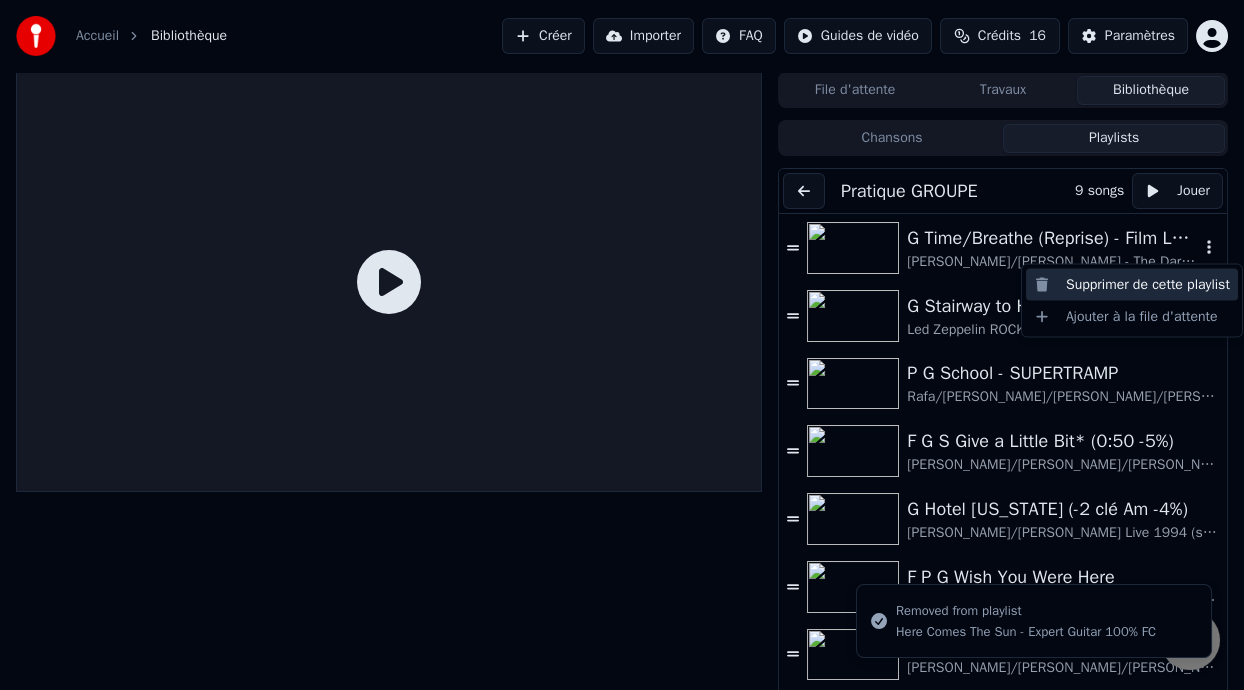 click on "Supprimer de cette playlist" at bounding box center (1132, 285) 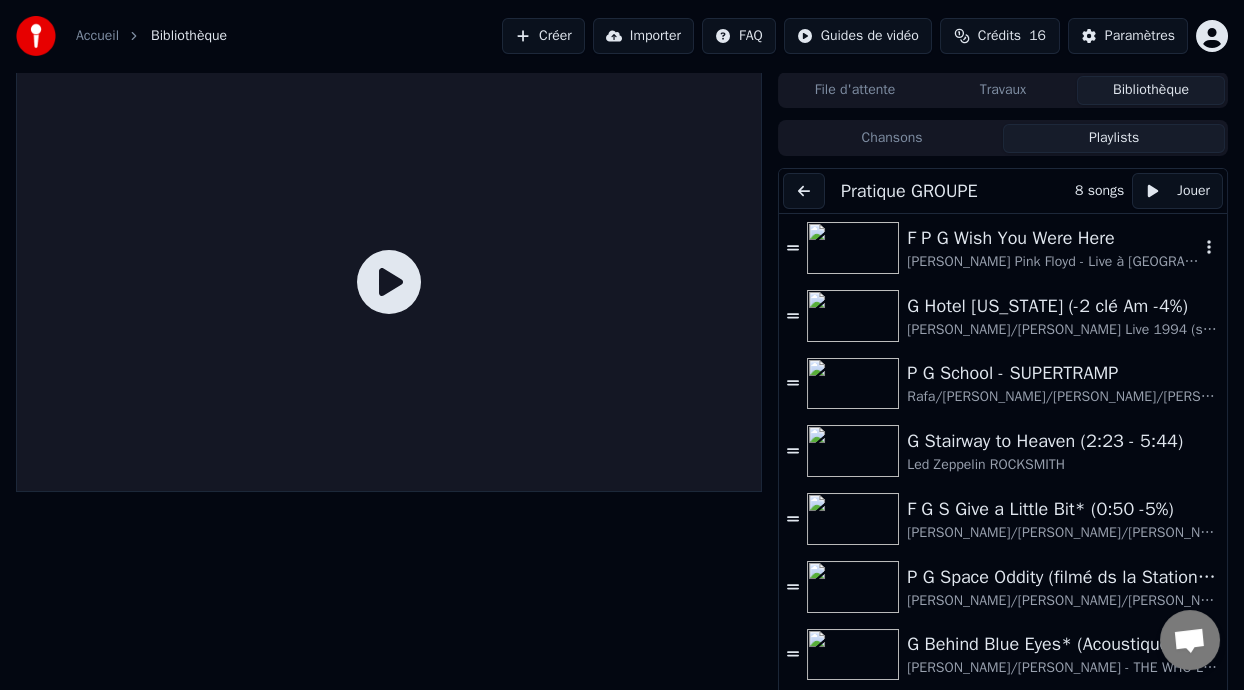 click on "F P G  Wish You Were Here" at bounding box center (1053, 238) 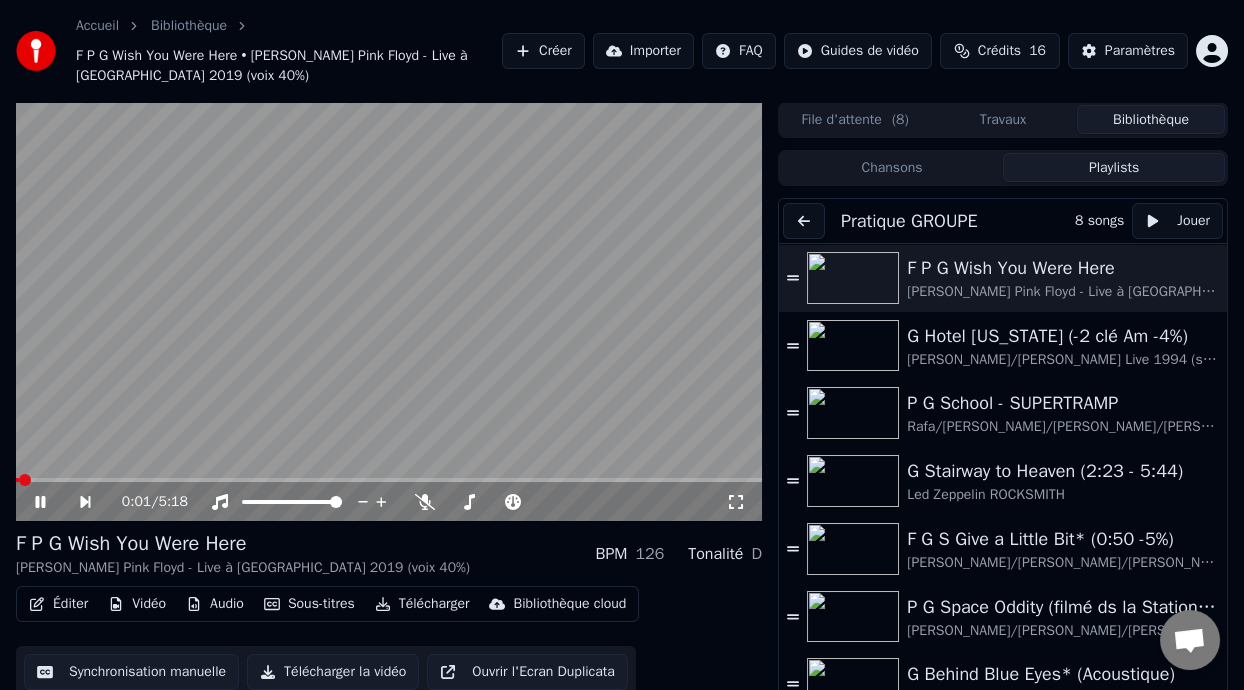 click 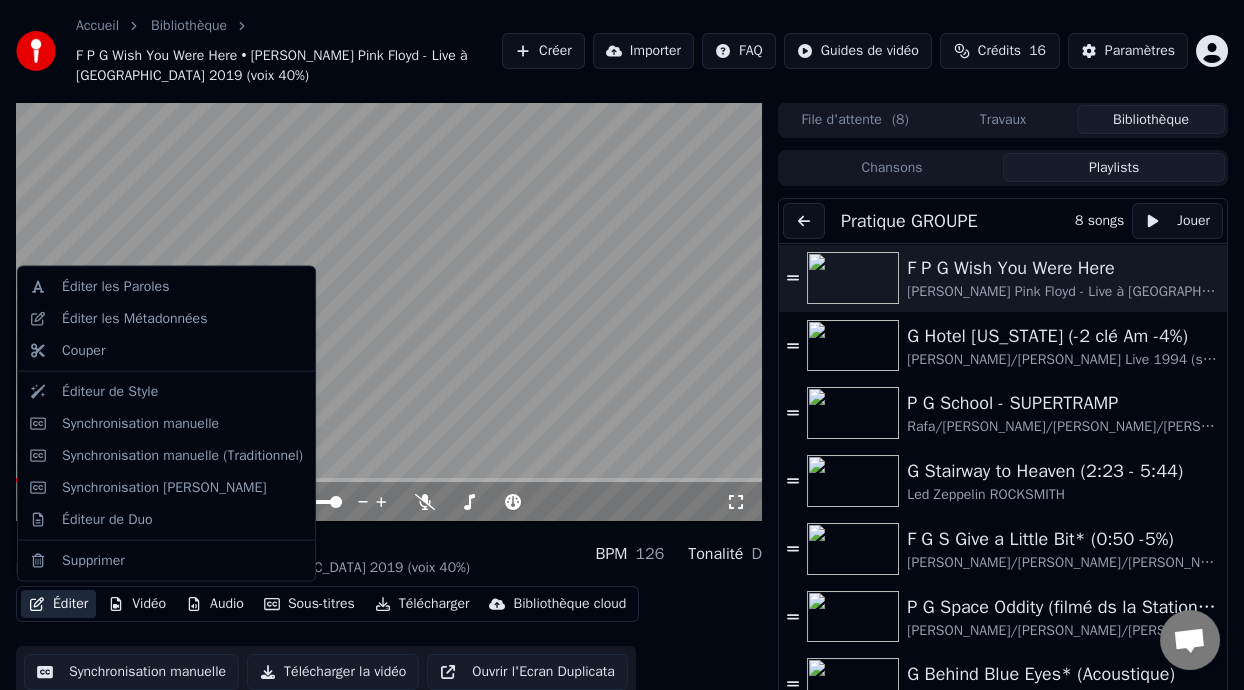 click on "Éditer" at bounding box center [58, 604] 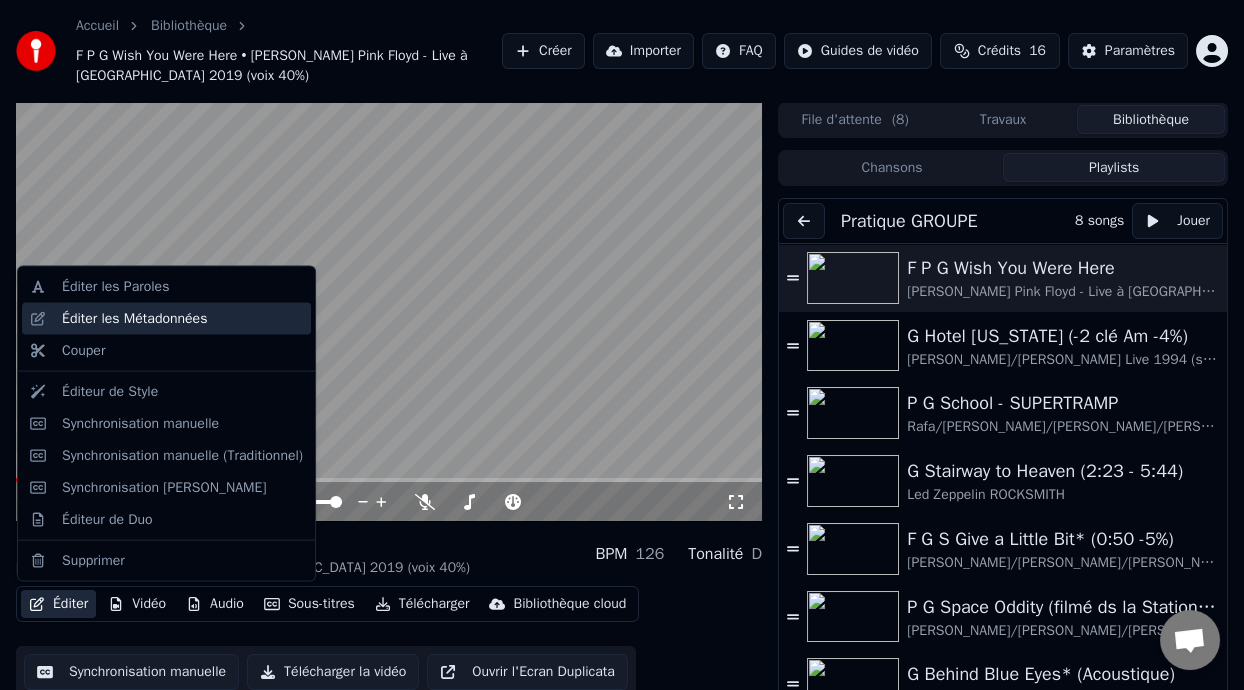 click on "Éditer les Métadonnées" at bounding box center (134, 319) 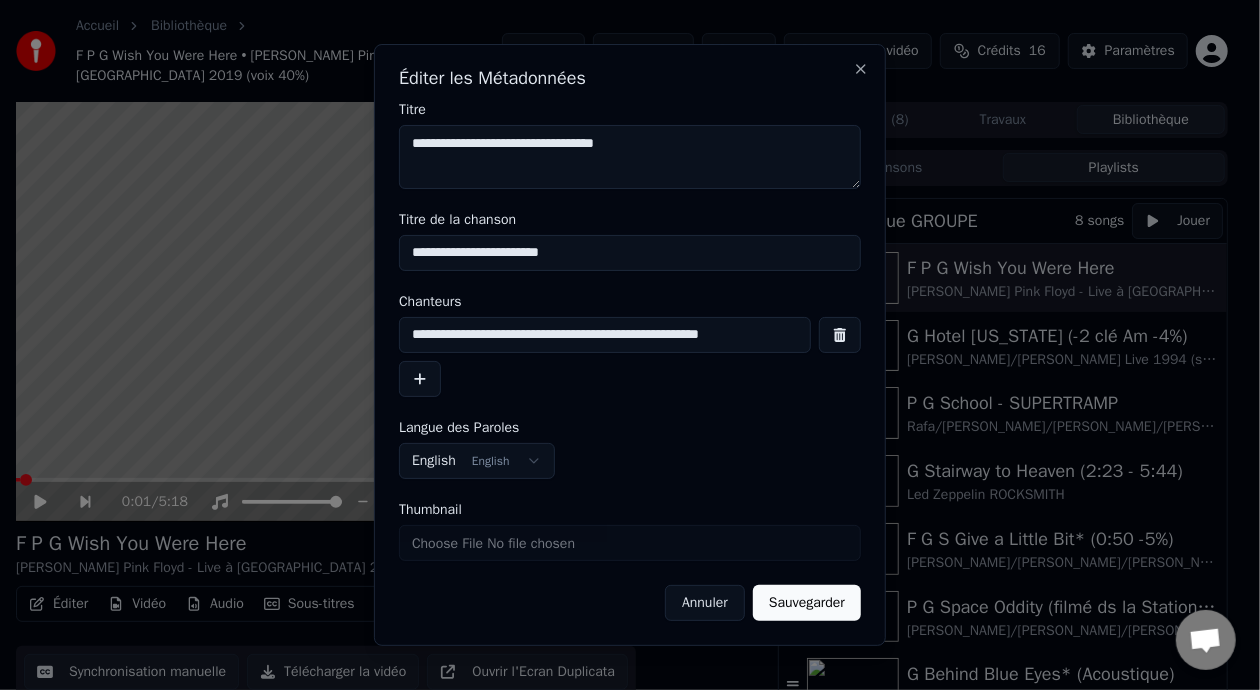 click on "**********" at bounding box center (605, 335) 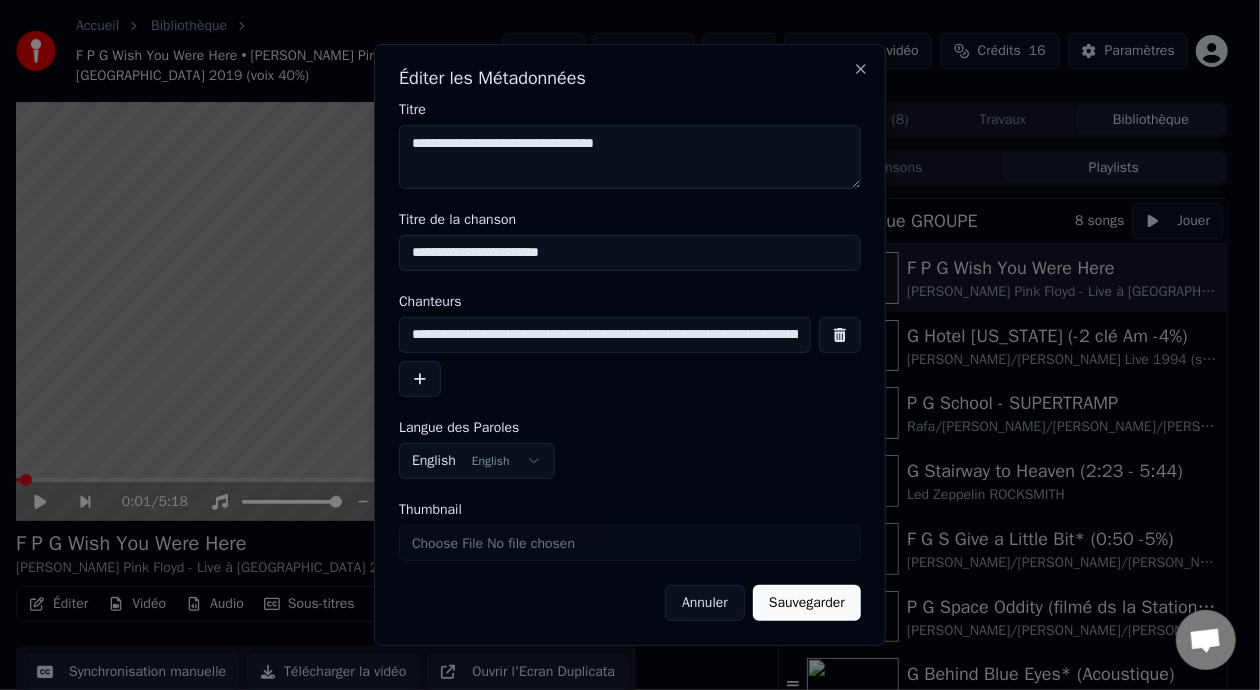 type on "**********" 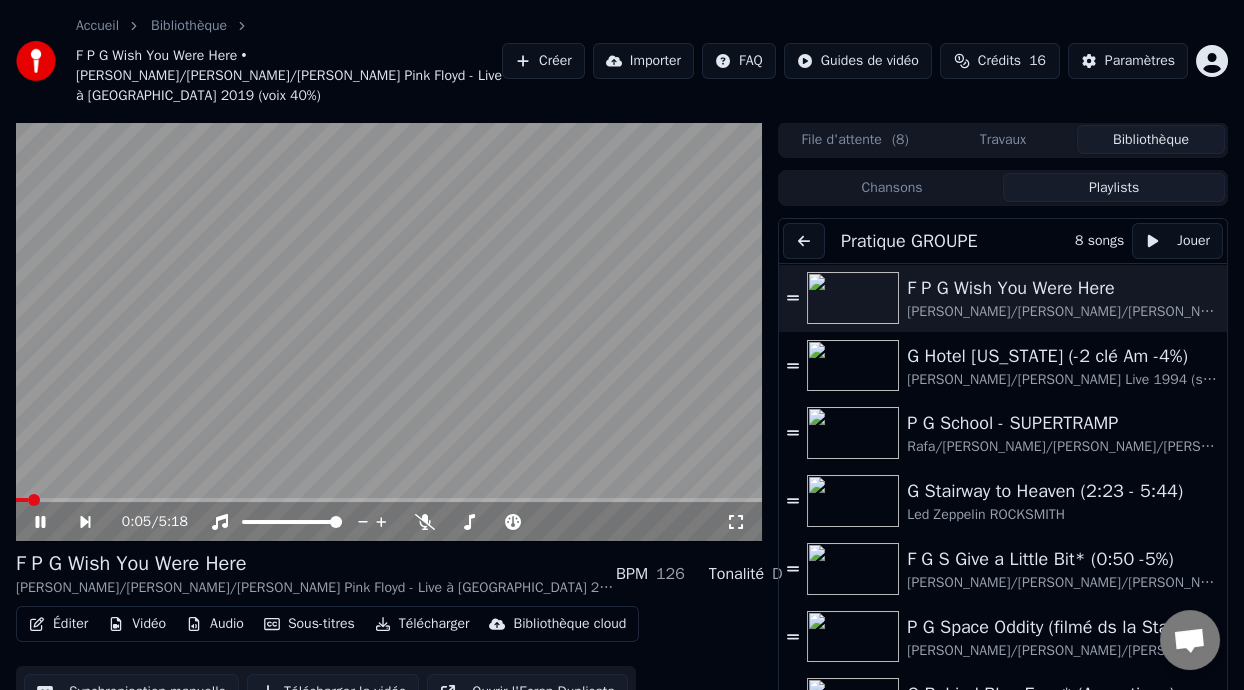 click 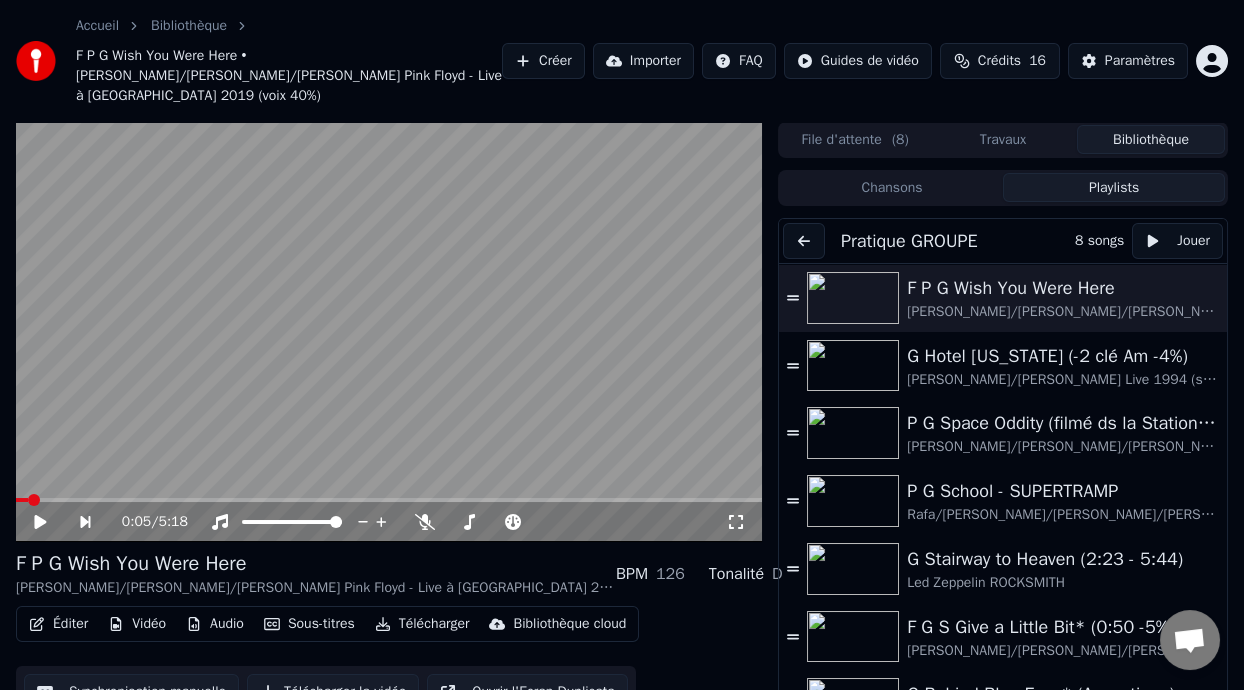 scroll, scrollTop: 79, scrollLeft: 0, axis: vertical 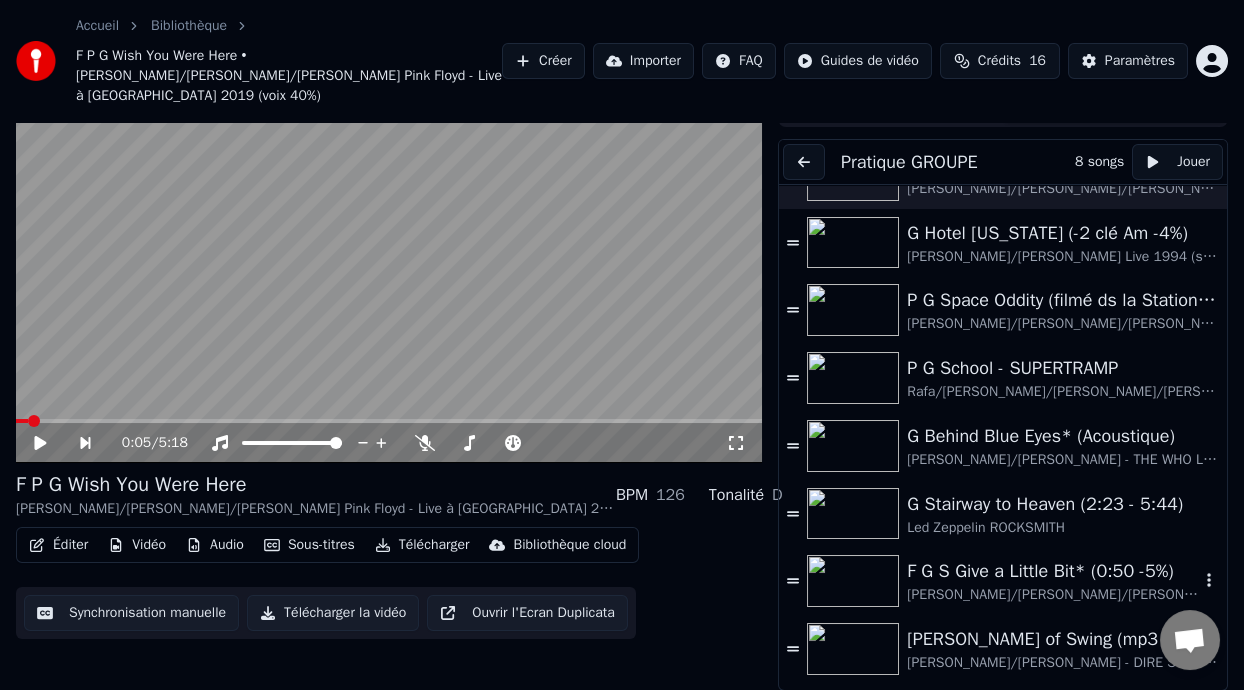 click on "F G S Give a Little Bit* (0:50 -5%)" at bounding box center (1053, 571) 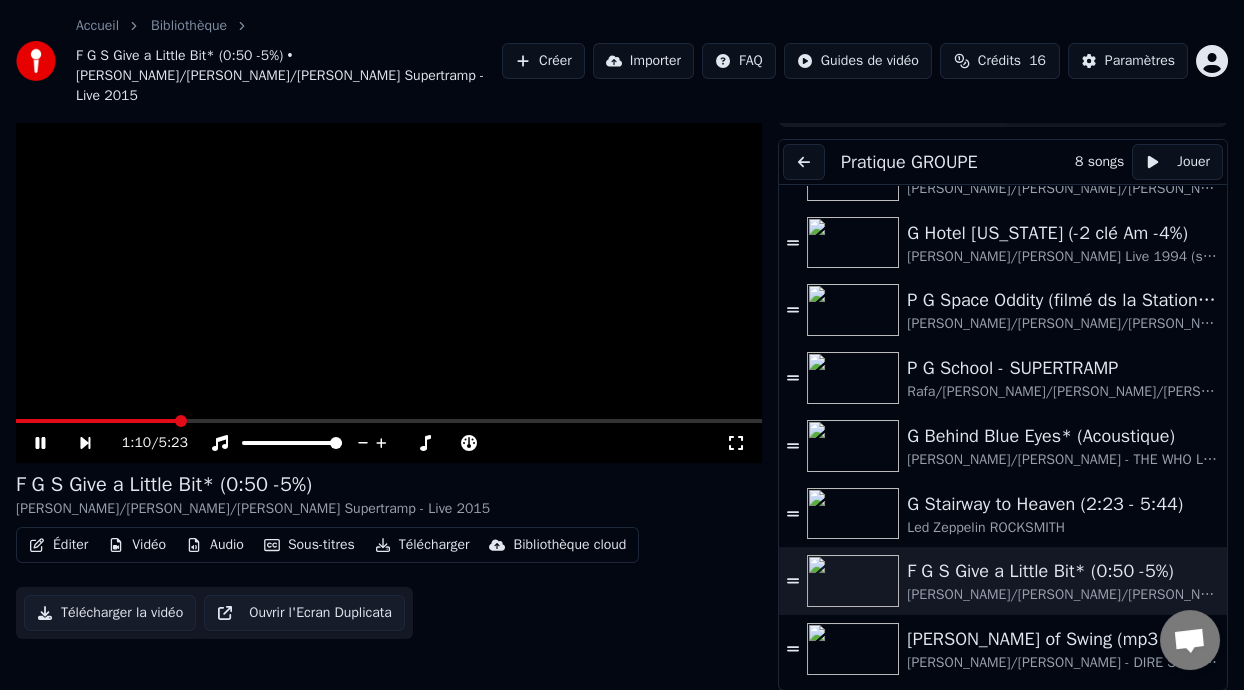 click 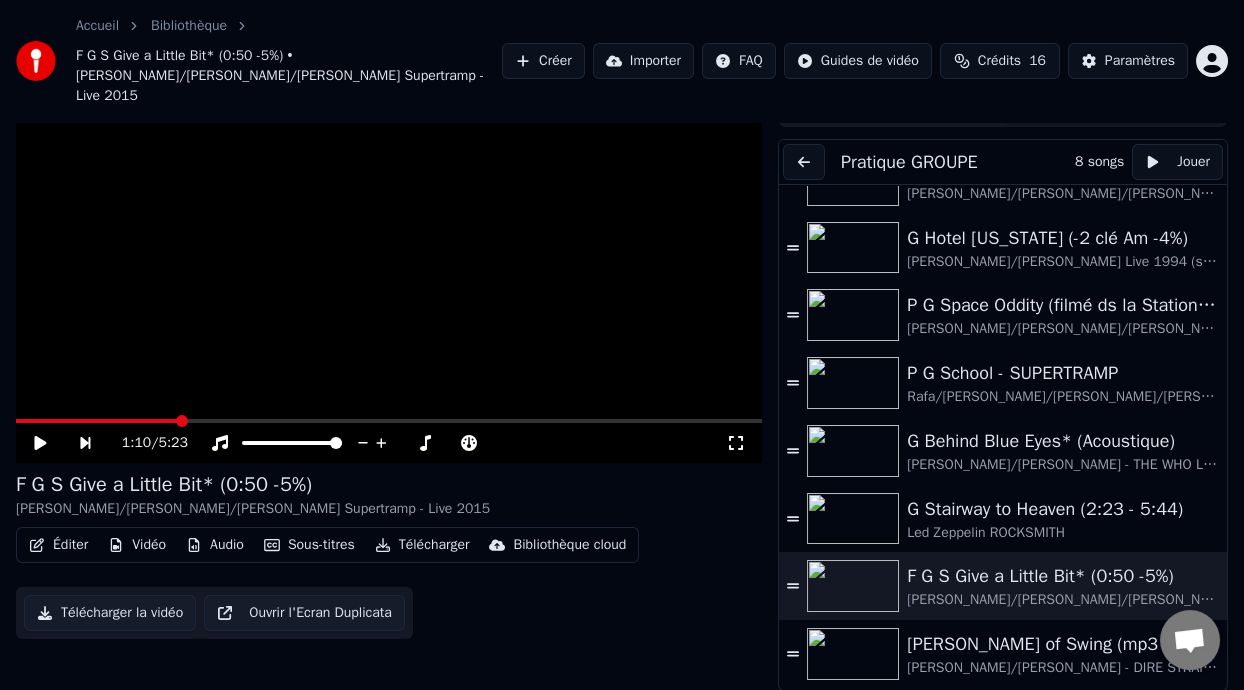 scroll, scrollTop: 44, scrollLeft: 0, axis: vertical 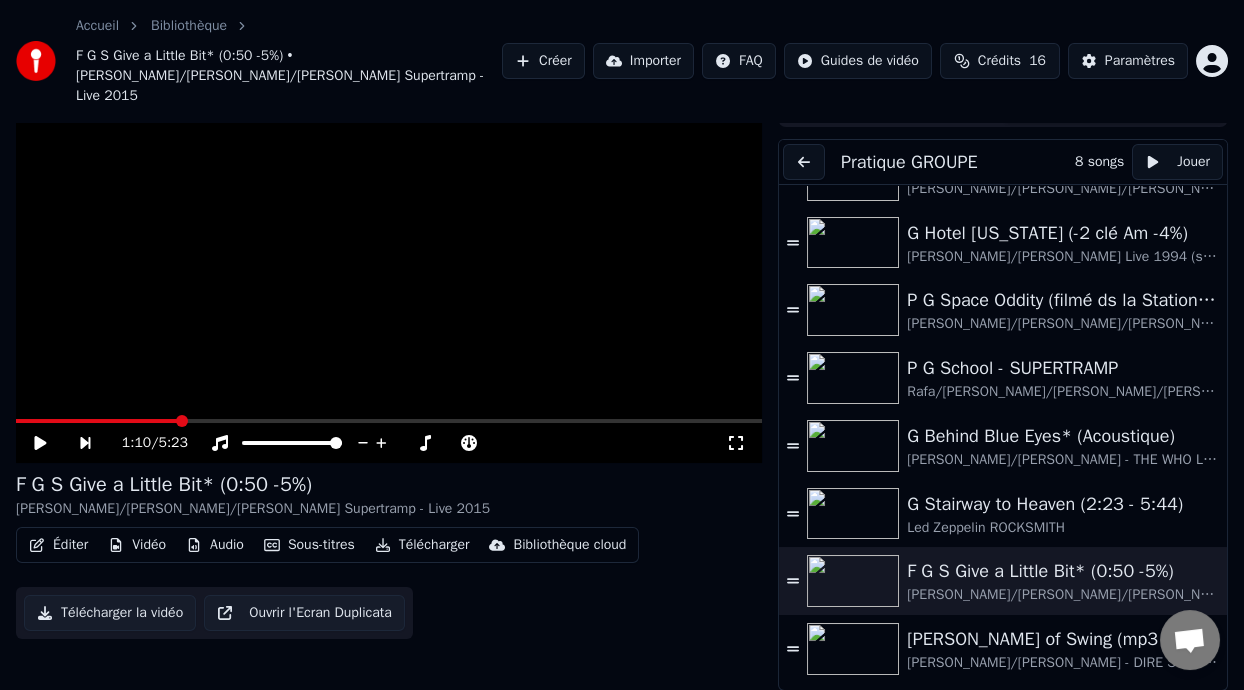 click 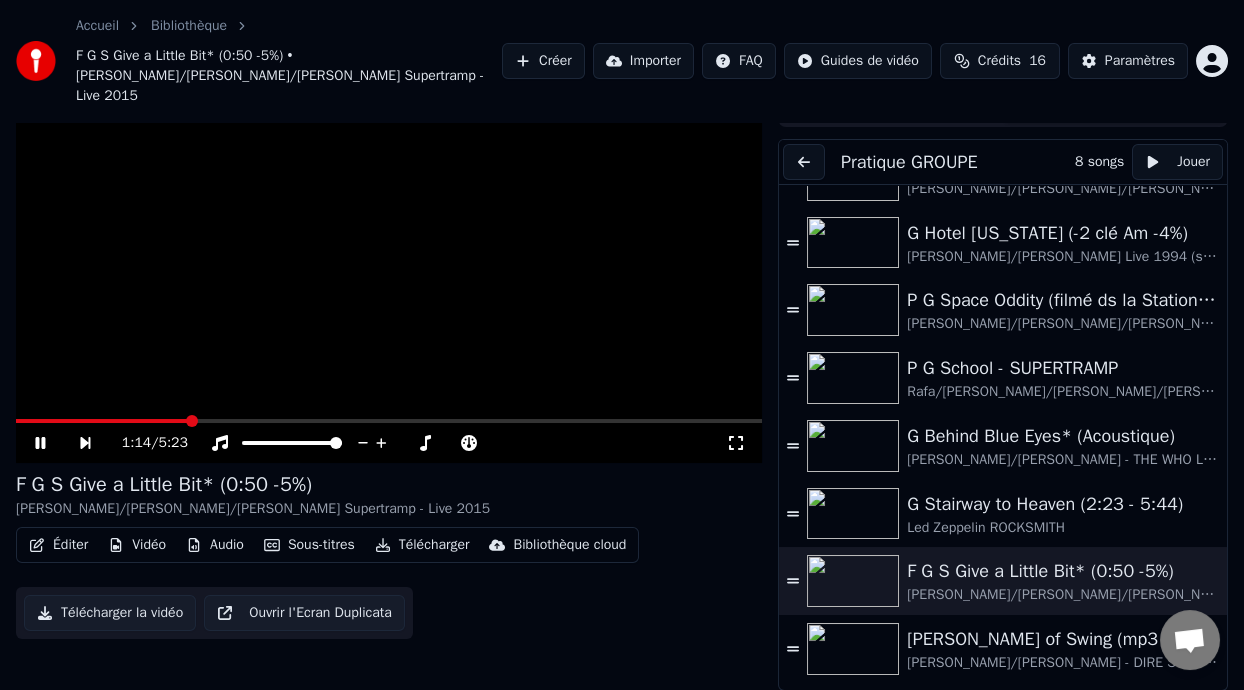 click 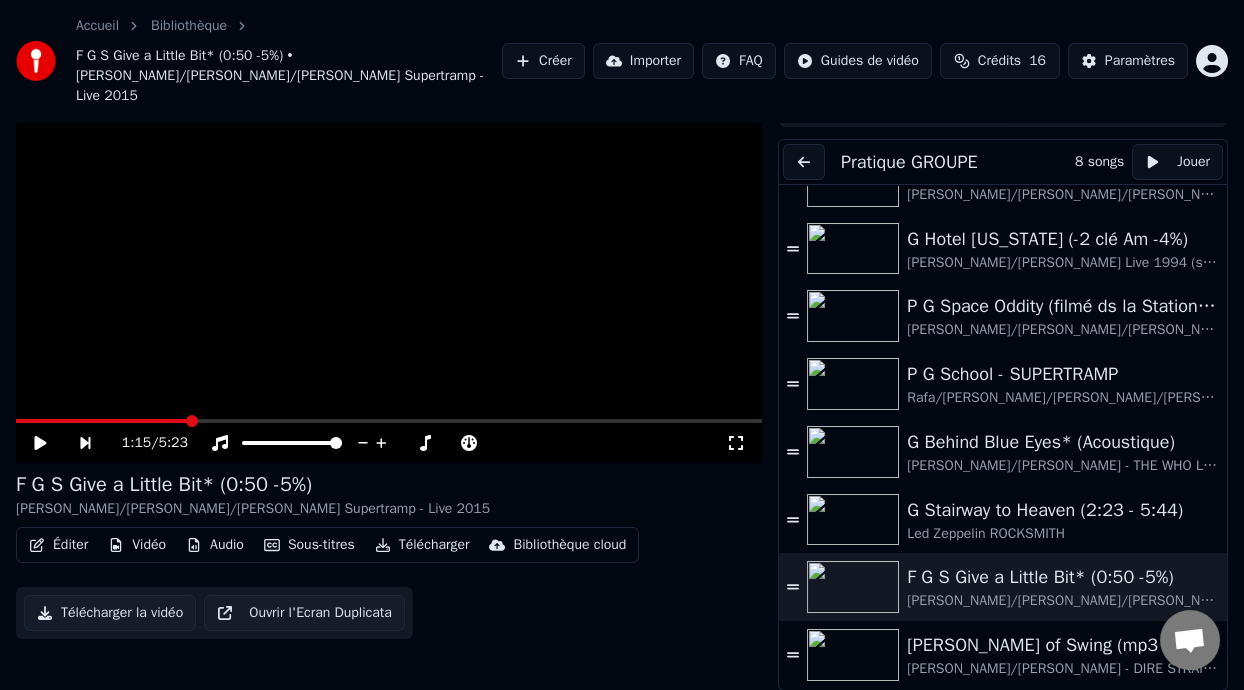 scroll, scrollTop: 44, scrollLeft: 0, axis: vertical 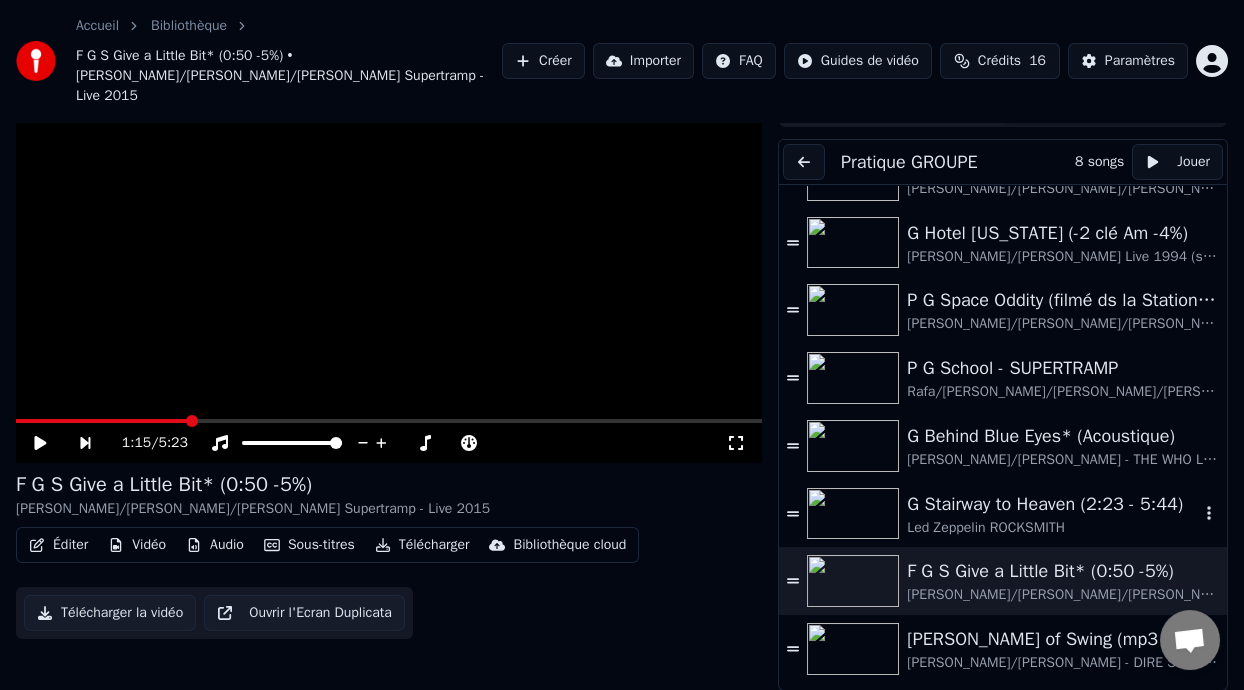 click on "G Stairway to Heaven (2:23 - 5:44)" at bounding box center [1053, 504] 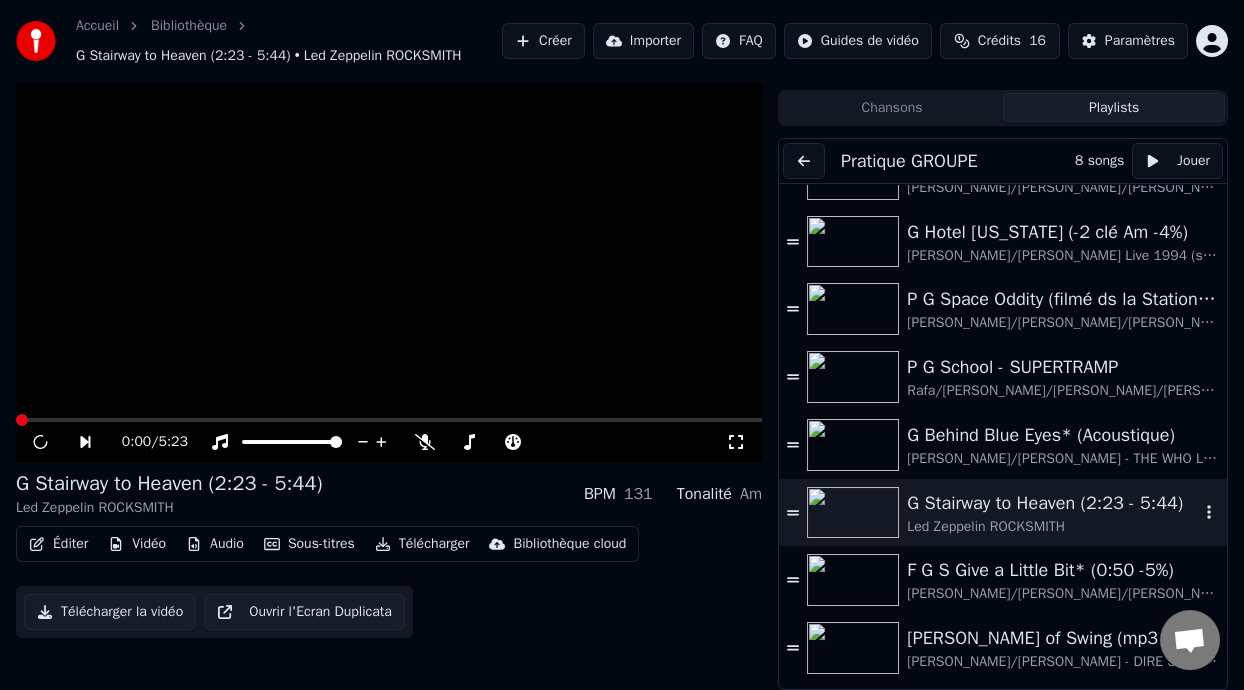 scroll, scrollTop: 59, scrollLeft: 0, axis: vertical 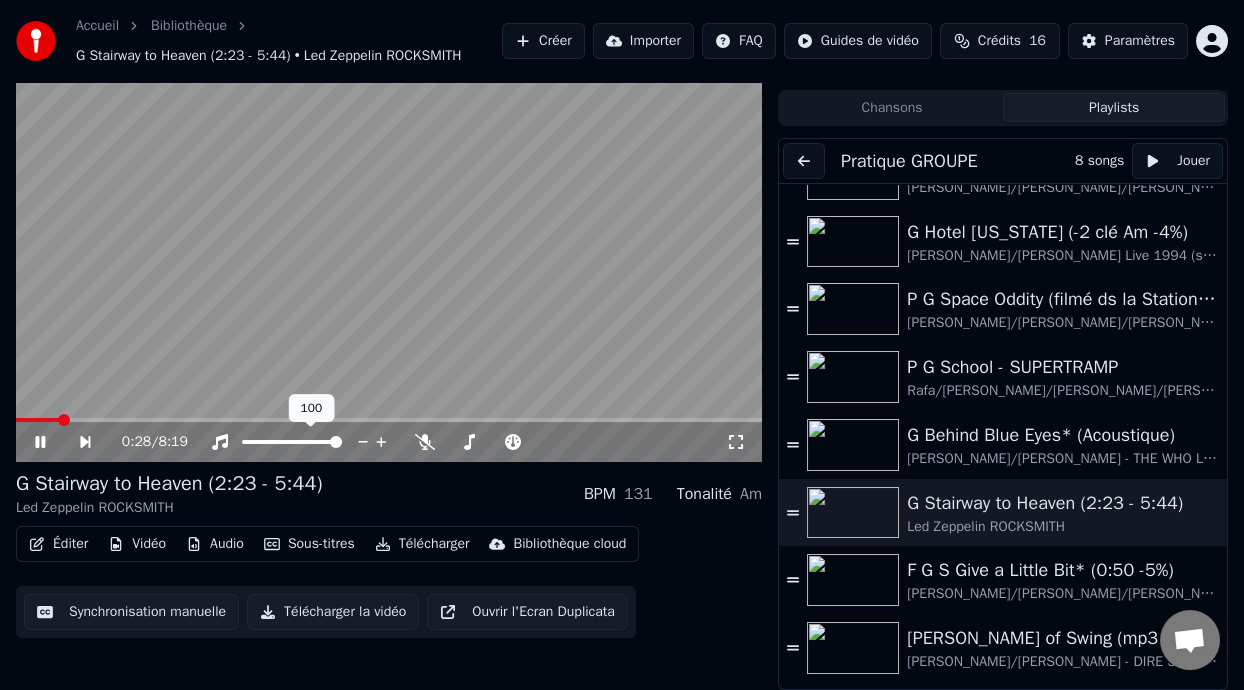 click at bounding box center [389, 252] 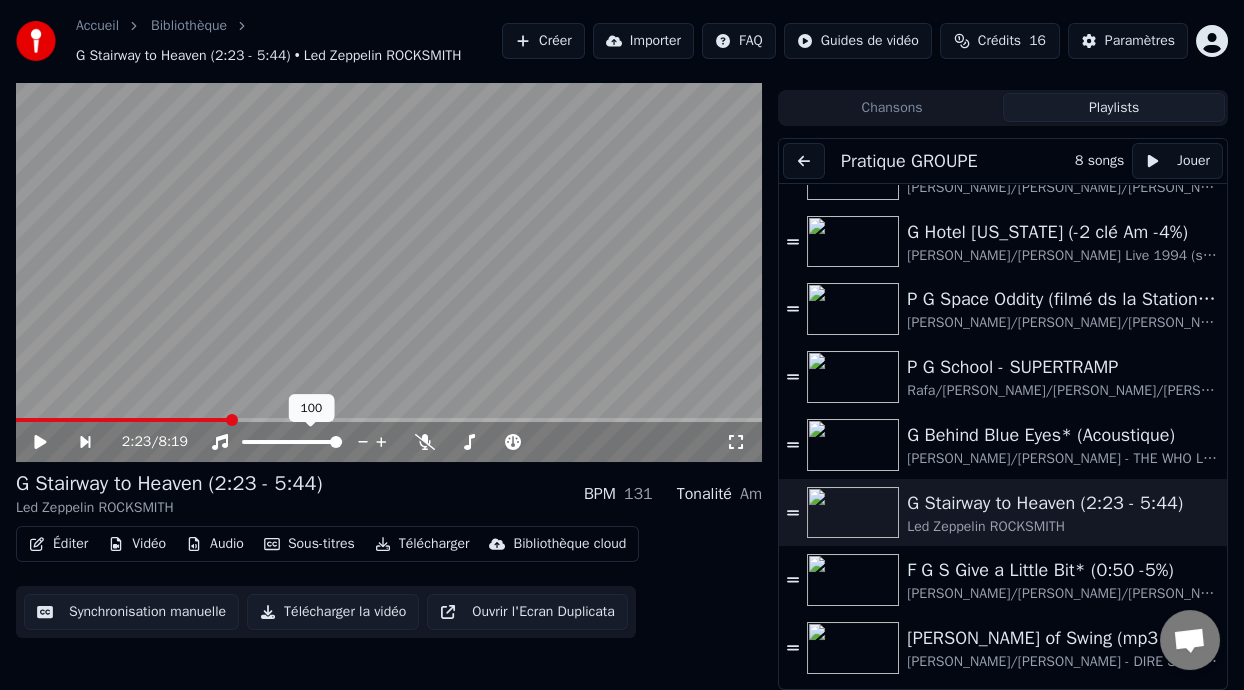click at bounding box center [232, 420] 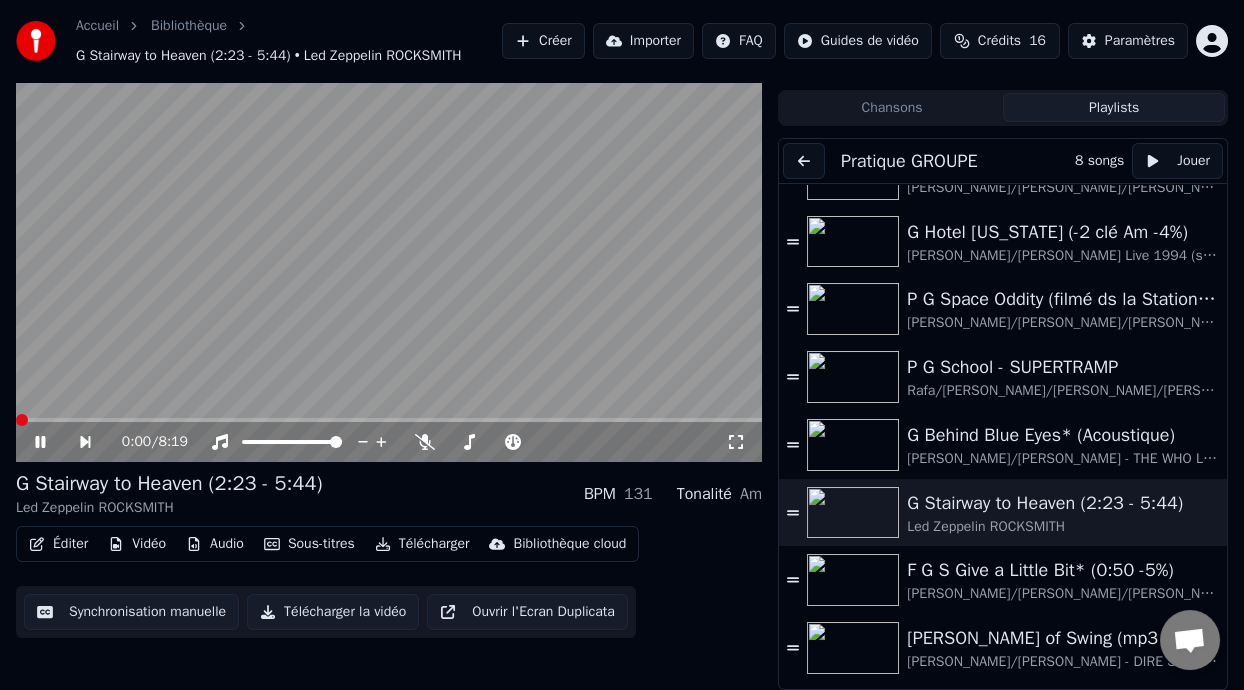 click at bounding box center [22, 420] 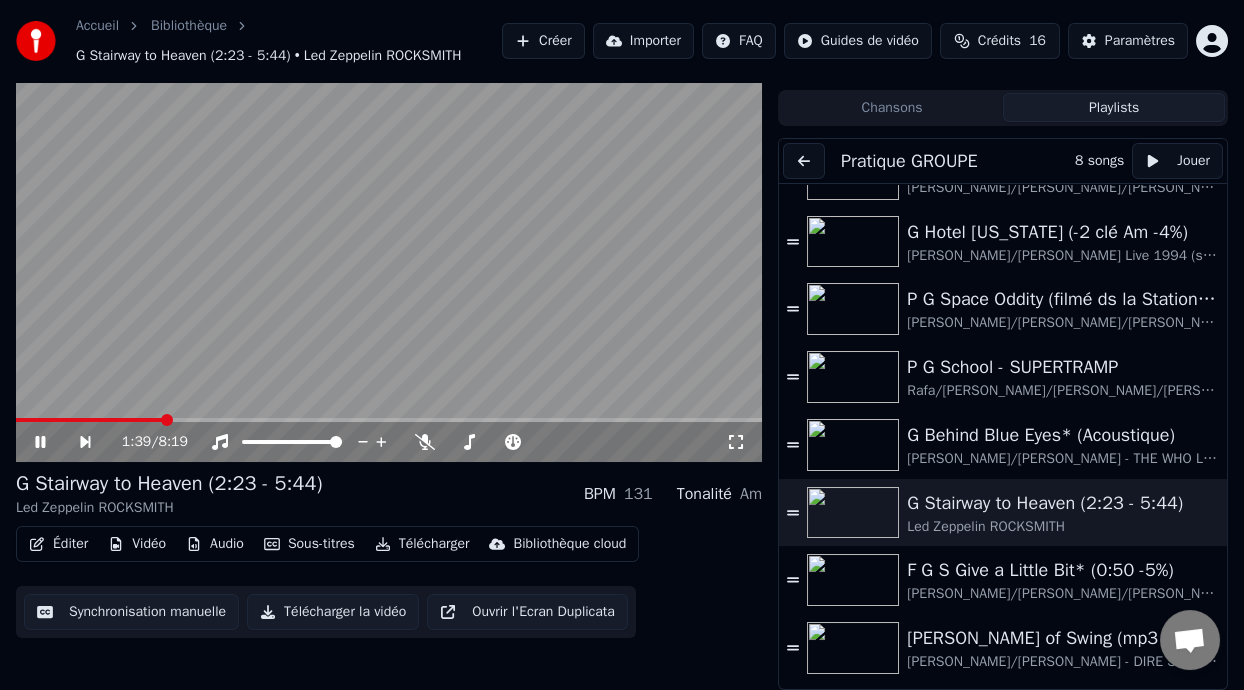 click at bounding box center (167, 420) 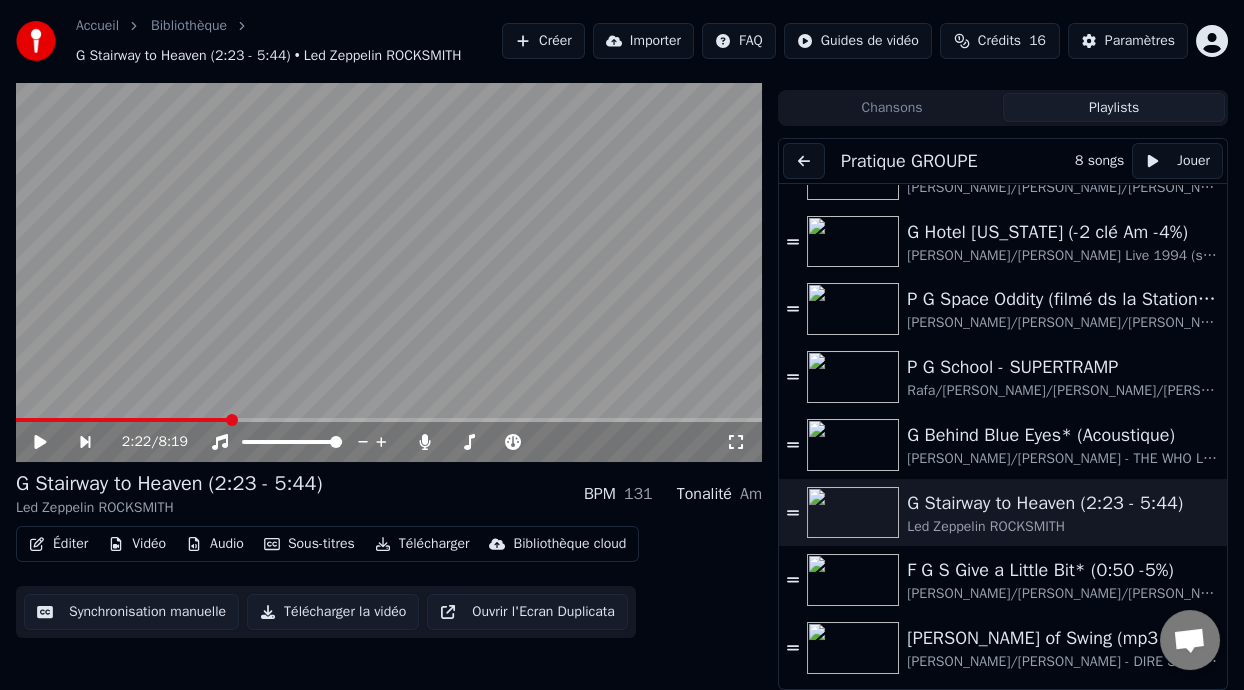 click 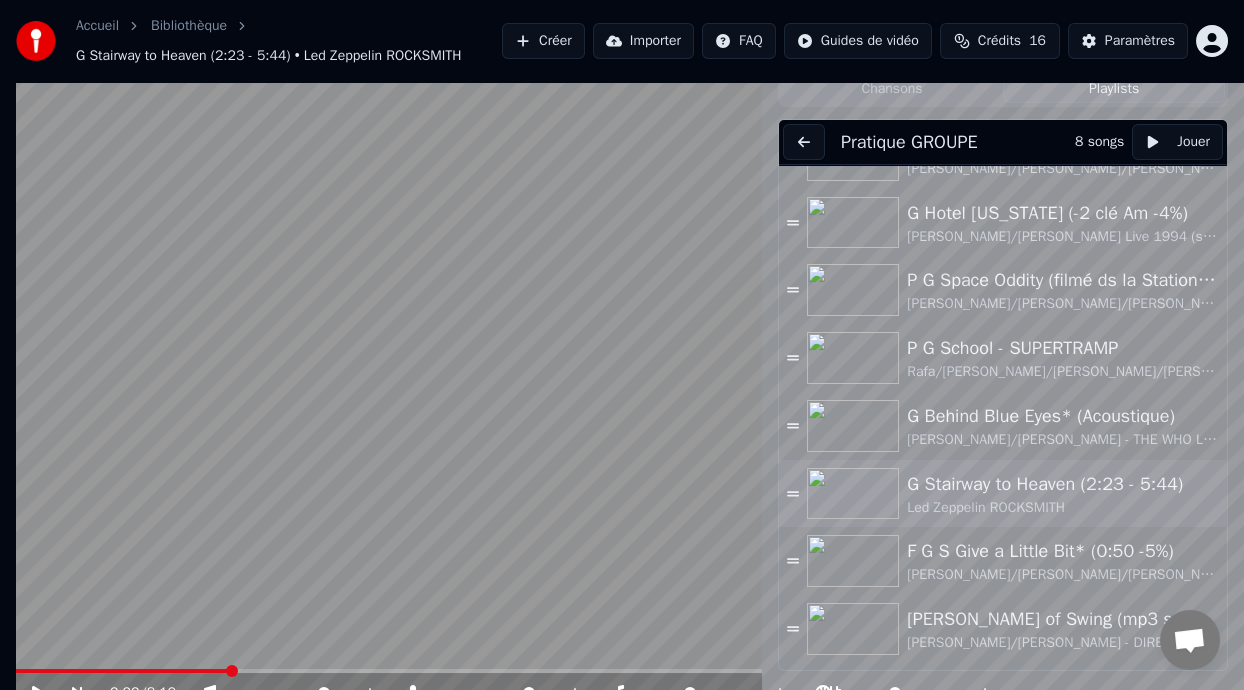 scroll, scrollTop: 0, scrollLeft: 0, axis: both 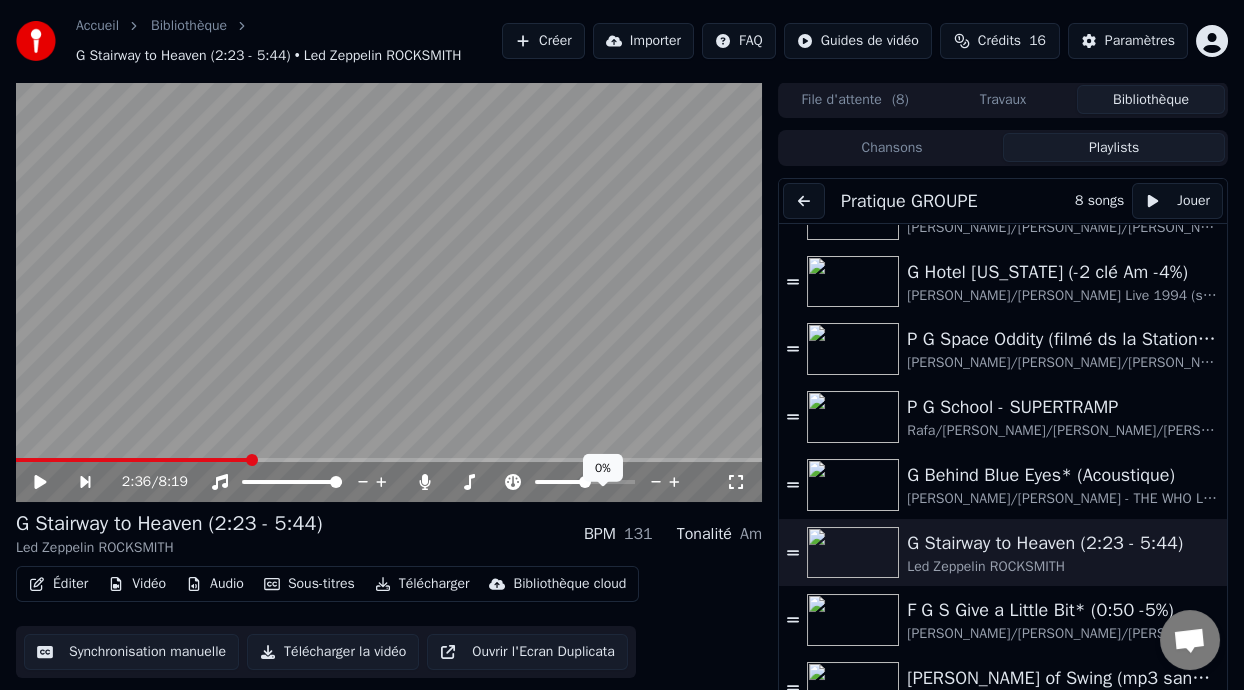 click at bounding box center (560, 482) 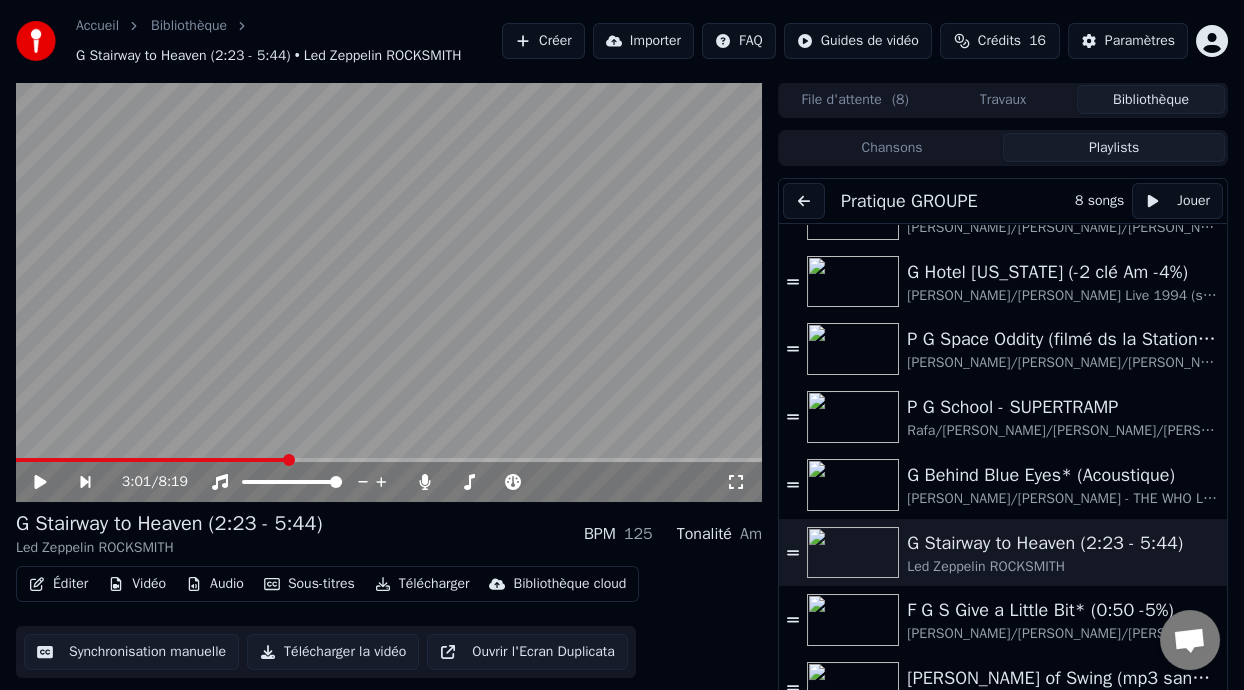click 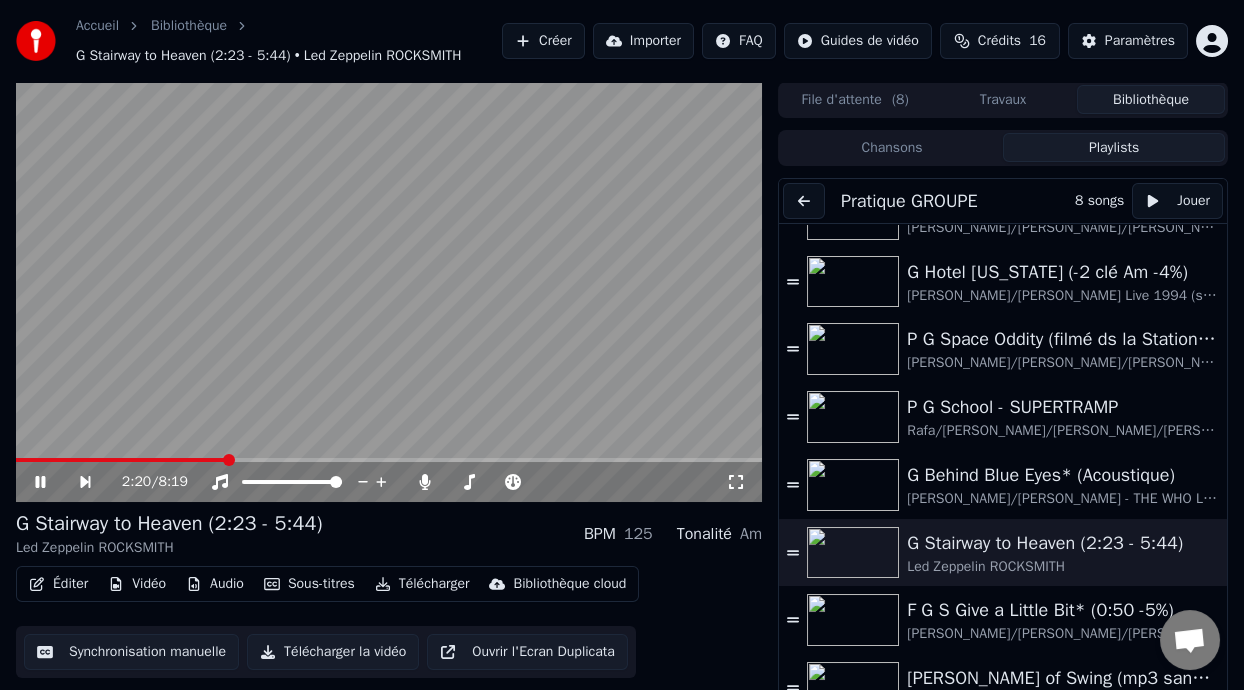 scroll, scrollTop: 59, scrollLeft: 0, axis: vertical 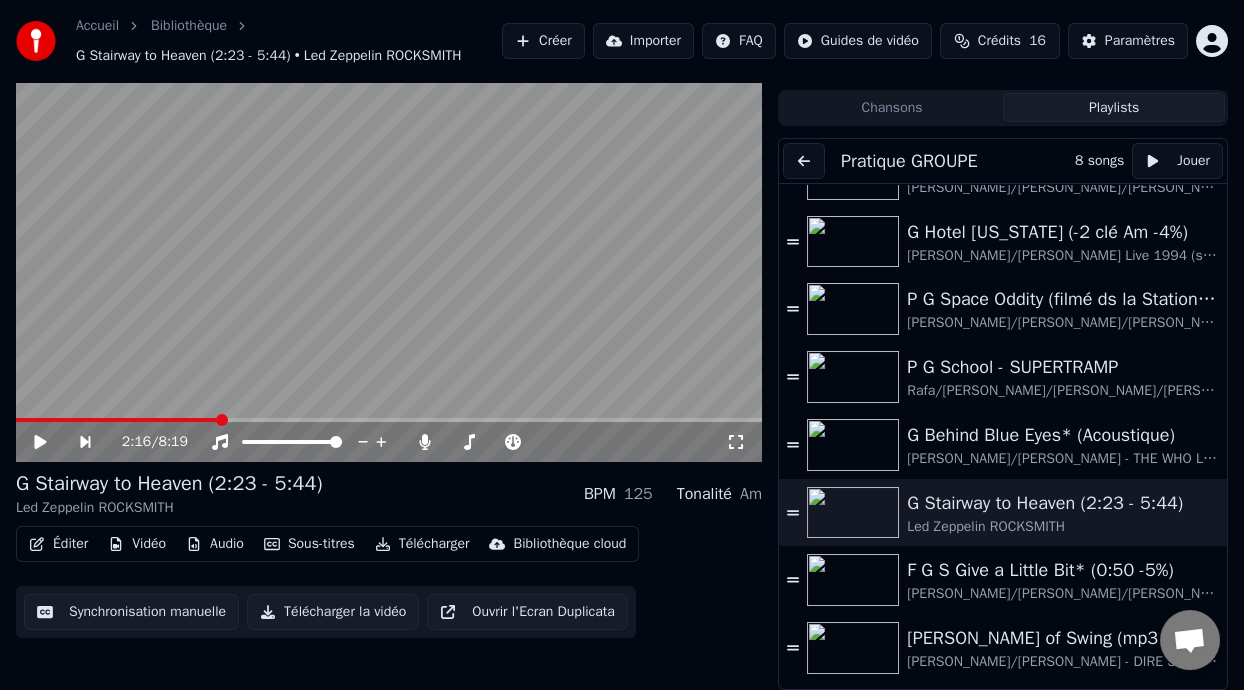 click 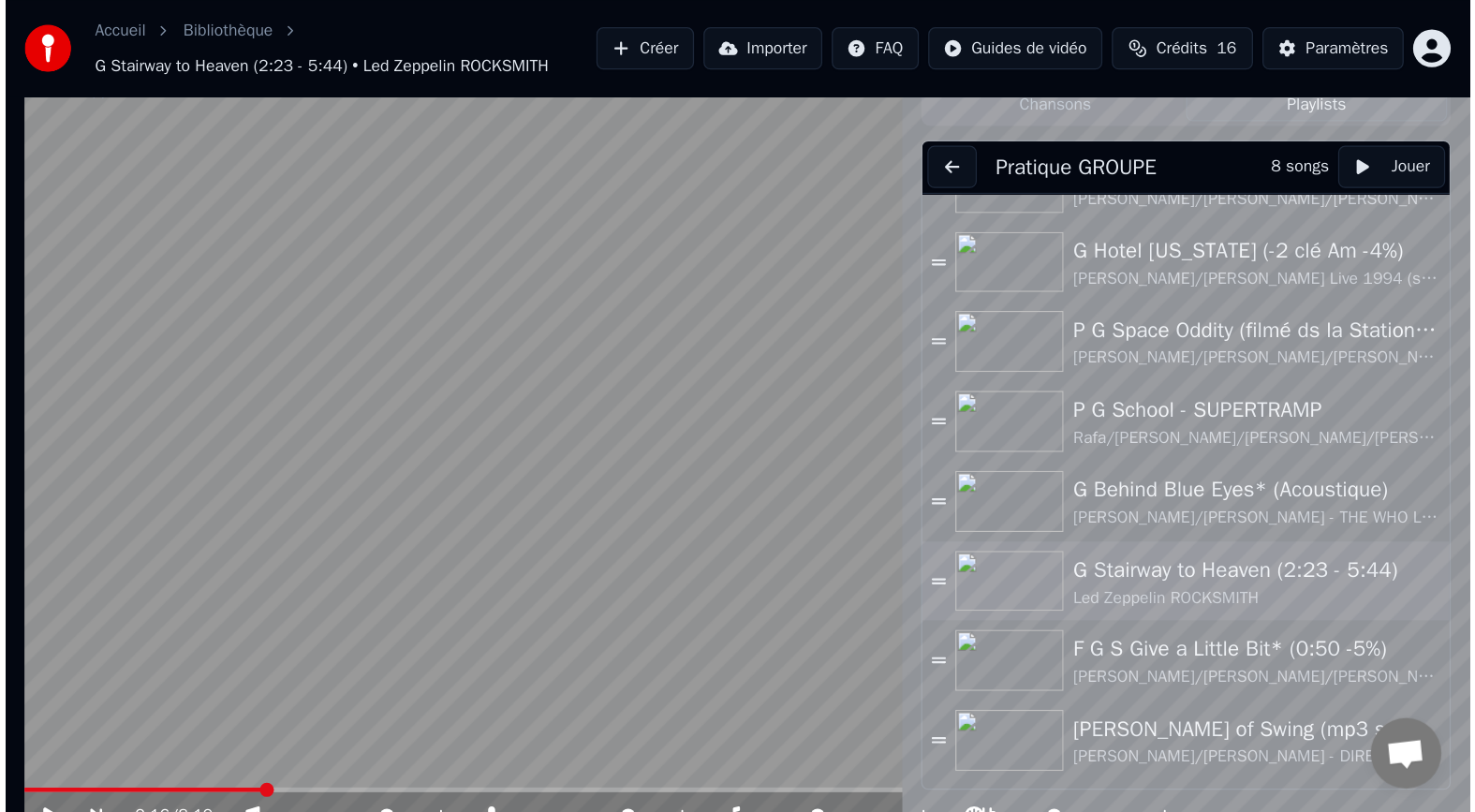scroll, scrollTop: 0, scrollLeft: 0, axis: both 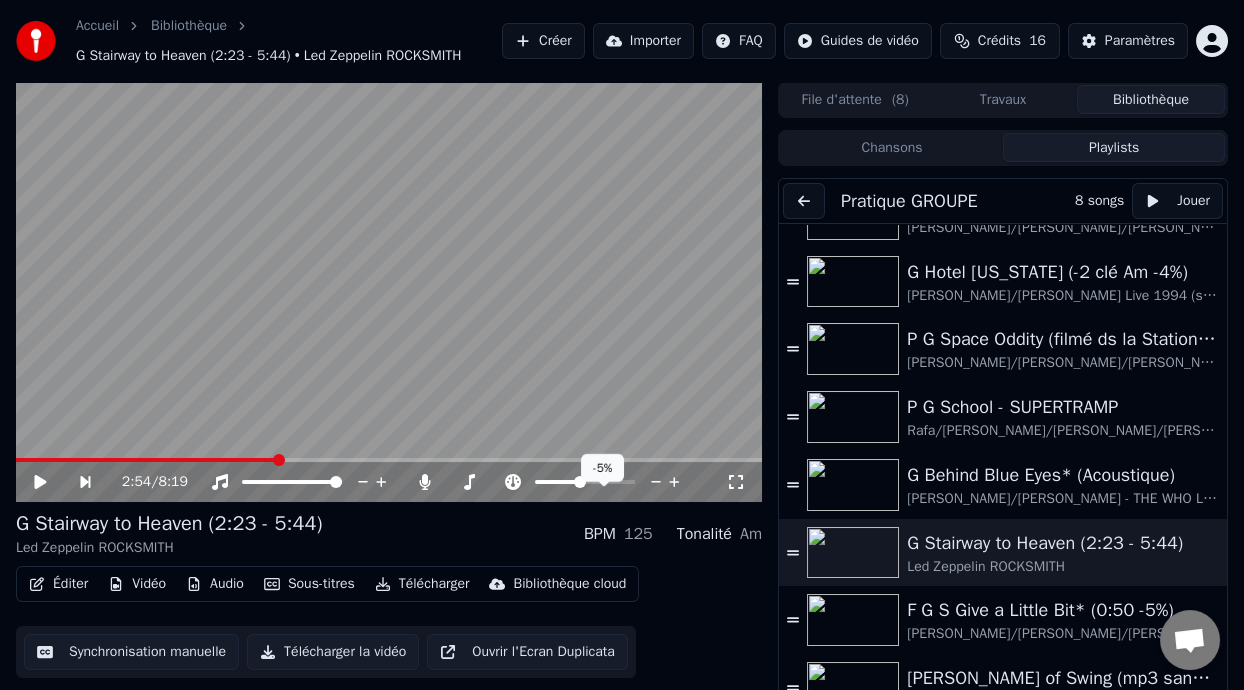 click at bounding box center (557, 482) 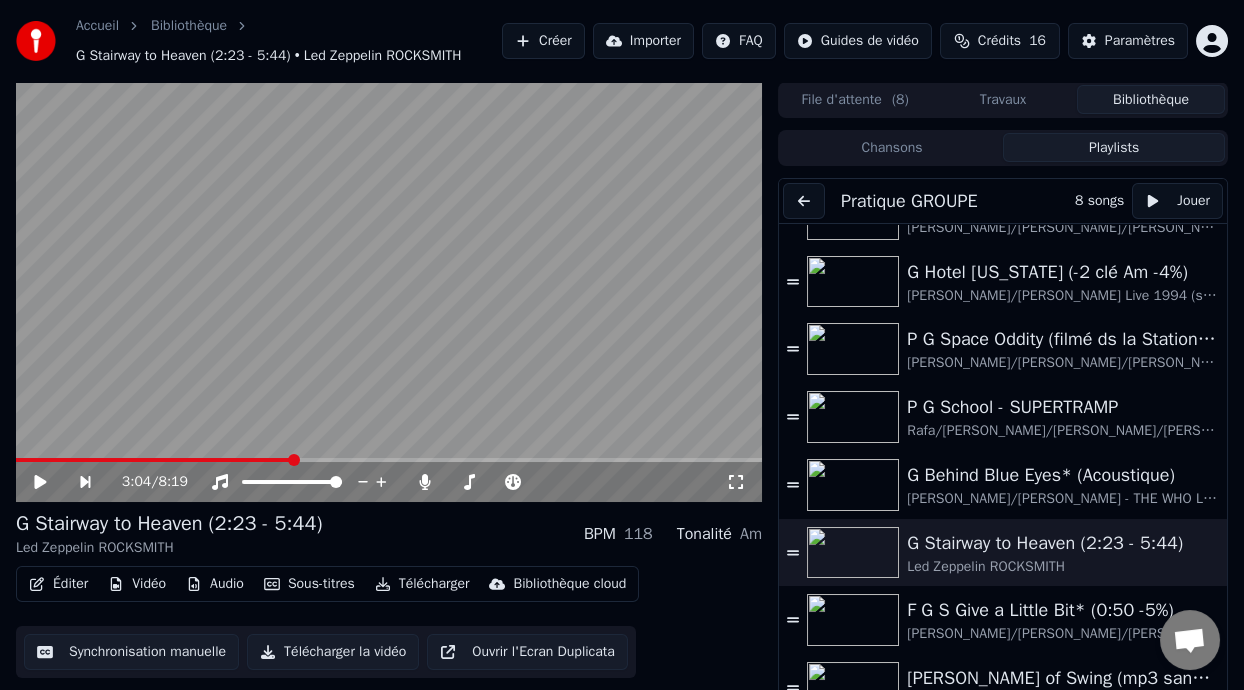 click 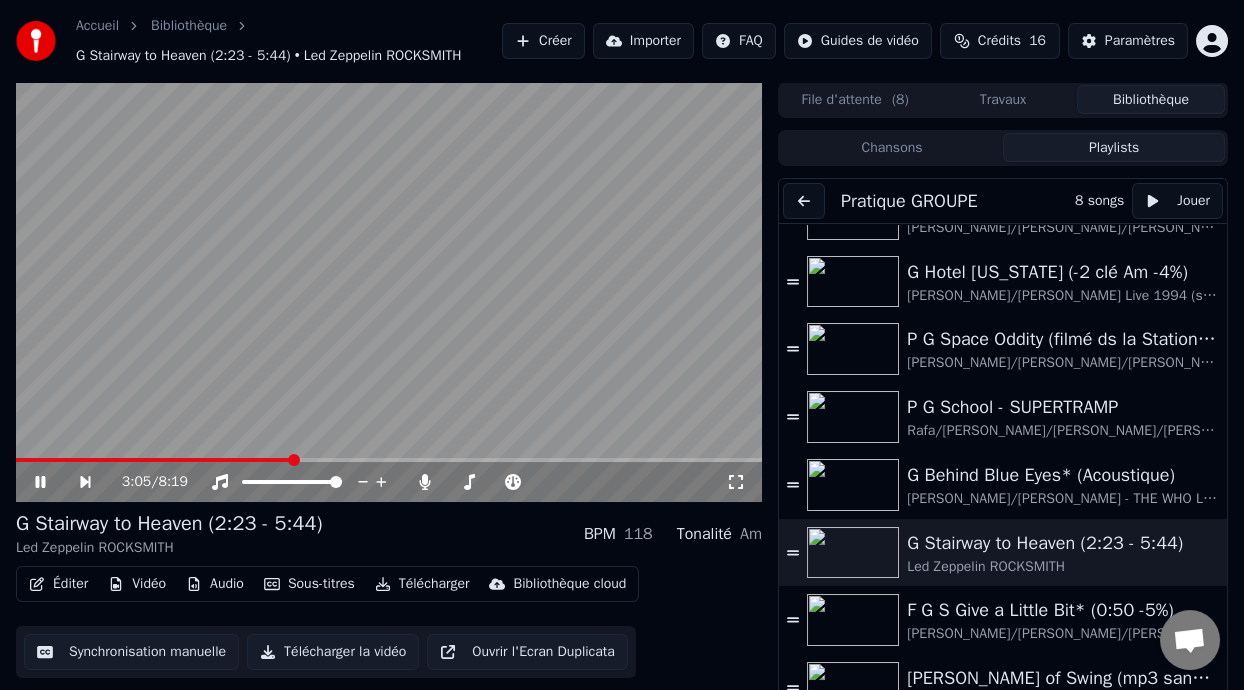 click 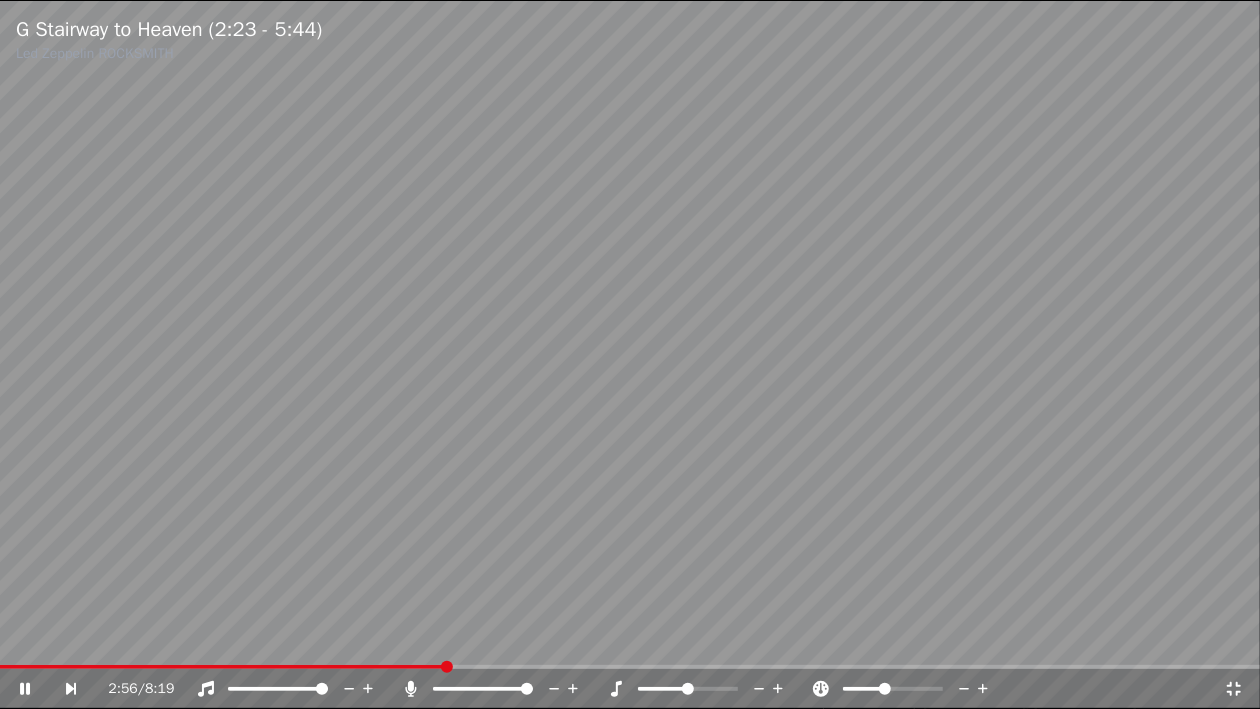 click 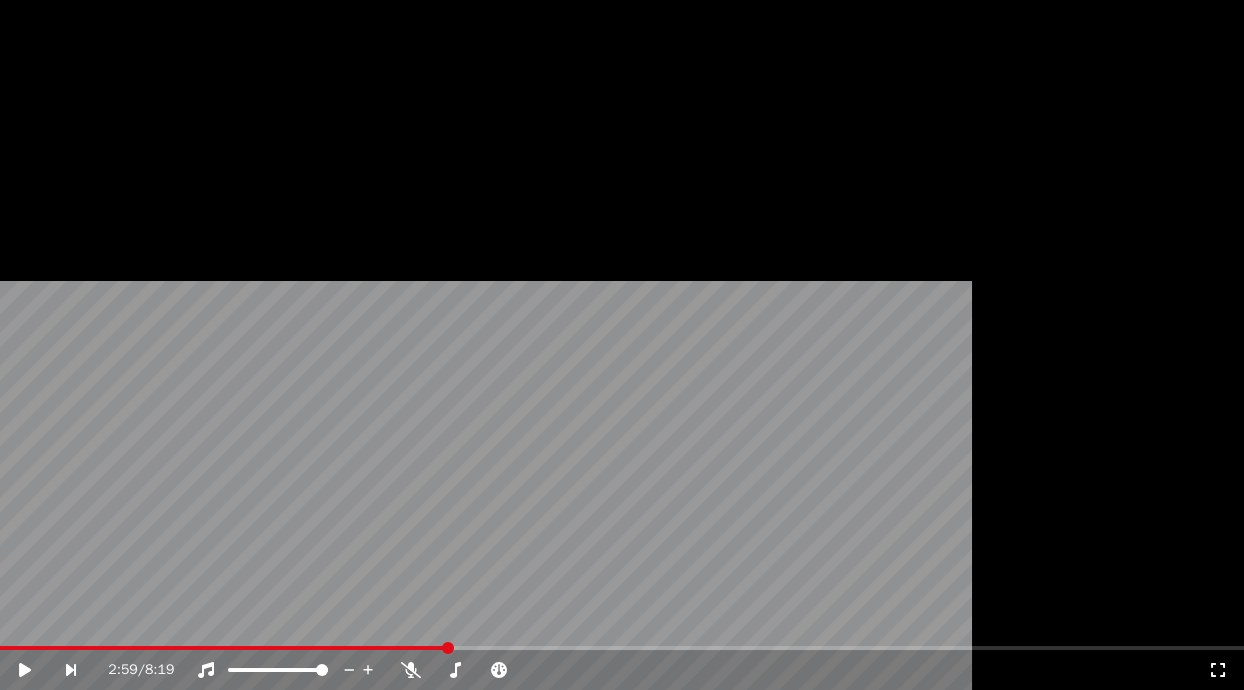 scroll, scrollTop: 43, scrollLeft: 0, axis: vertical 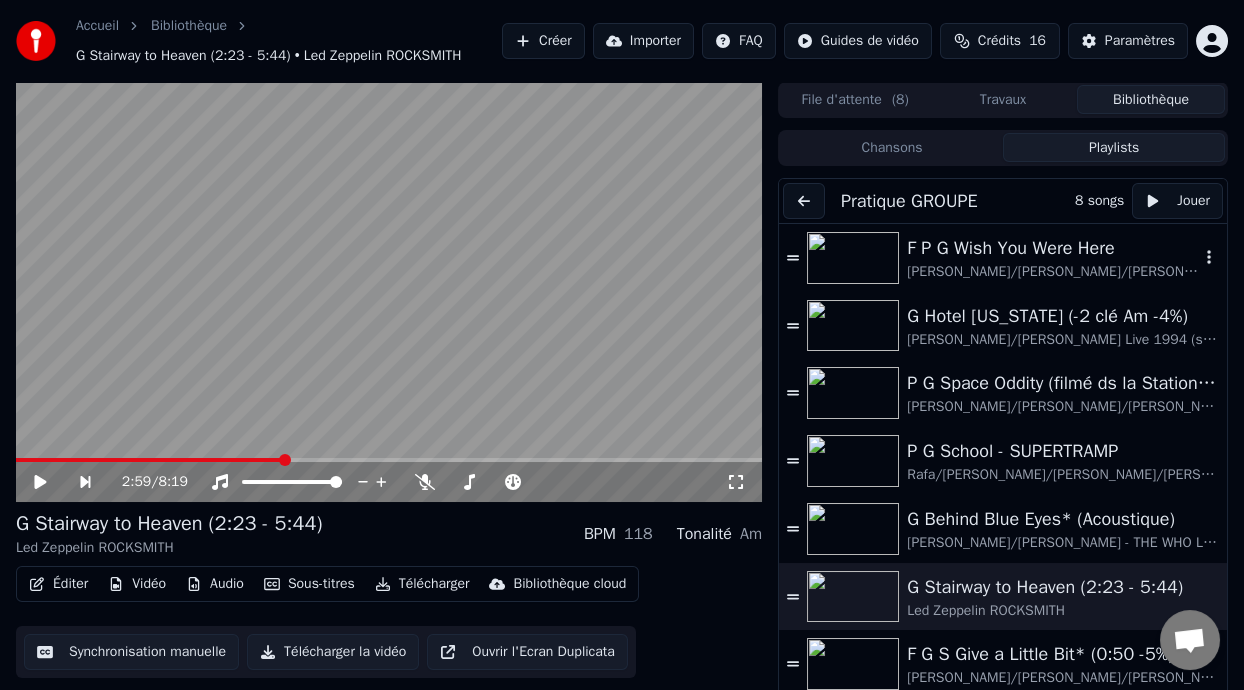 click on "F P G  Wish You Were Here [PERSON_NAME]/[PERSON_NAME]/[PERSON_NAME] Pink Floyd - Live à [GEOGRAPHIC_DATA] 2019 (voix 40%)" at bounding box center [1003, 258] 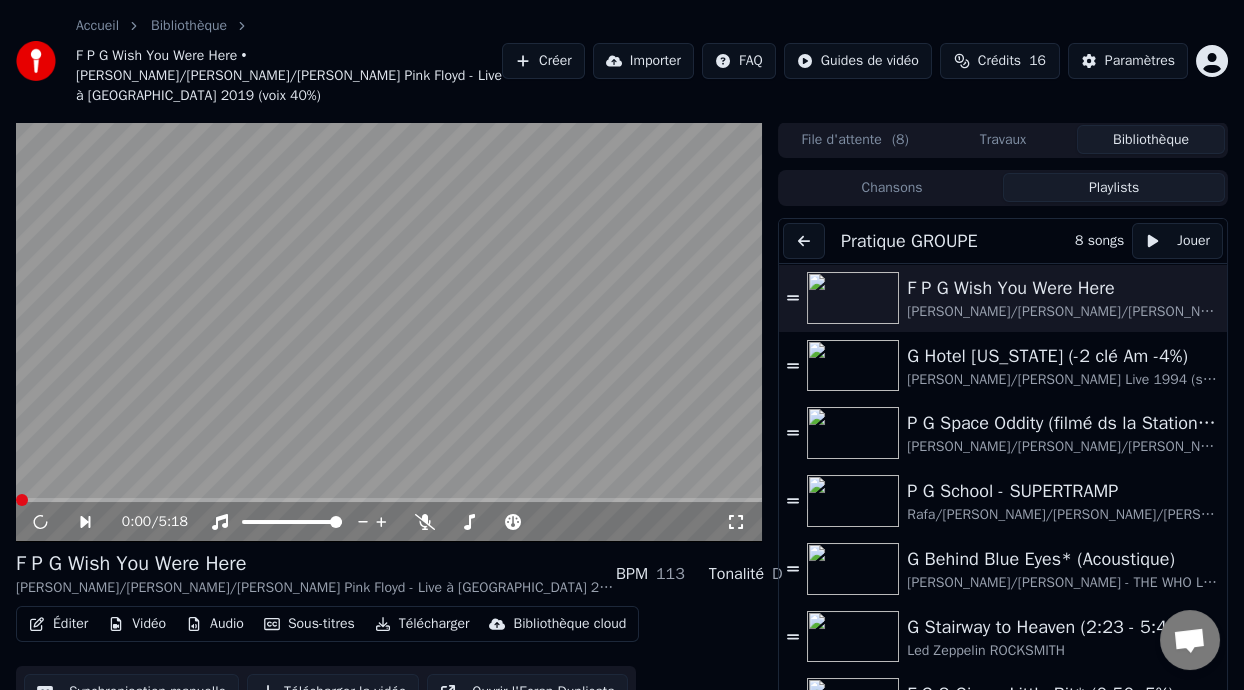 click at bounding box center [804, 241] 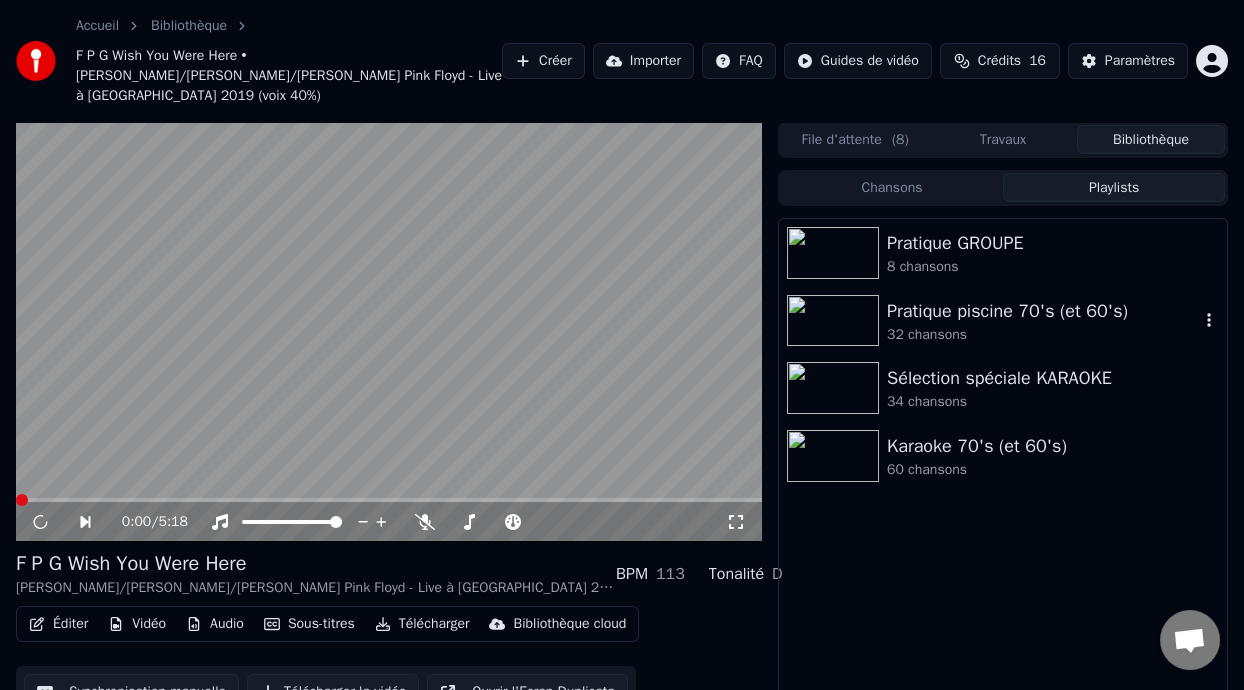 click on "Pratique piscine 70's (et 60's)" at bounding box center [1043, 311] 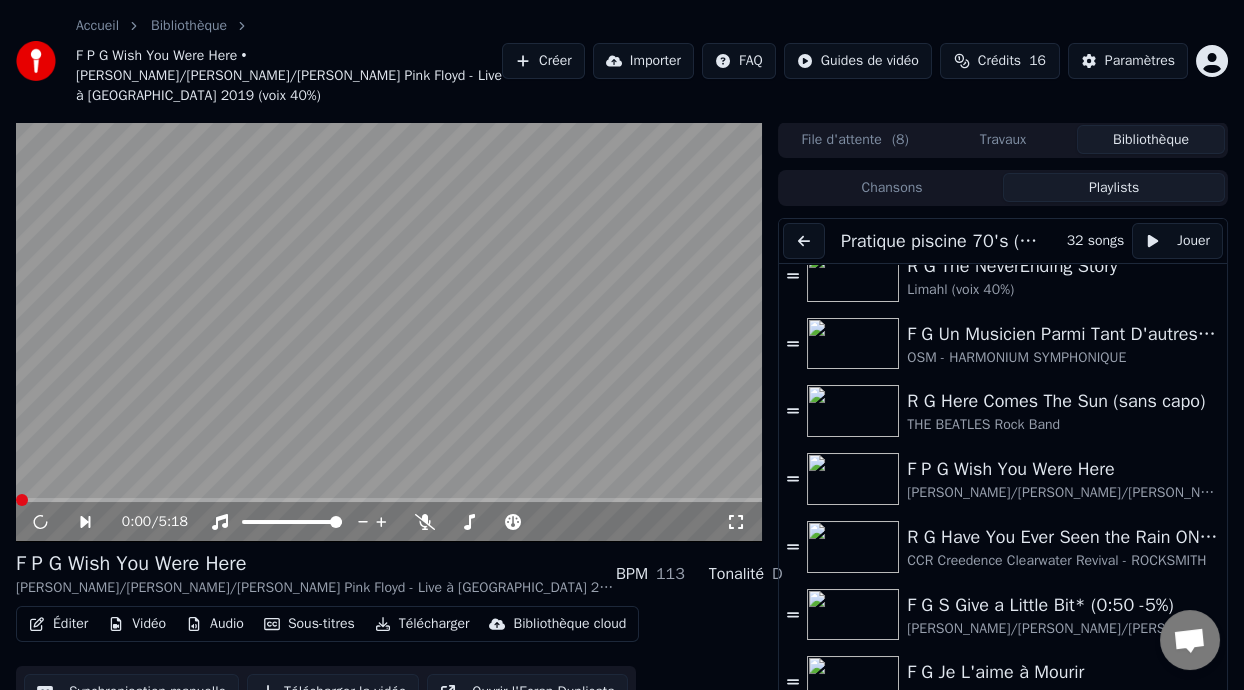 scroll, scrollTop: 0, scrollLeft: 0, axis: both 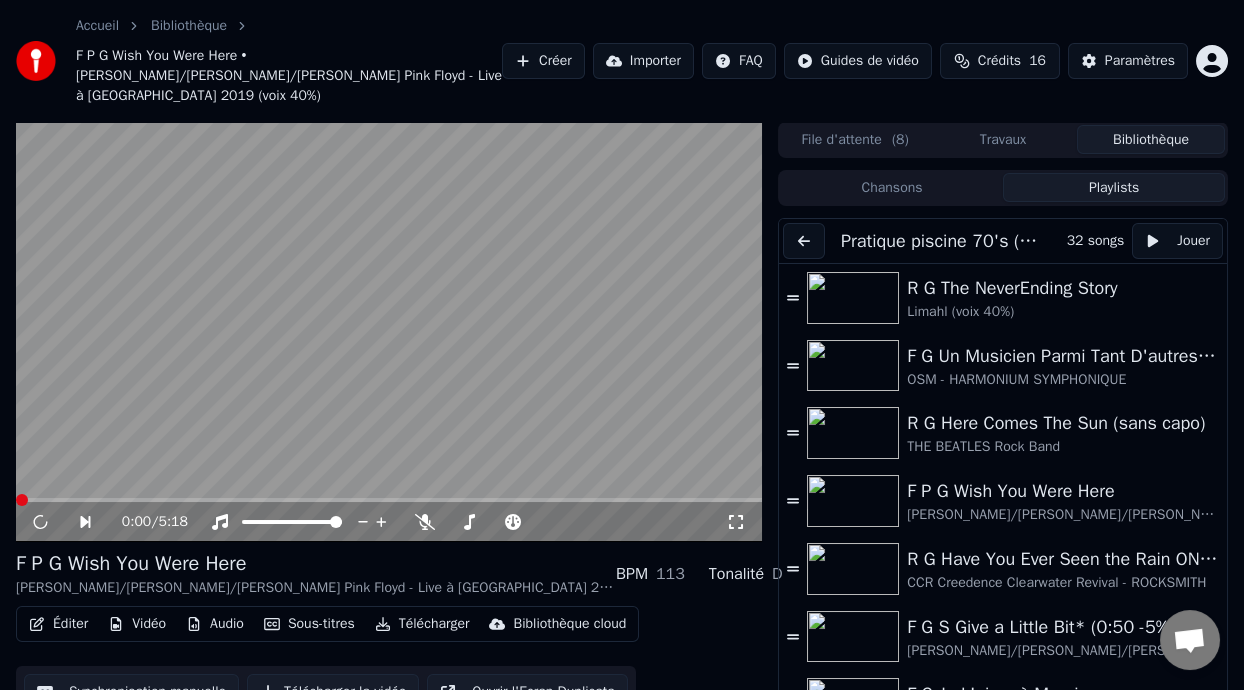 click at bounding box center (804, 241) 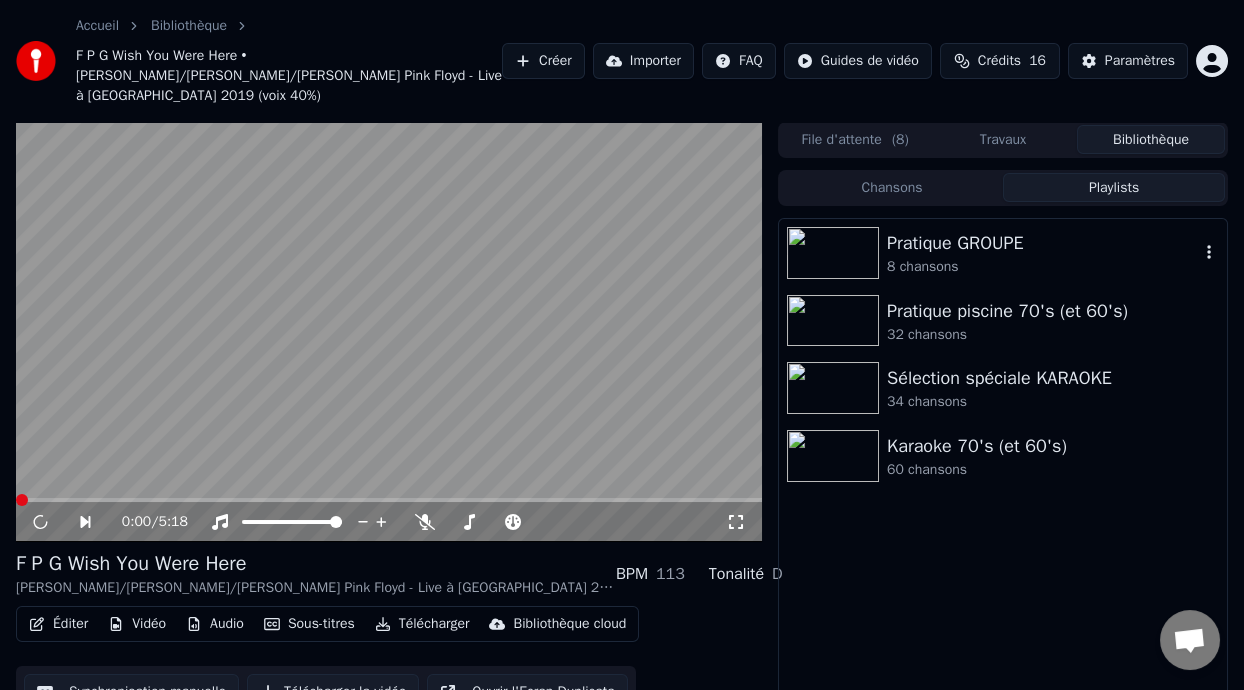 click on "Pratique GROUPE" at bounding box center [1043, 243] 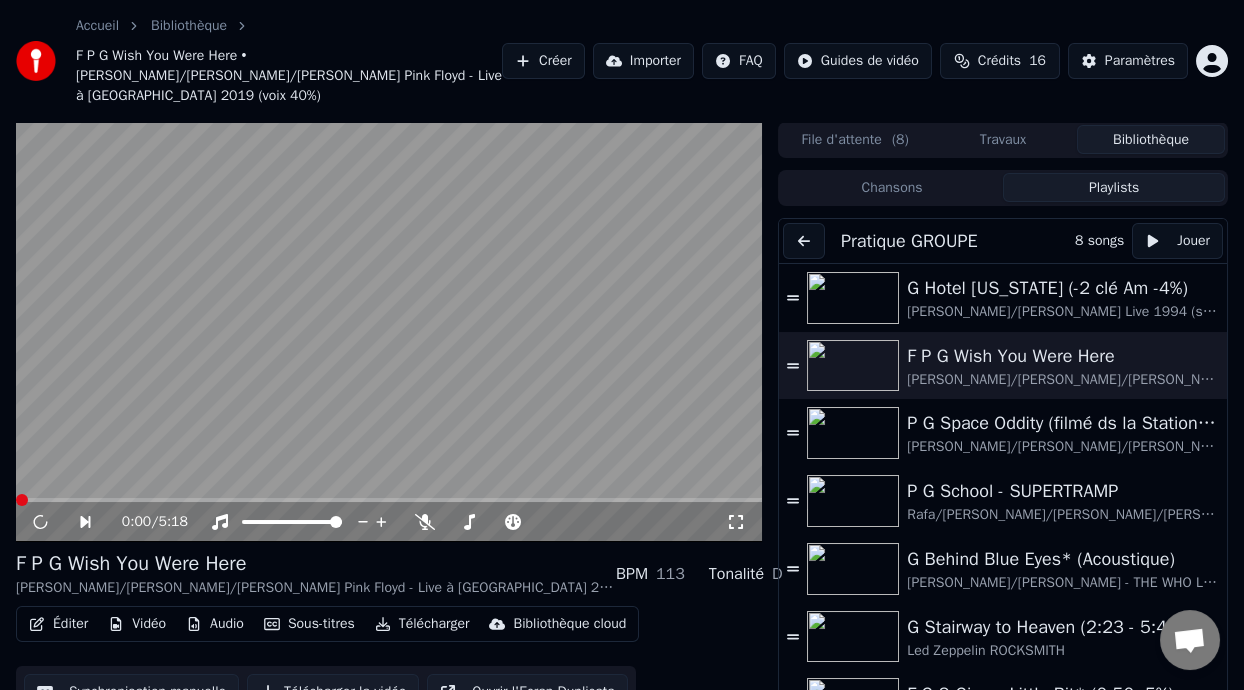 click at bounding box center (804, 241) 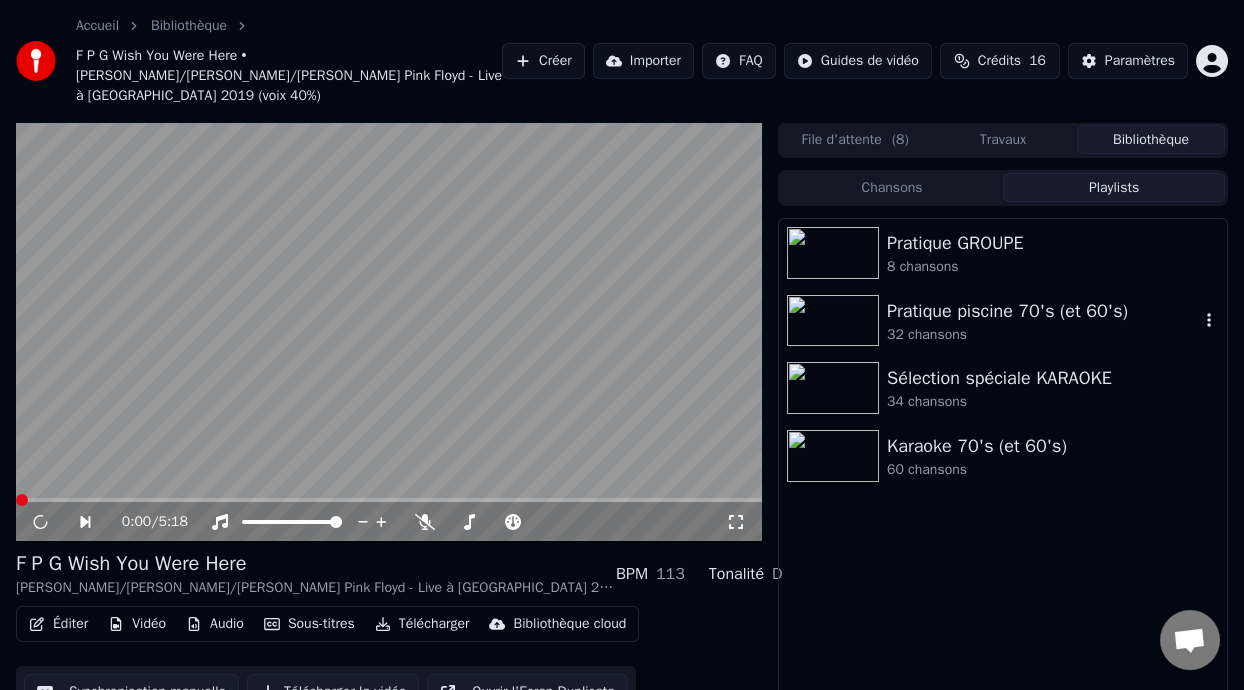 click on "Pratique piscine 70's (et 60's)" at bounding box center (1043, 311) 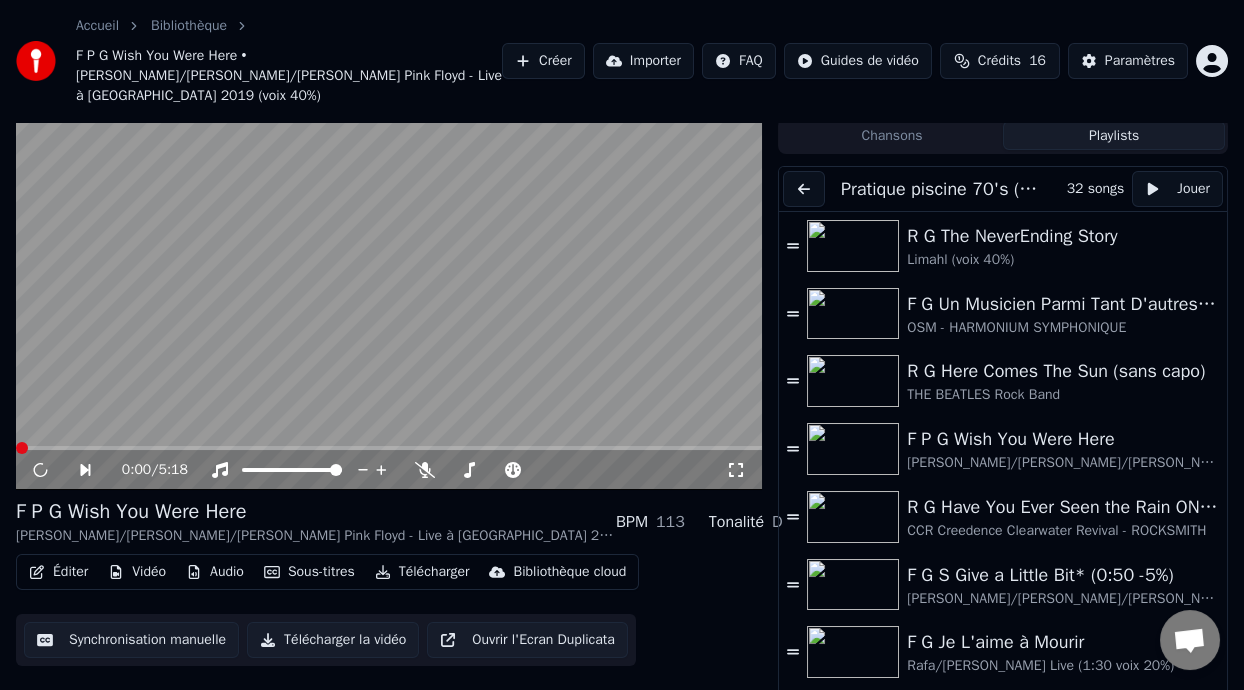 scroll, scrollTop: 48, scrollLeft: 0, axis: vertical 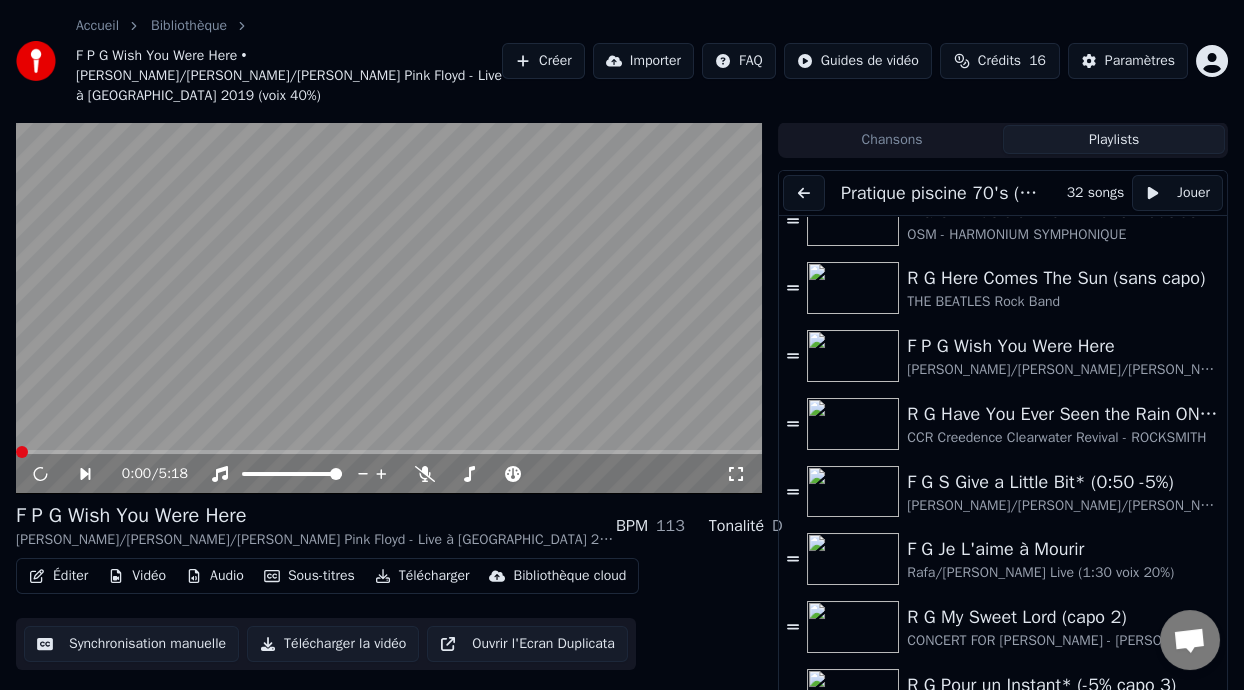 click at bounding box center (804, 193) 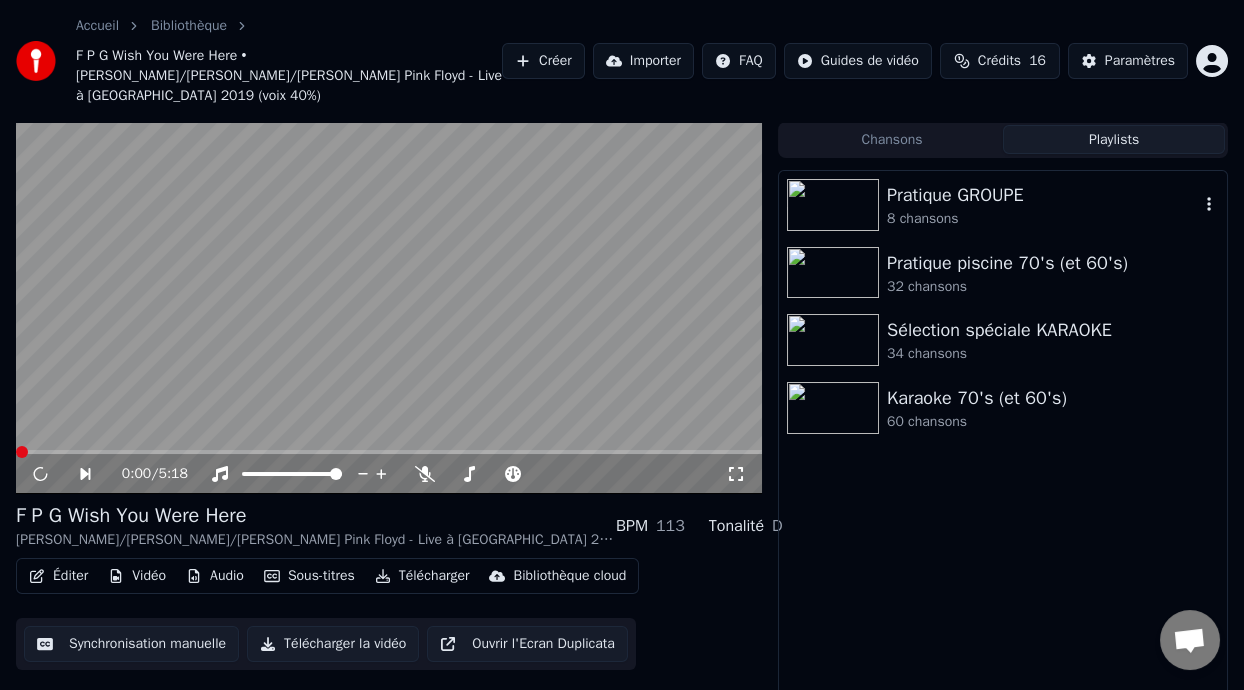 click on "Pratique GROUPE" at bounding box center [1043, 195] 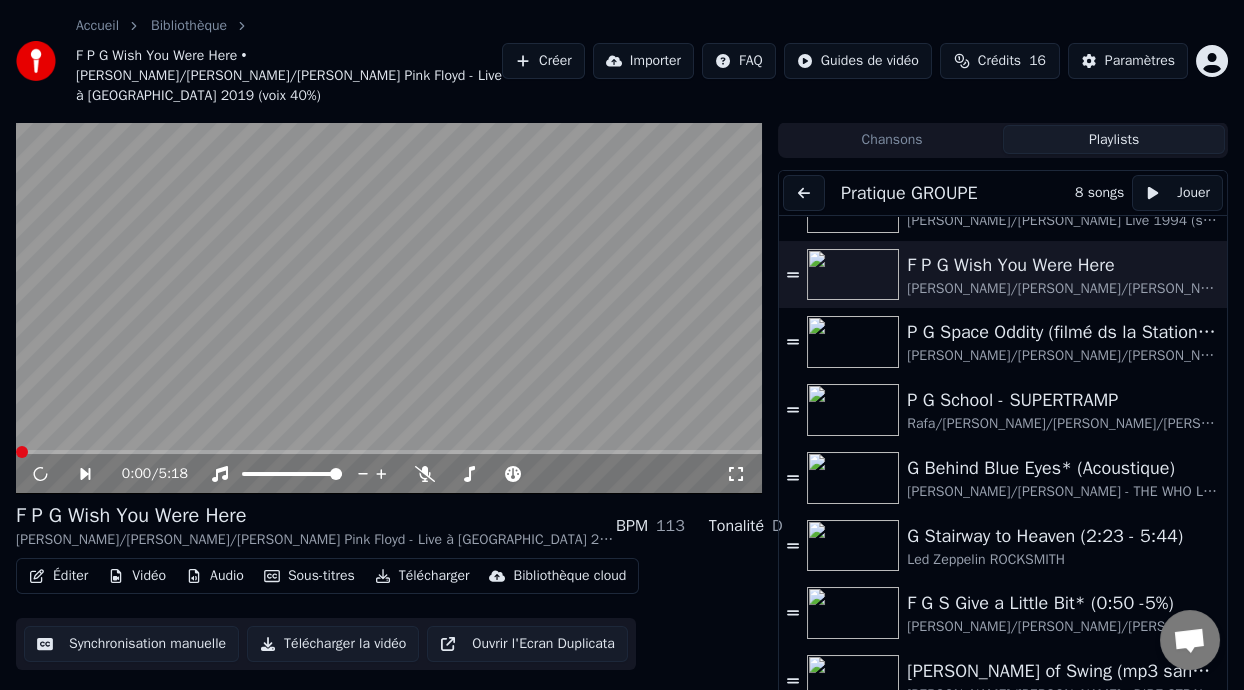 scroll, scrollTop: 44, scrollLeft: 0, axis: vertical 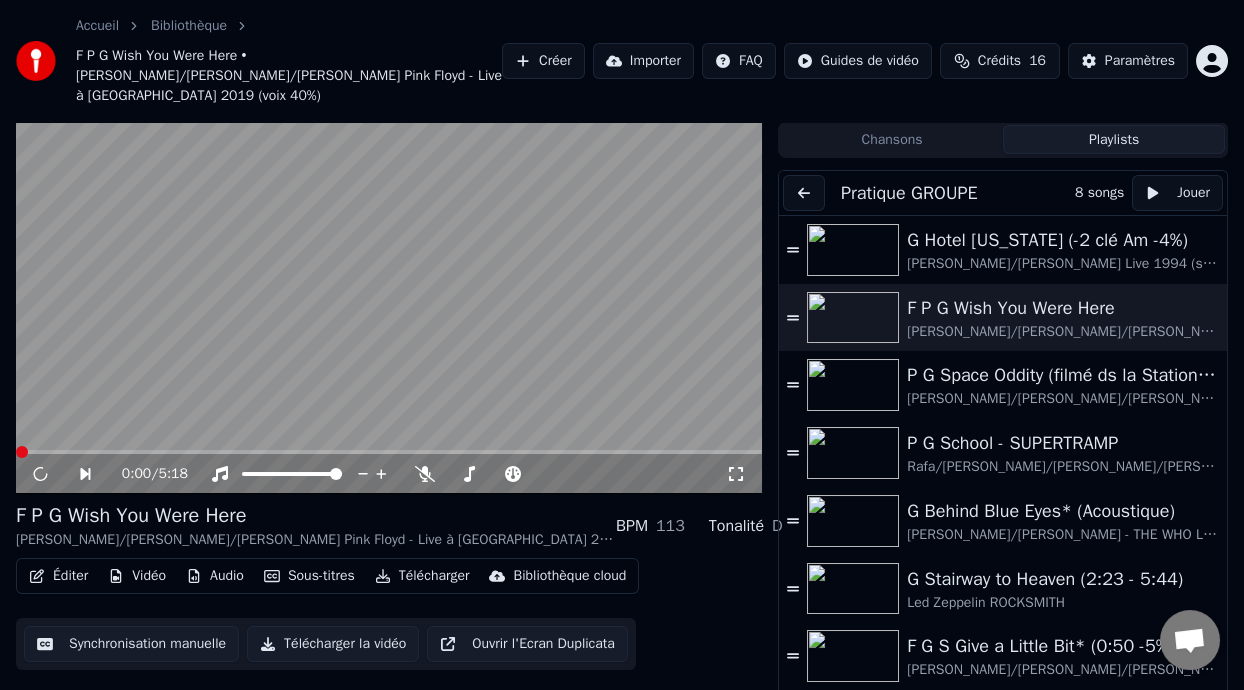 click at bounding box center (804, 193) 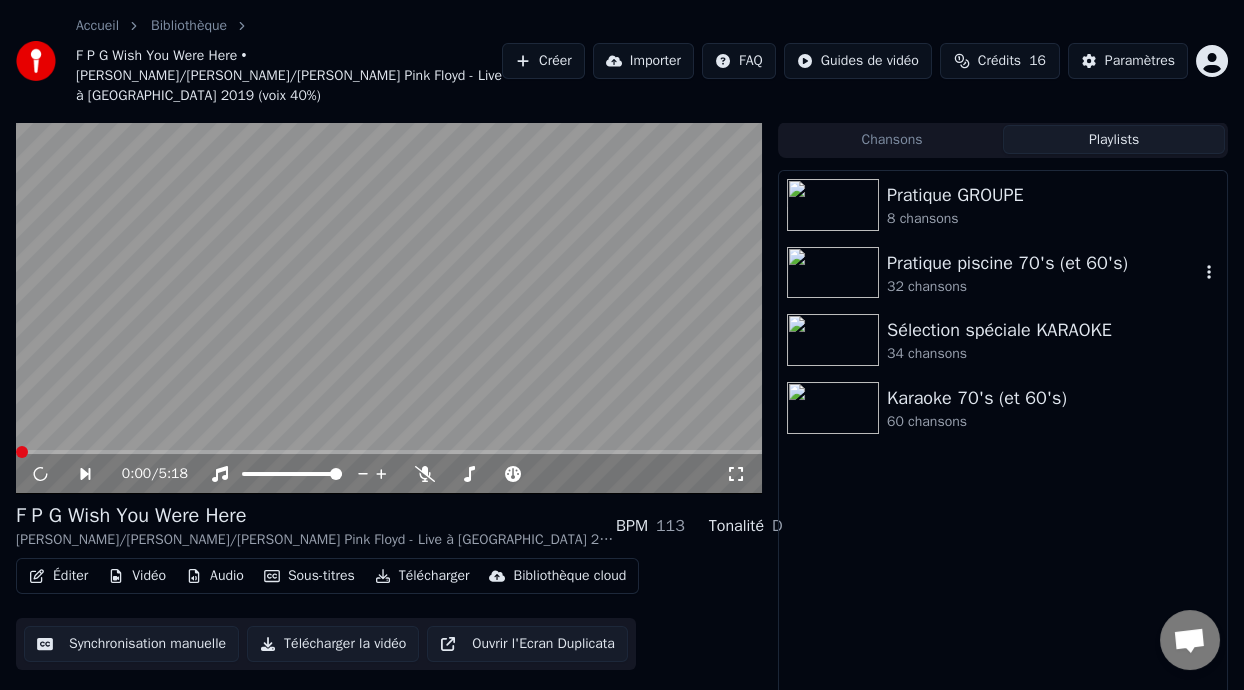 click on "Pratique piscine 70's (et 60's)" at bounding box center [1043, 263] 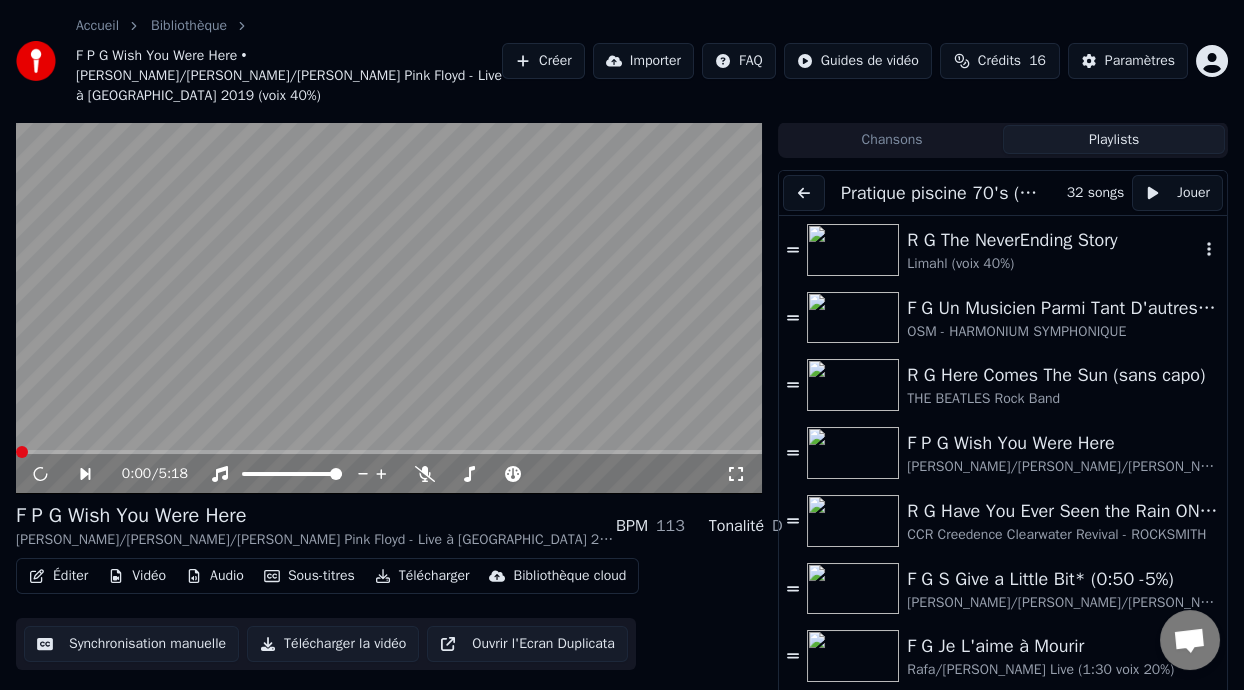 click 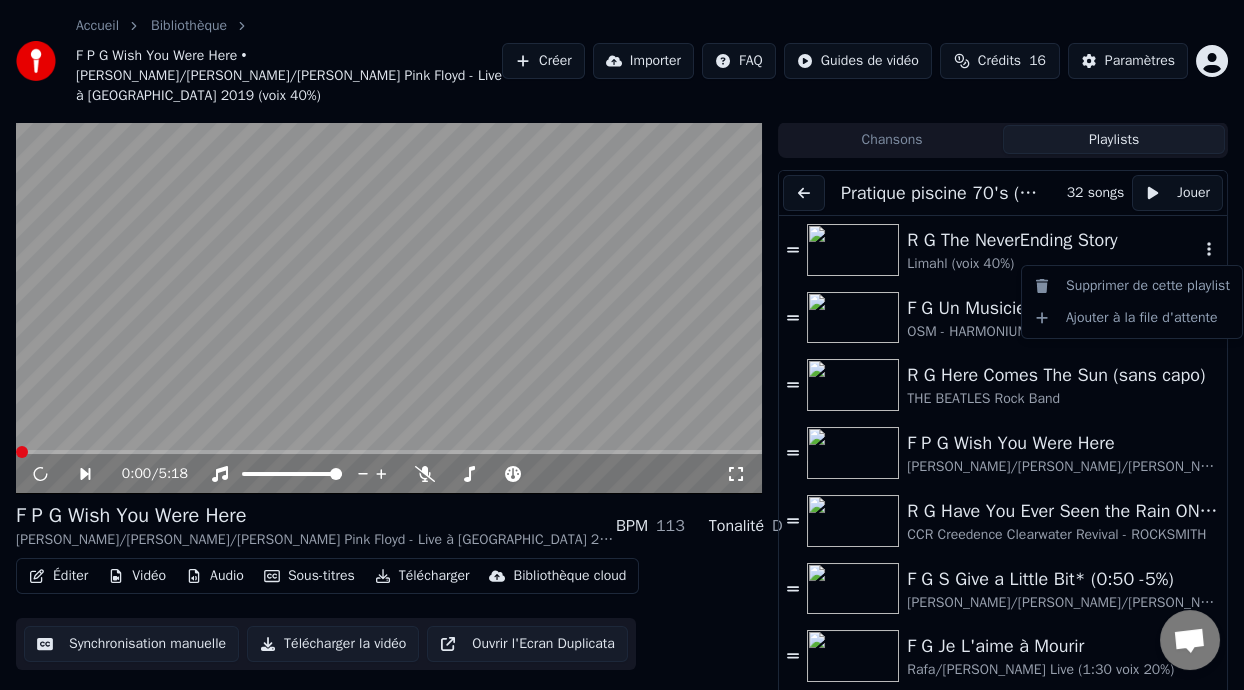 click 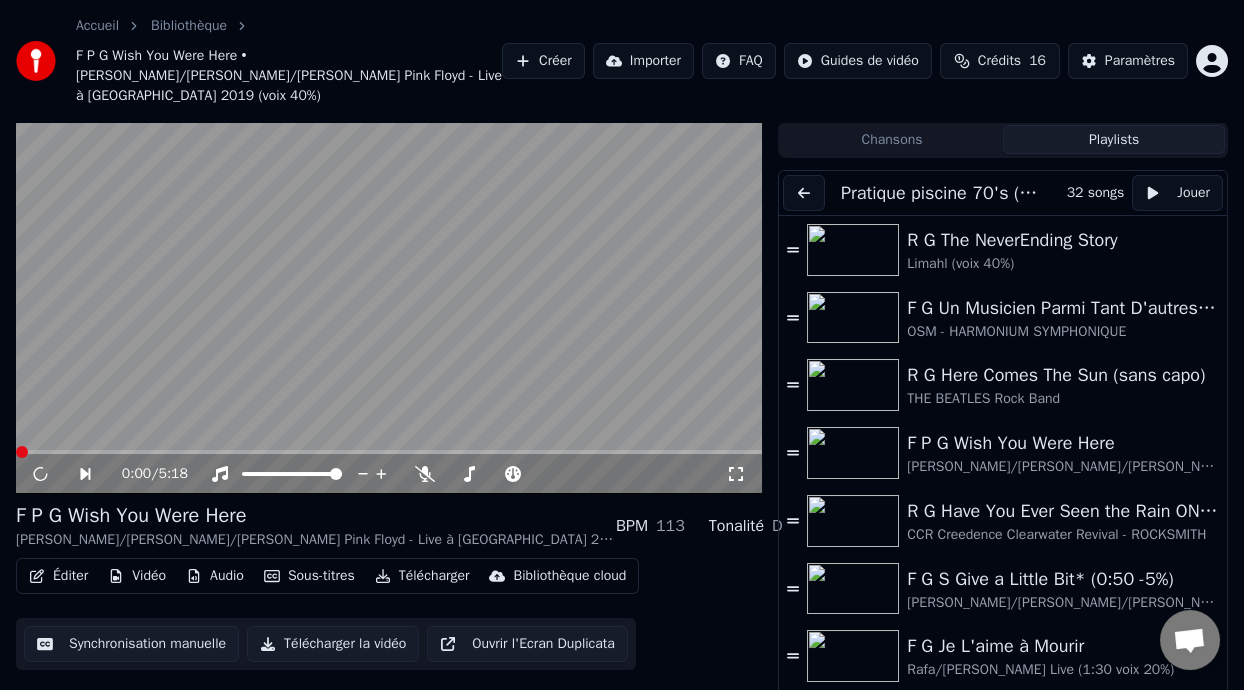 click at bounding box center [804, 193] 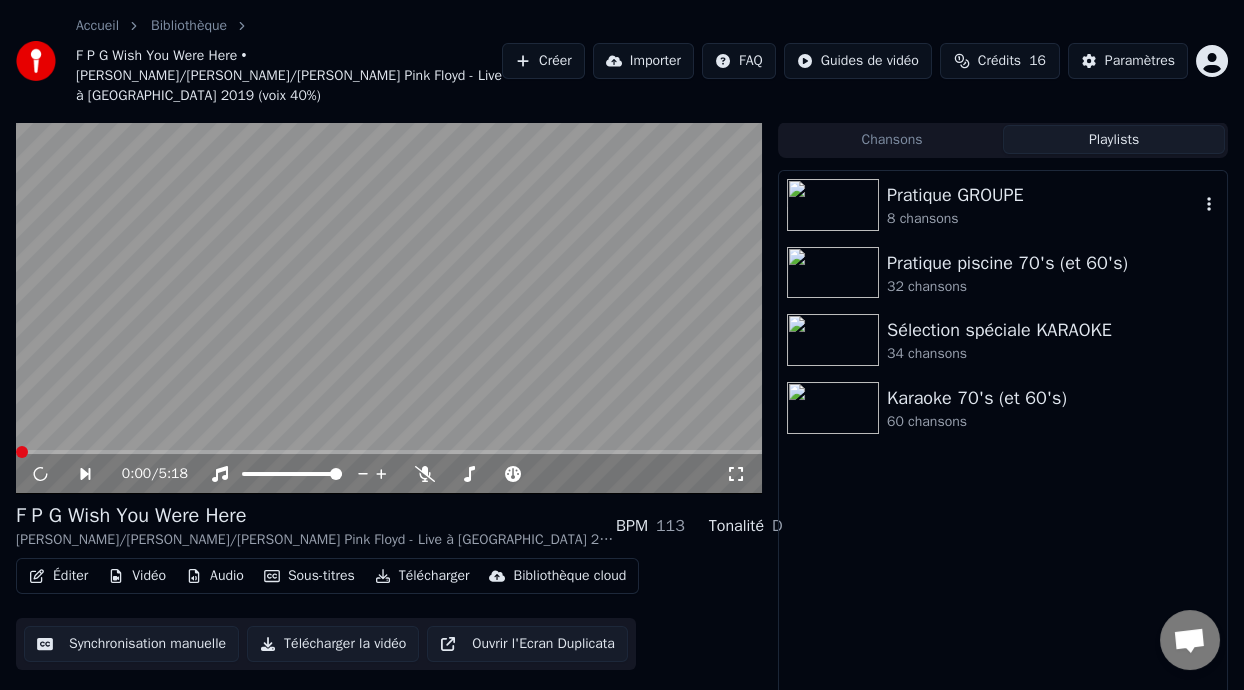 click on "Pratique GROUPE" at bounding box center (1043, 195) 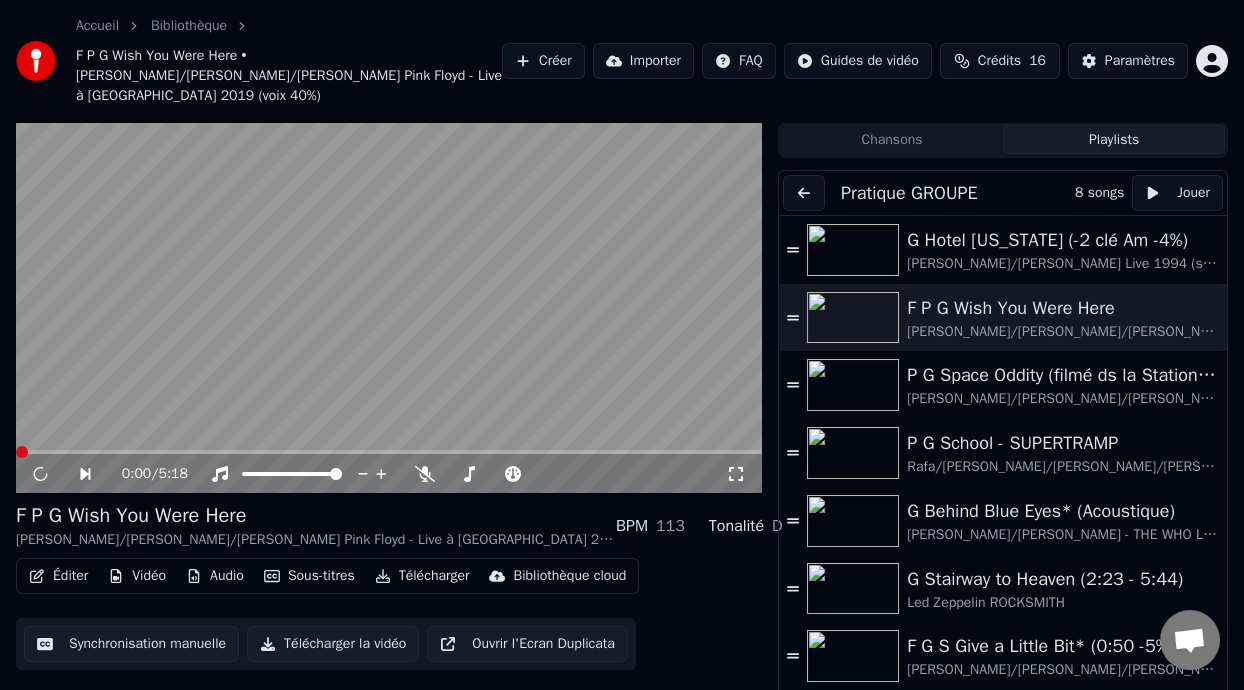 click at bounding box center (804, 193) 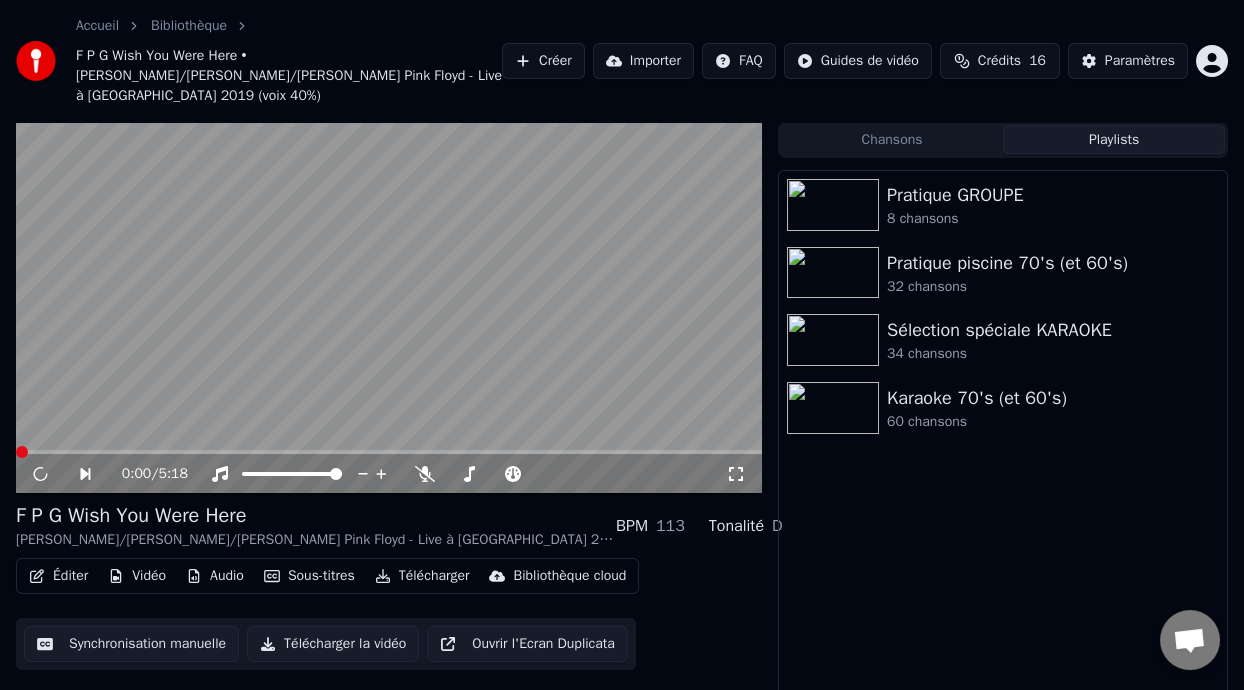 click on "Playlists" at bounding box center (1114, 139) 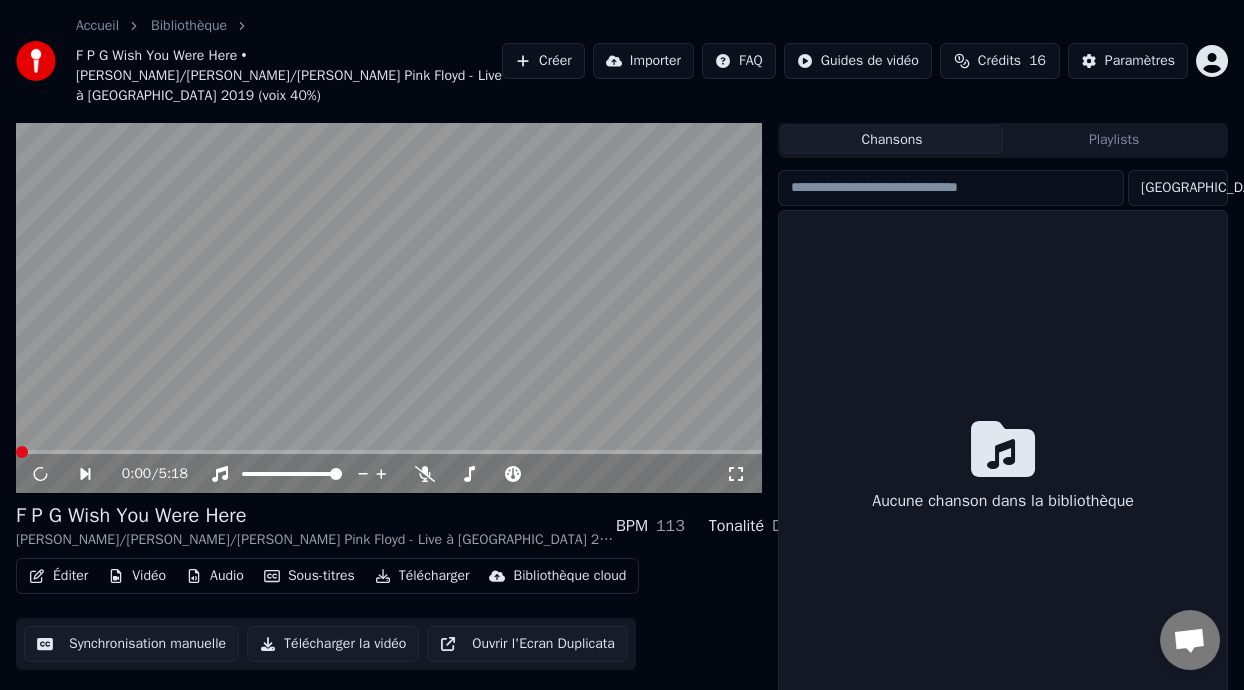 click on "Chansons" at bounding box center [892, 139] 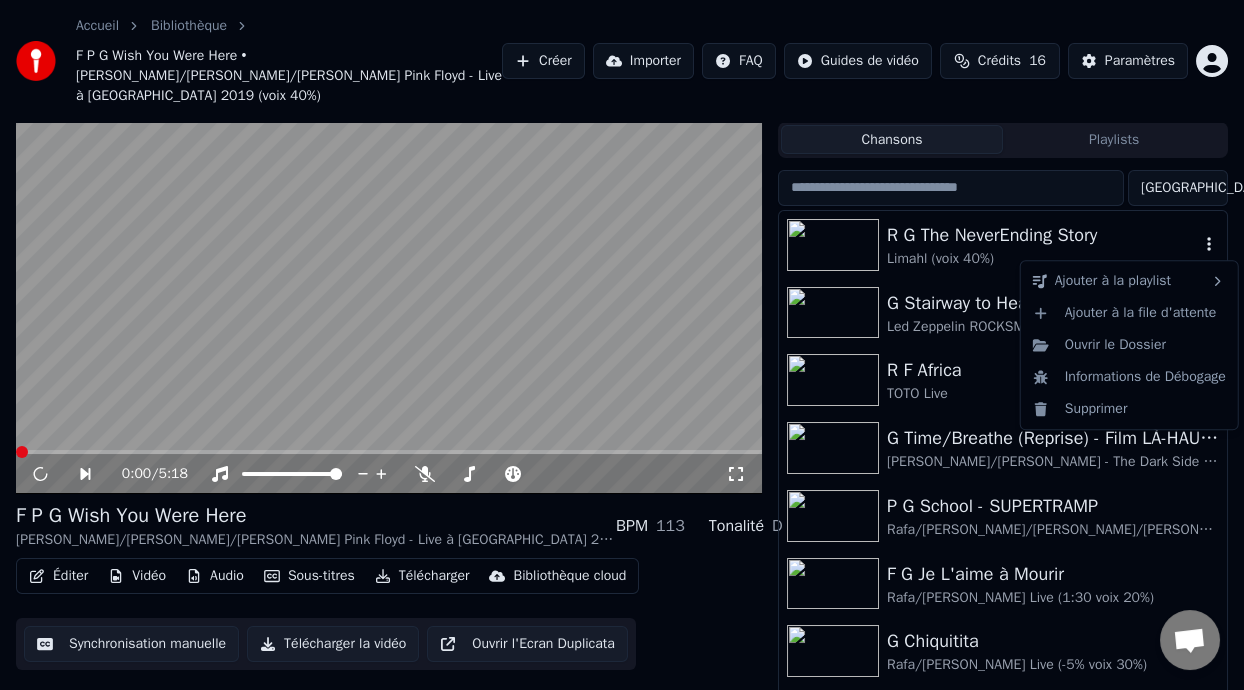 click 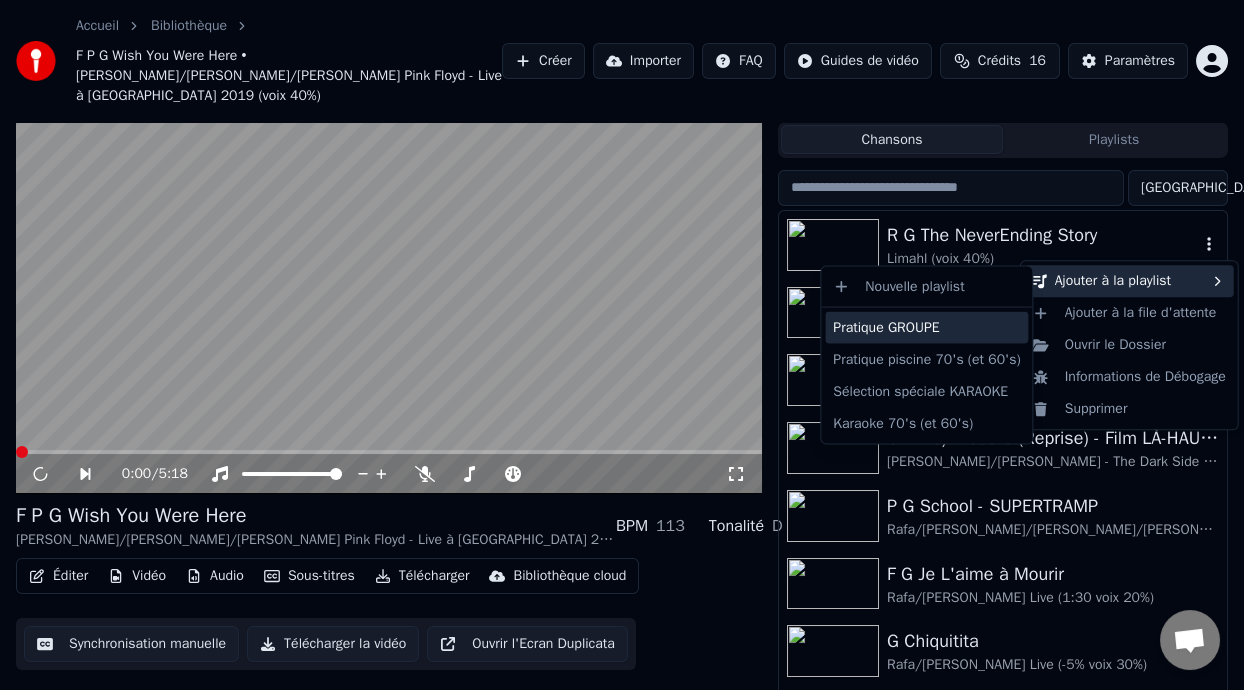 click on "Pratique GROUPE" at bounding box center (926, 328) 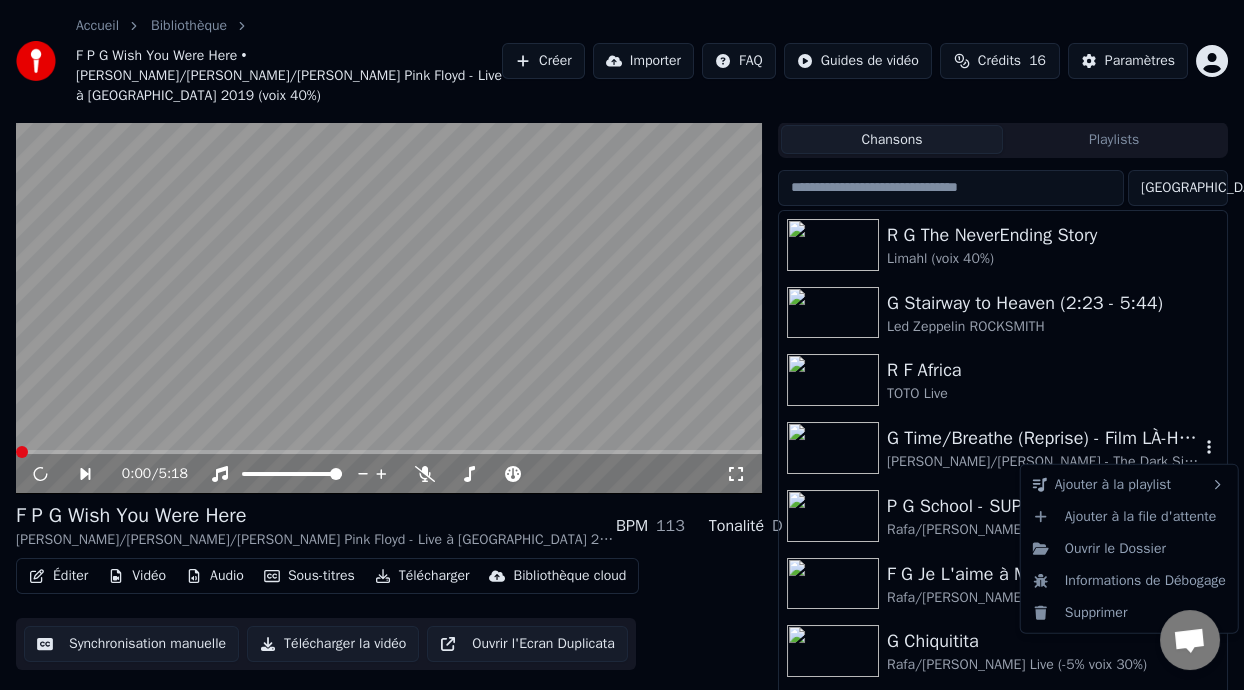 click 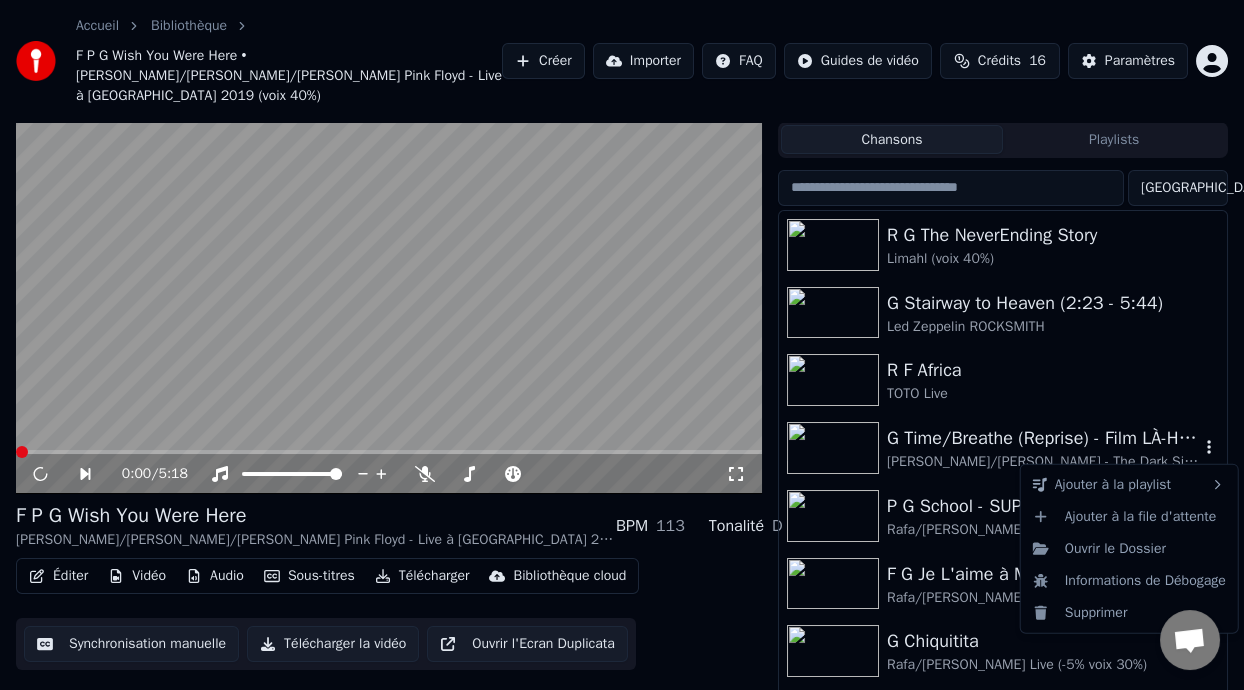 click 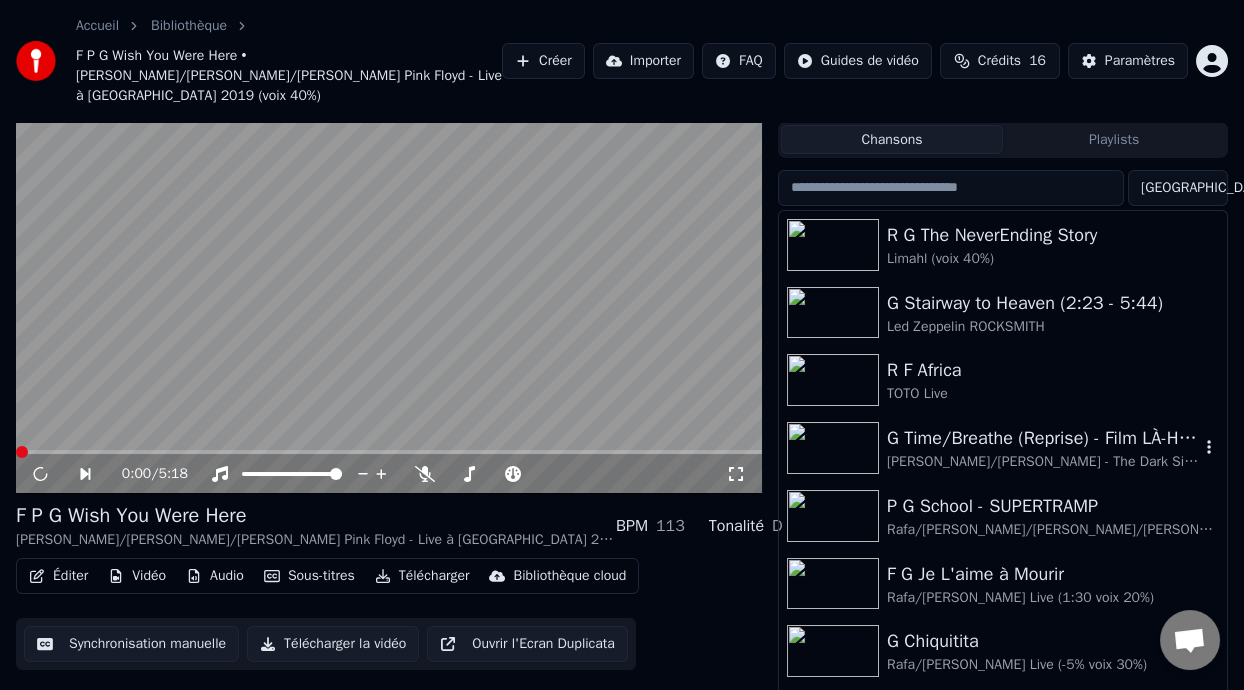 click 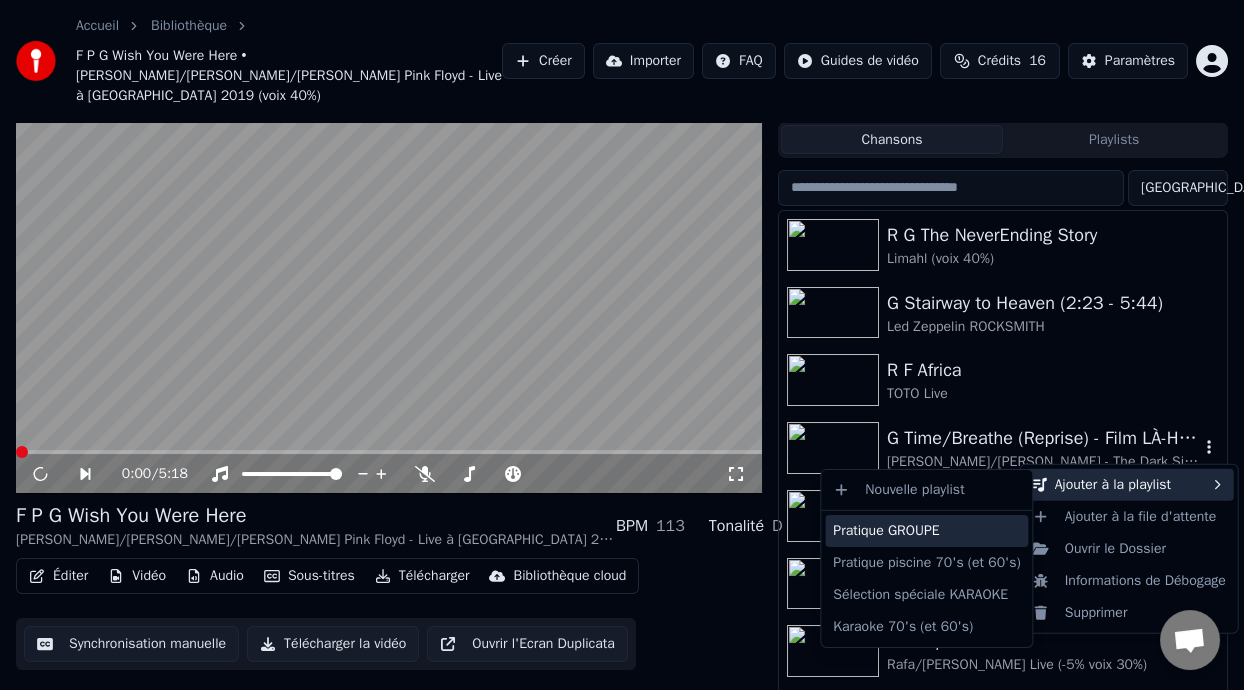 click on "Pratique GROUPE" at bounding box center [926, 531] 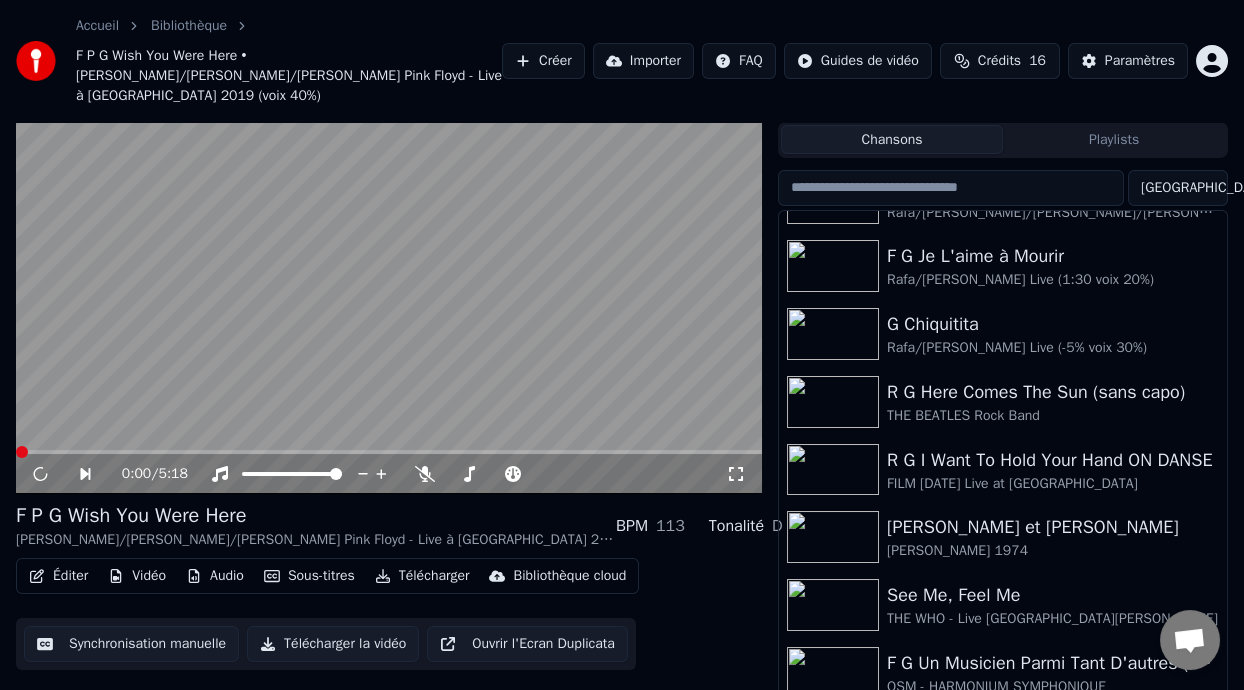 scroll, scrollTop: 361, scrollLeft: 0, axis: vertical 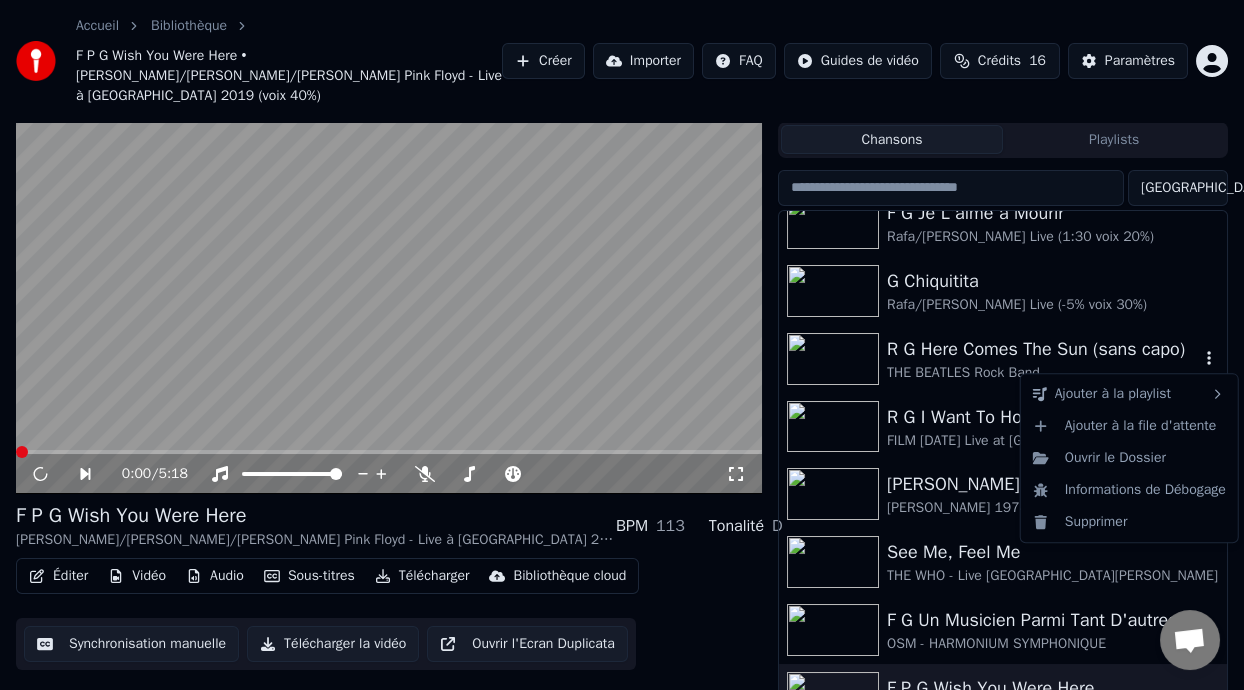 click 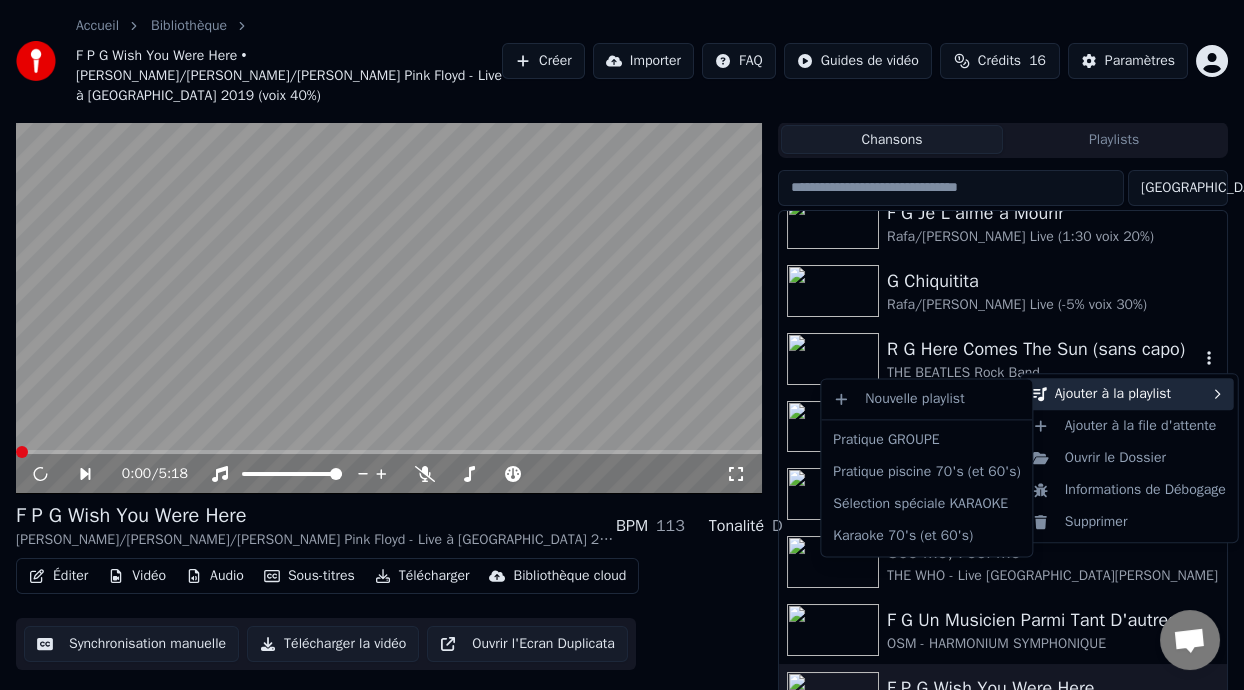 click on "Ajouter à la playlist" at bounding box center (1129, 394) 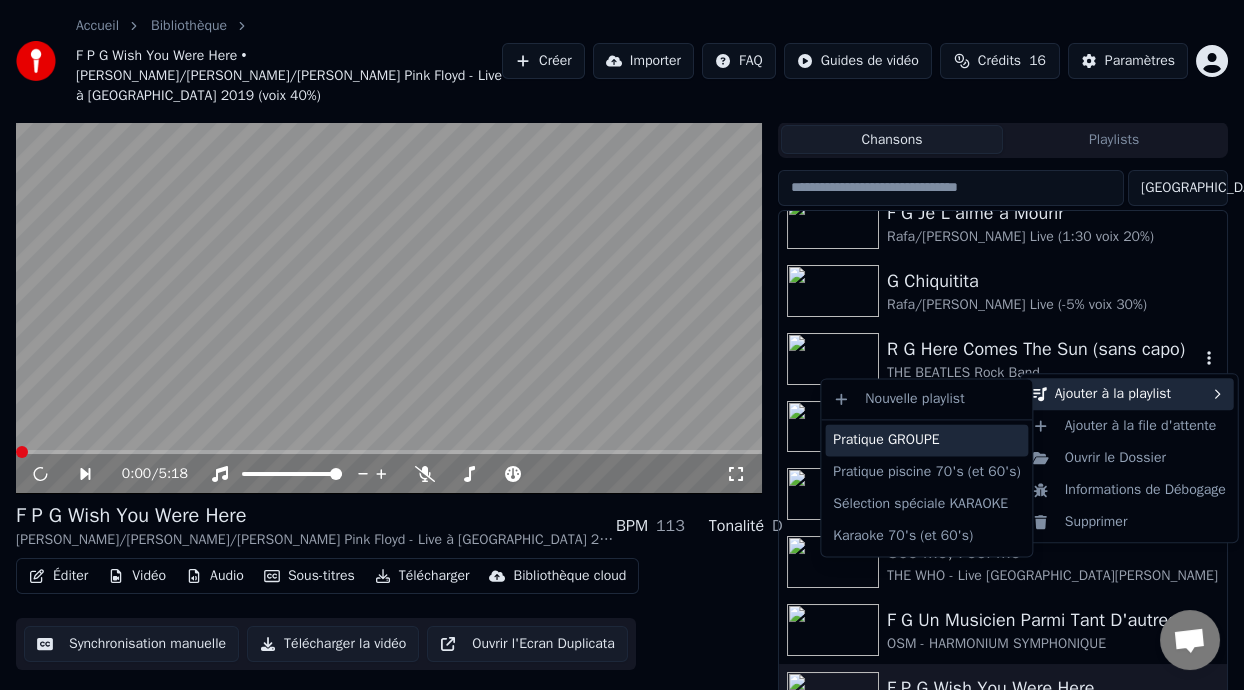 click on "Pratique GROUPE" at bounding box center (926, 440) 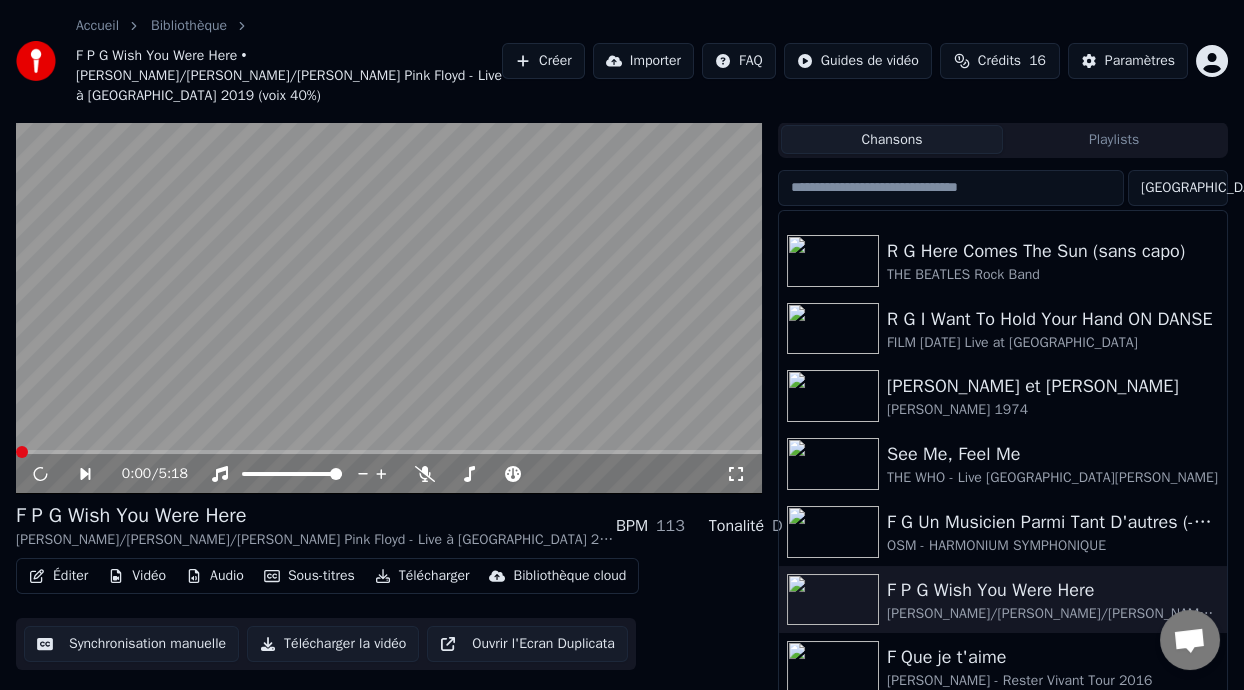 scroll, scrollTop: 449, scrollLeft: 0, axis: vertical 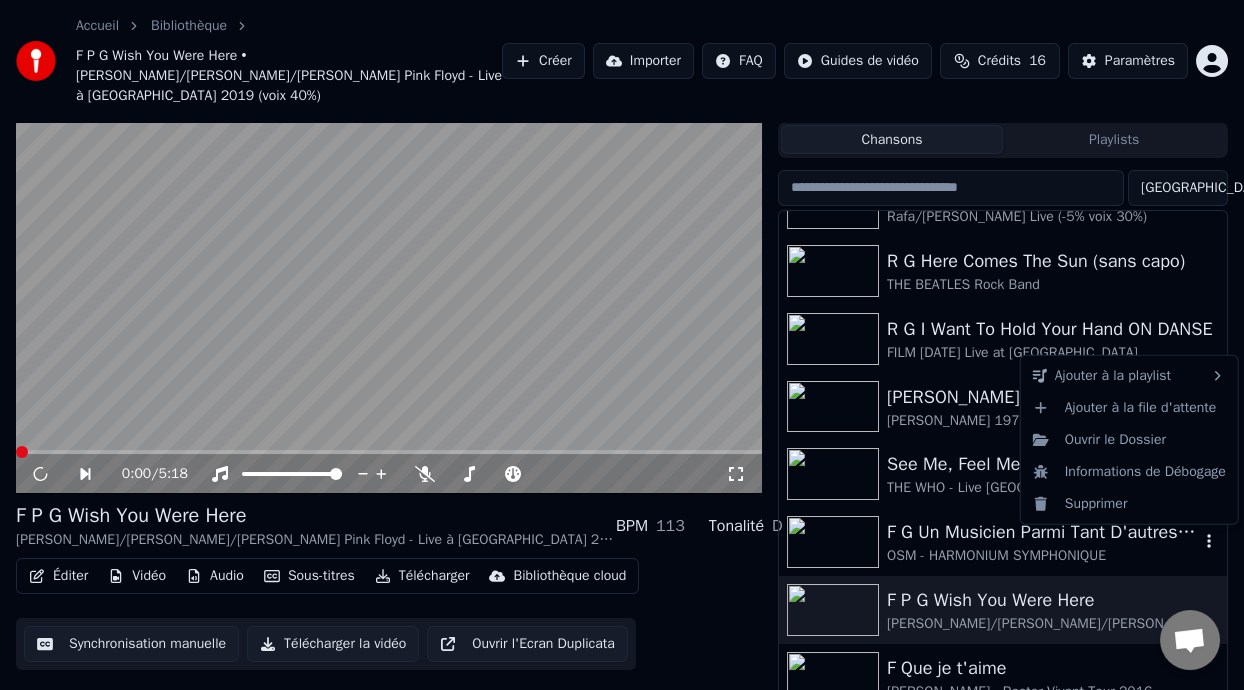 click 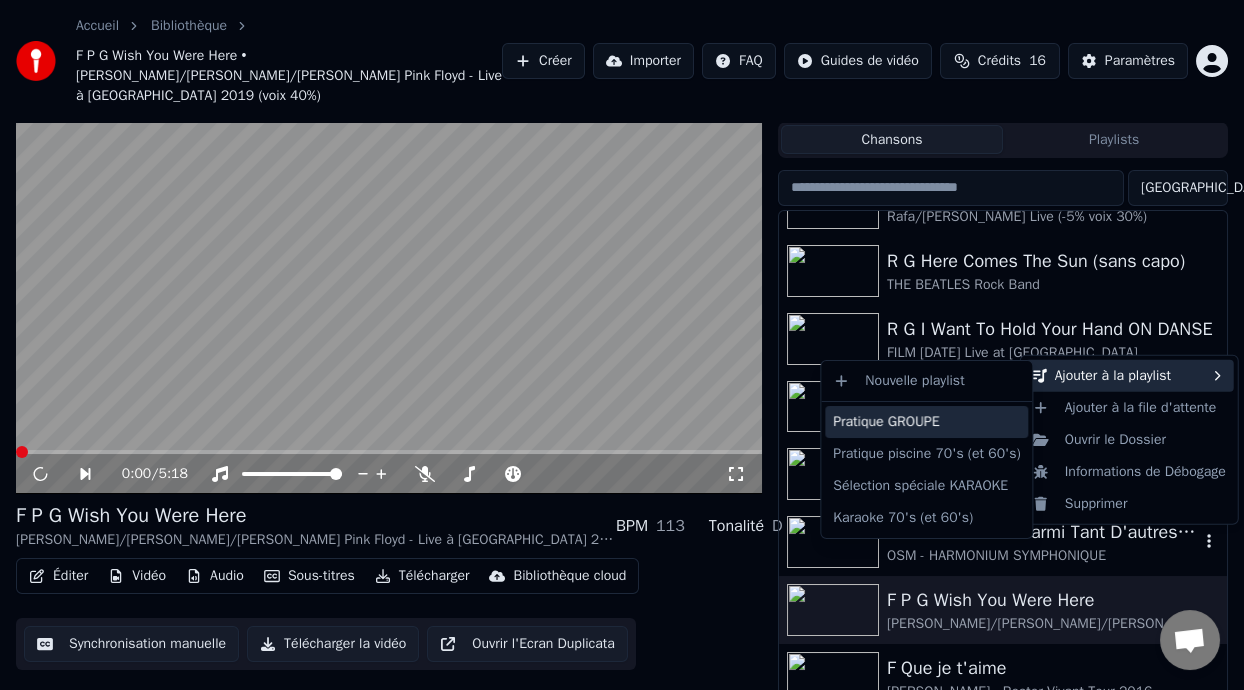 click on "Pratique GROUPE" at bounding box center (926, 422) 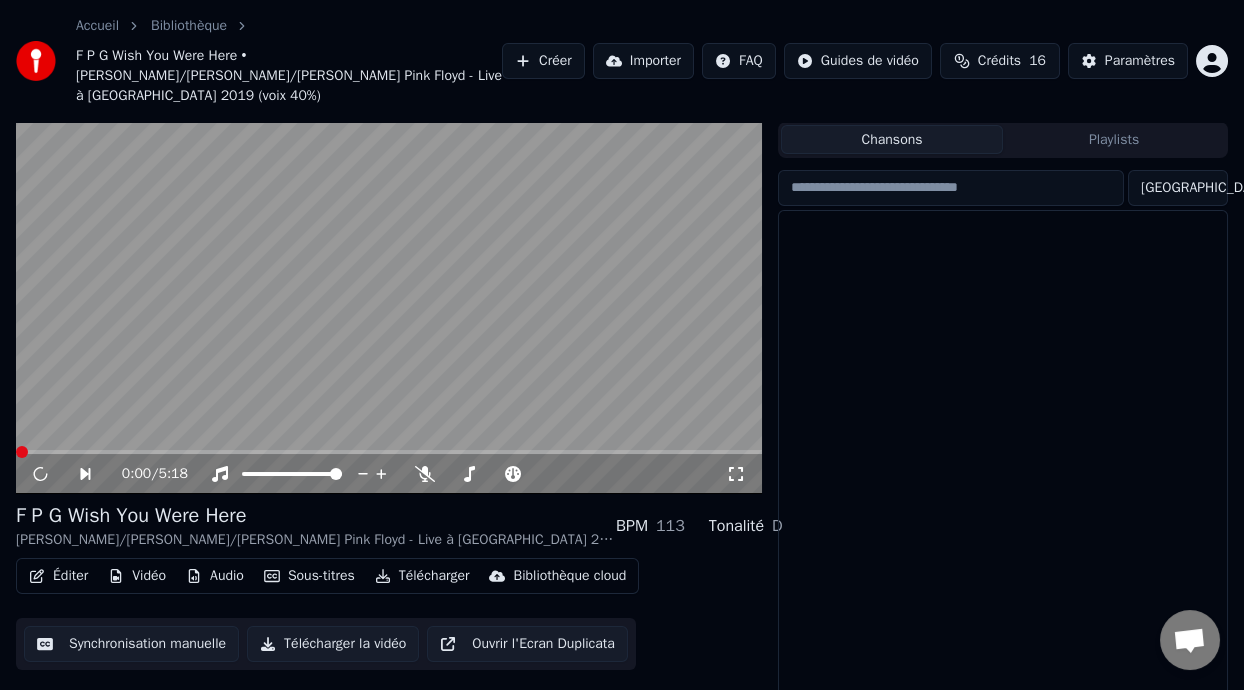 scroll, scrollTop: 0, scrollLeft: 0, axis: both 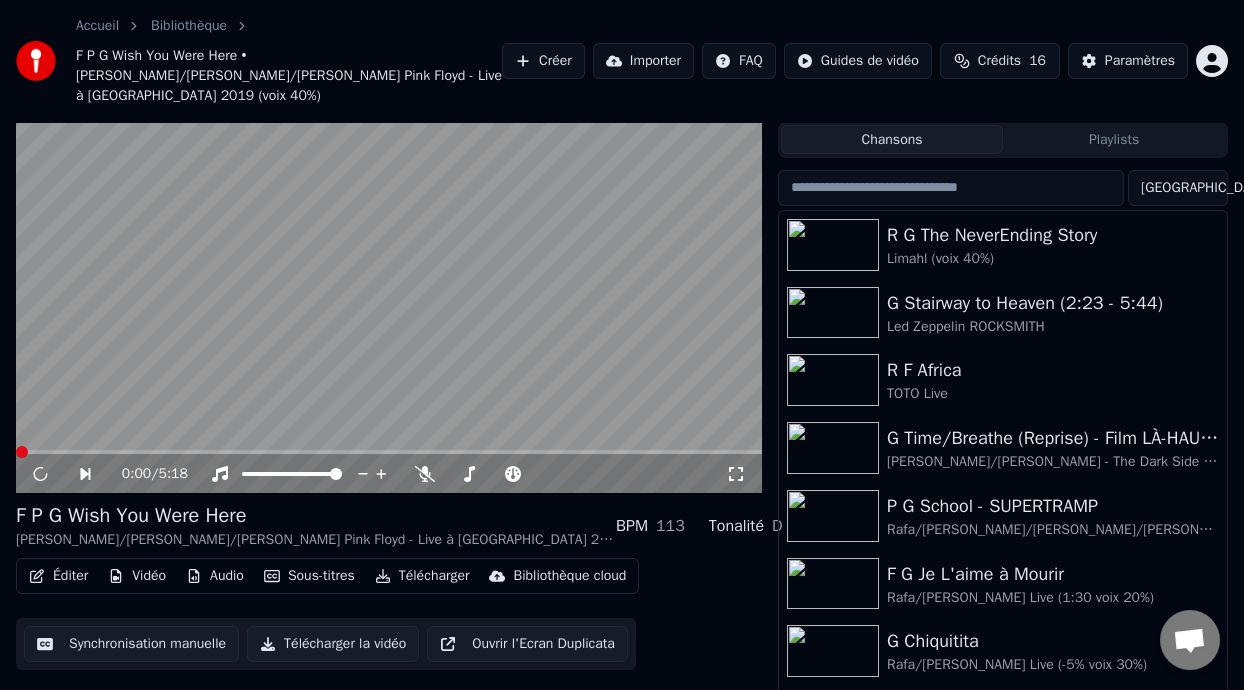 click at bounding box center (951, 188) 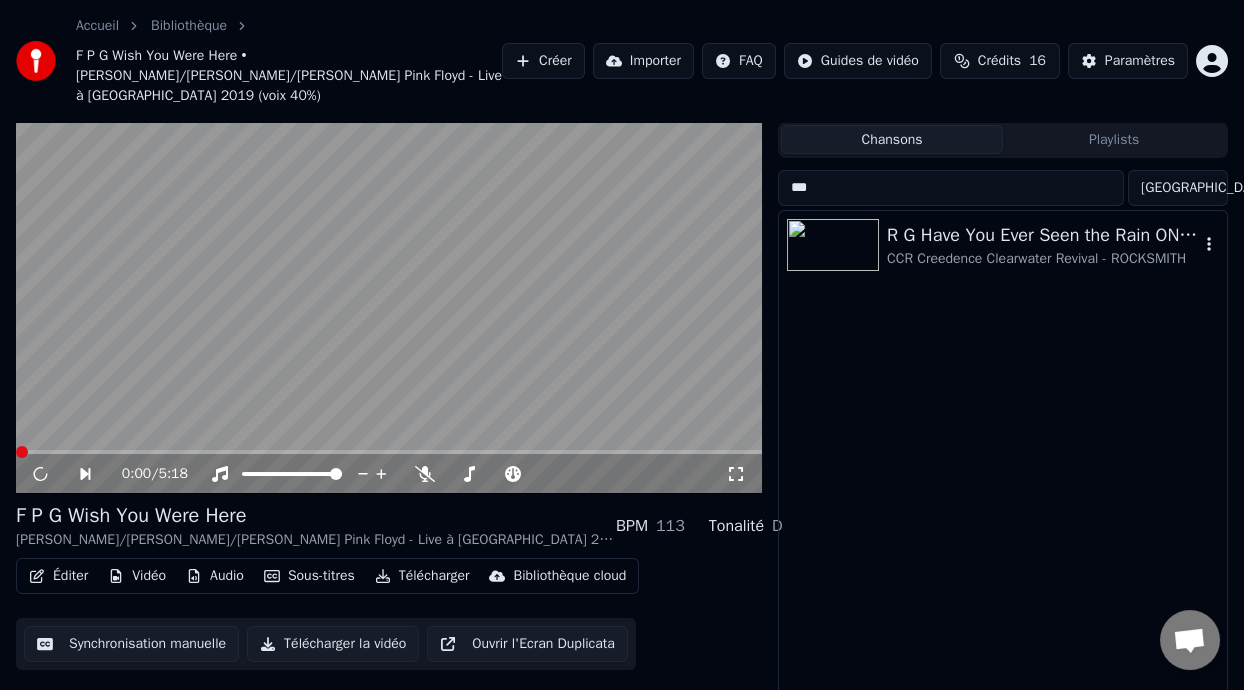 type on "***" 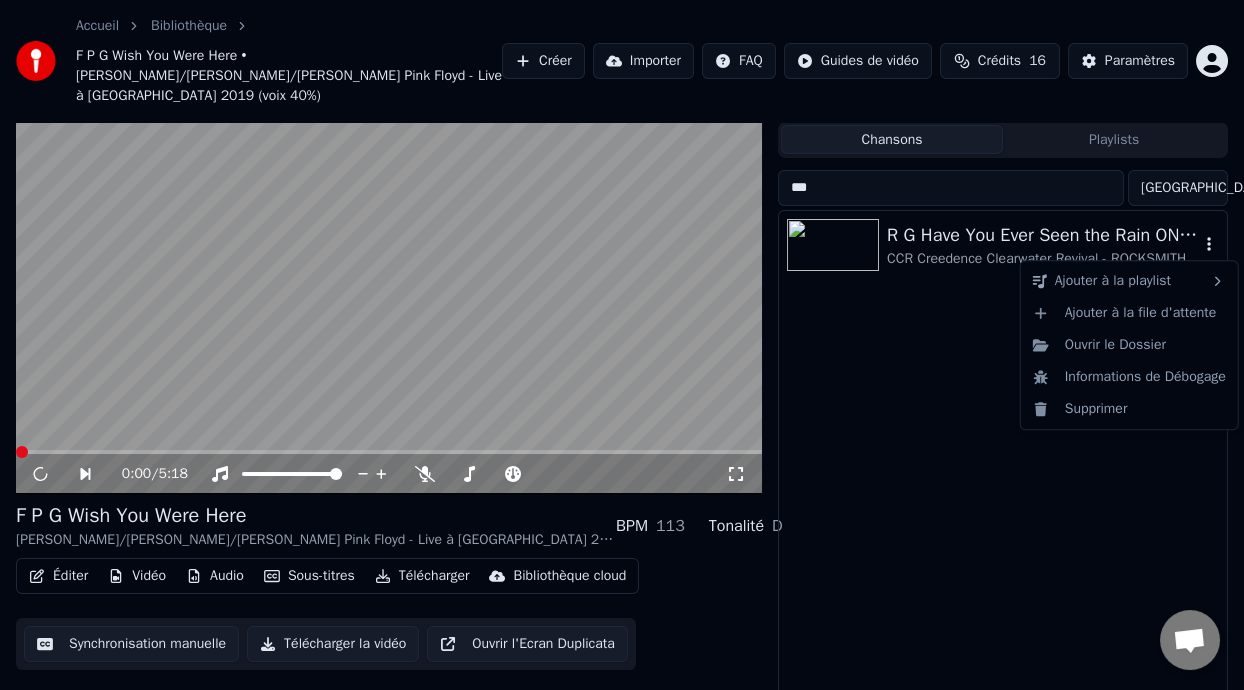 click 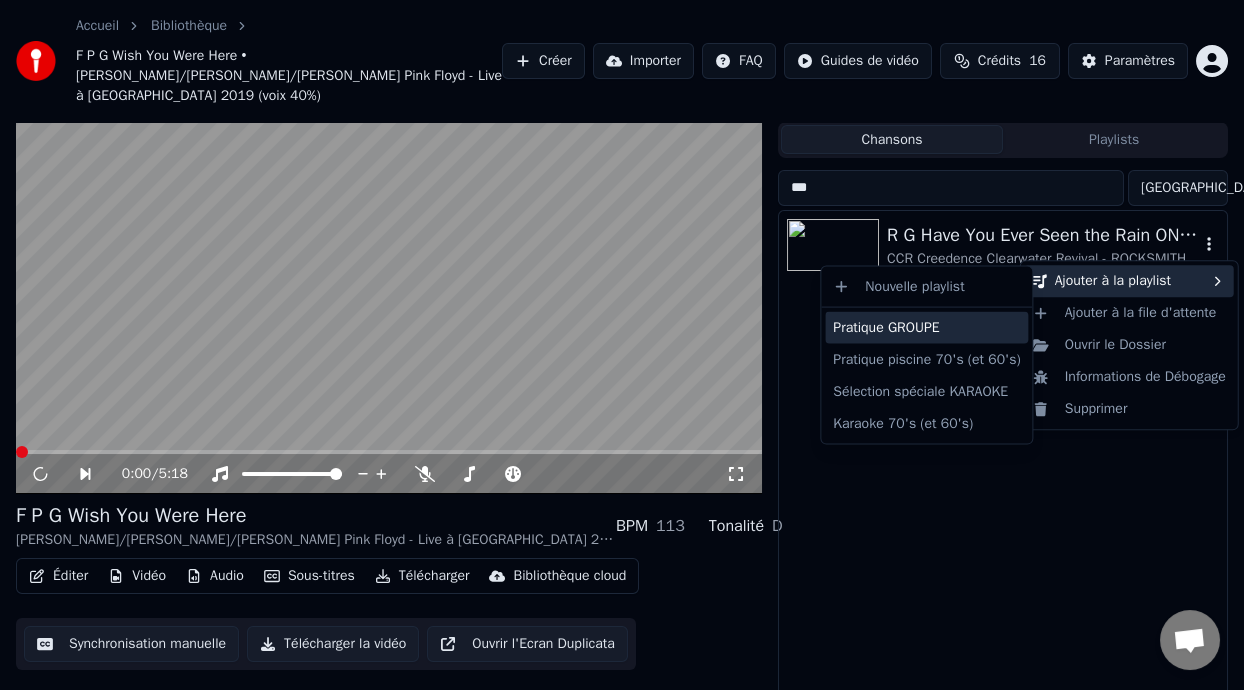 click on "Pratique GROUPE" at bounding box center [926, 328] 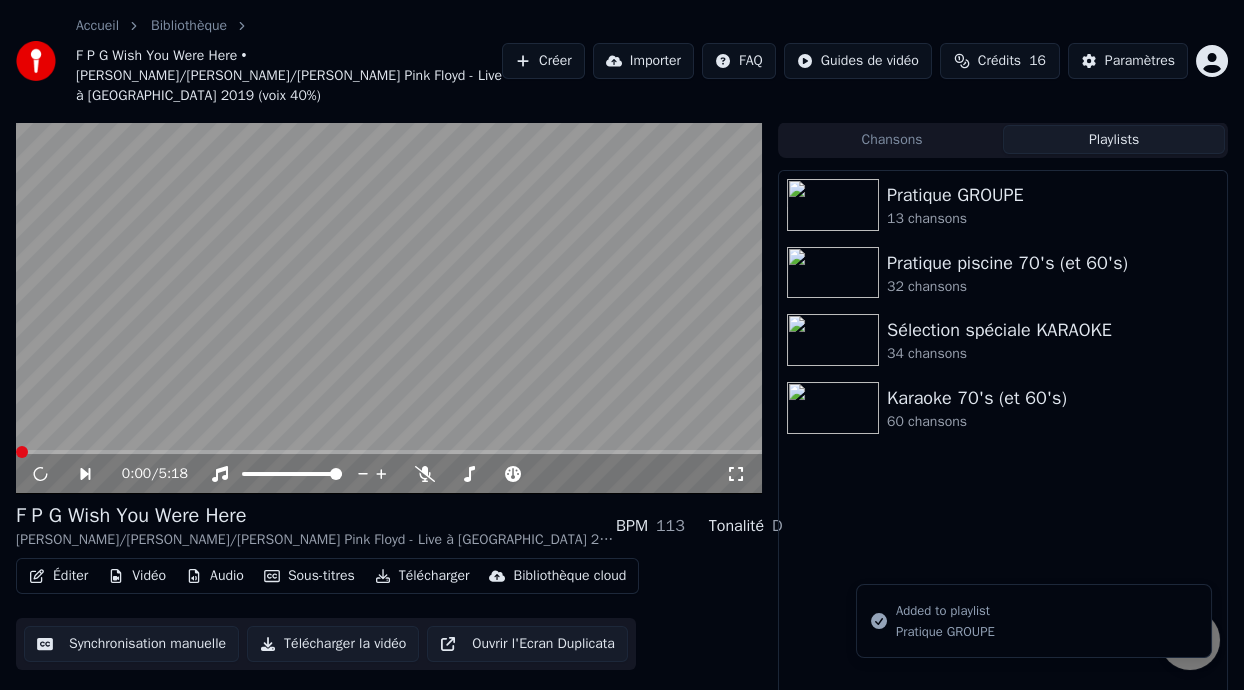 click on "Playlists" at bounding box center (1114, 139) 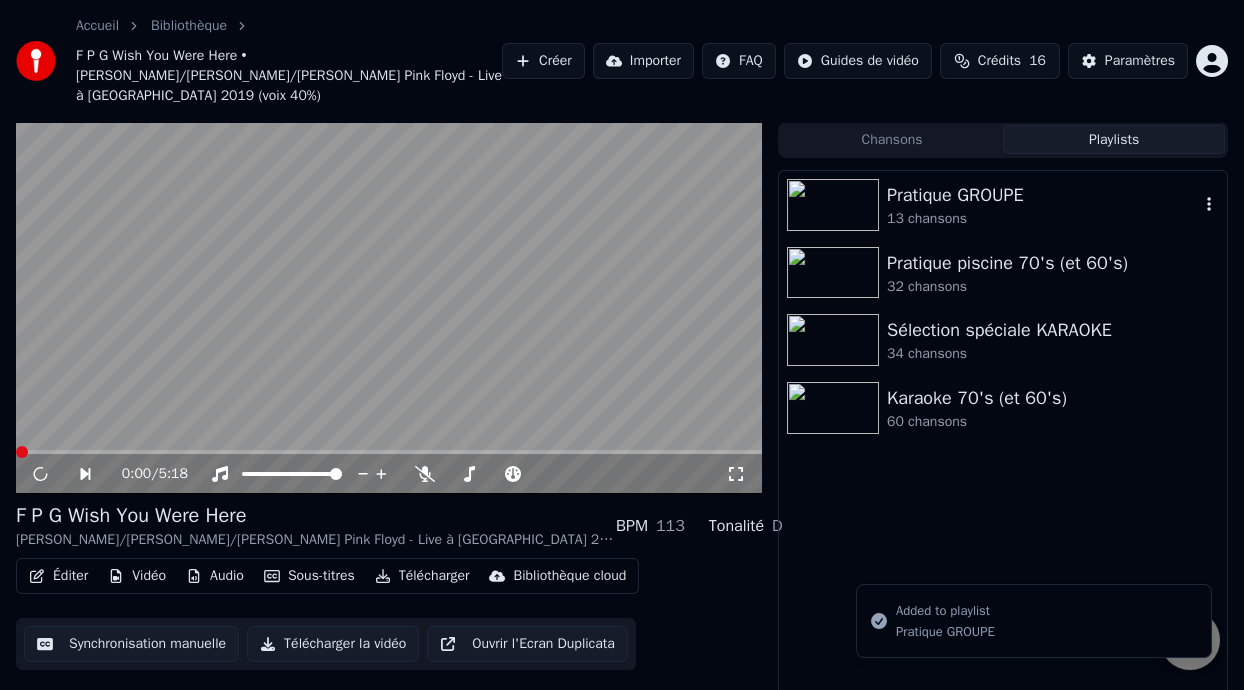 click on "Pratique GROUPE" at bounding box center [1043, 195] 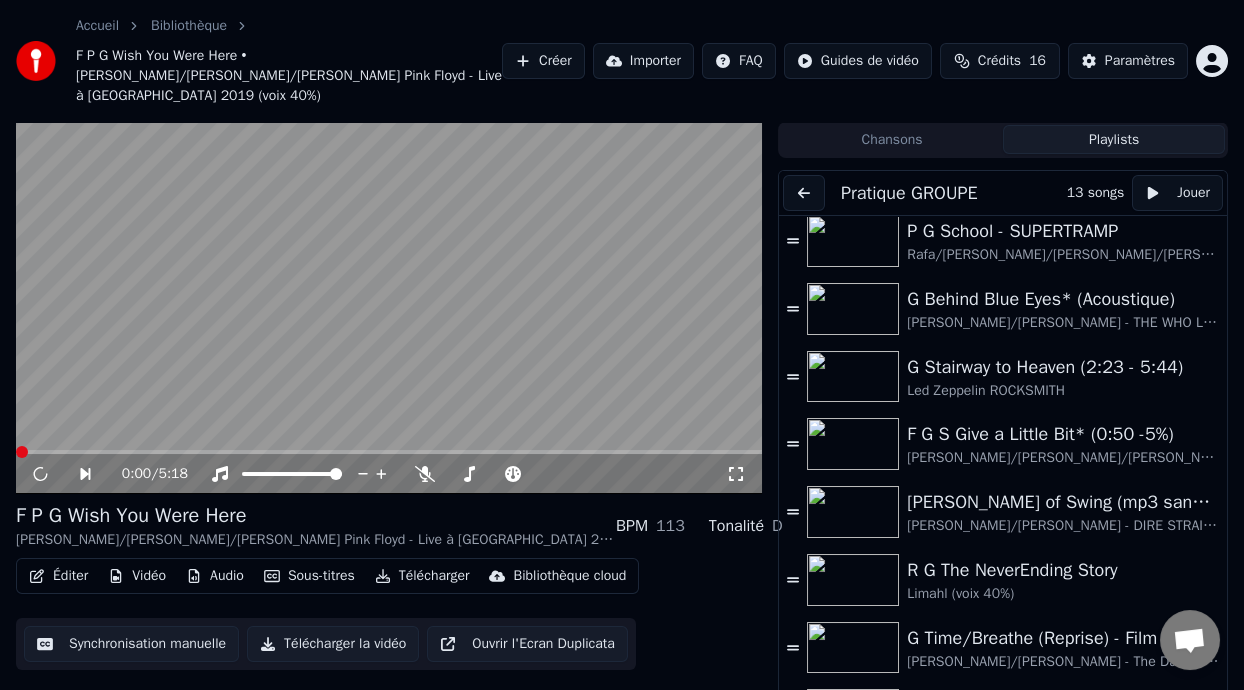 scroll, scrollTop: 375, scrollLeft: 0, axis: vertical 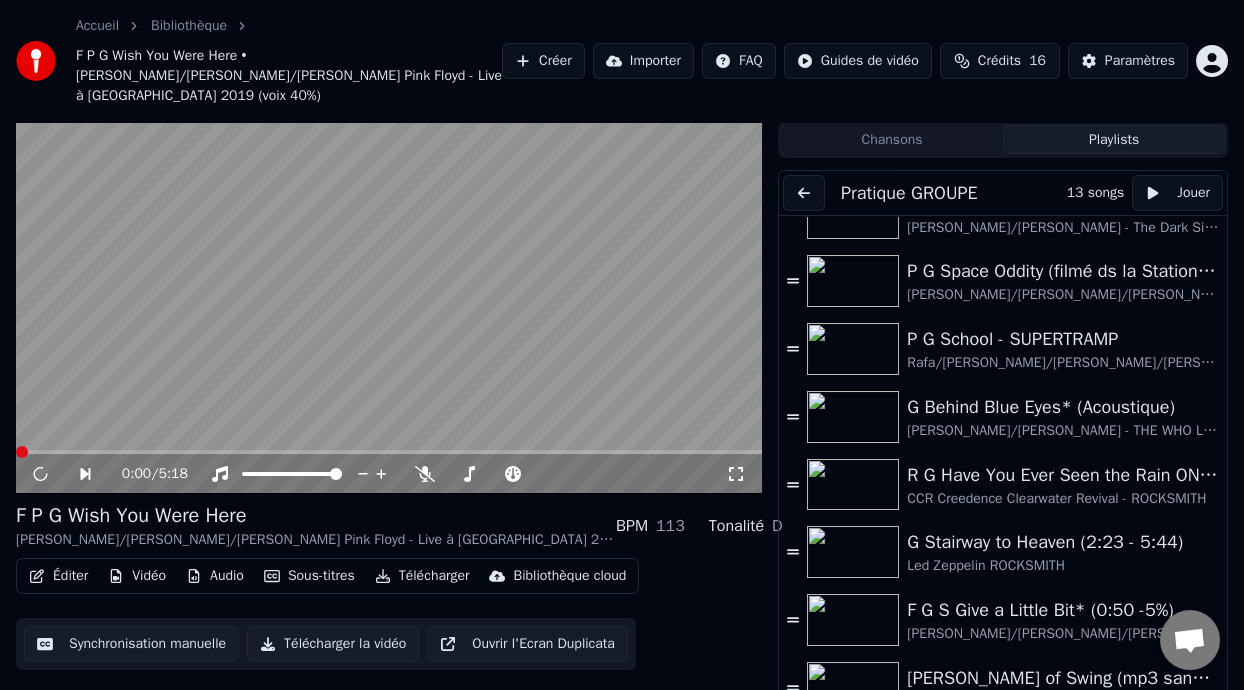 click on "Playlists" at bounding box center (1114, 139) 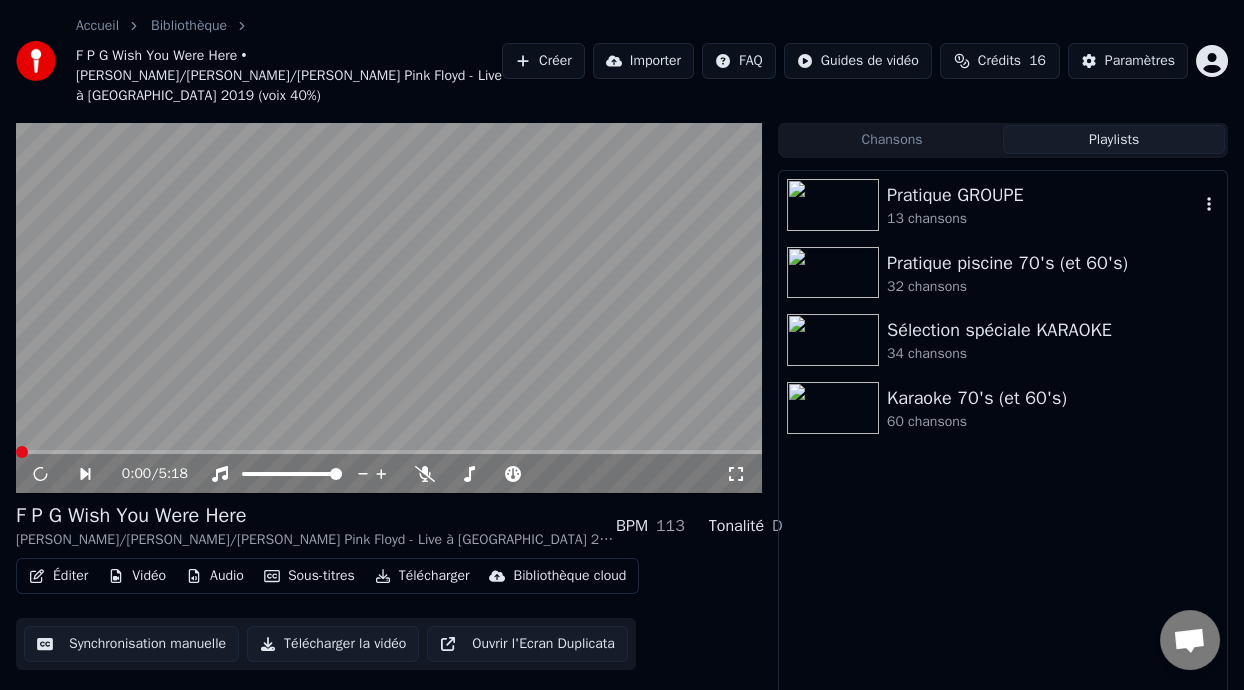 scroll, scrollTop: 0, scrollLeft: 0, axis: both 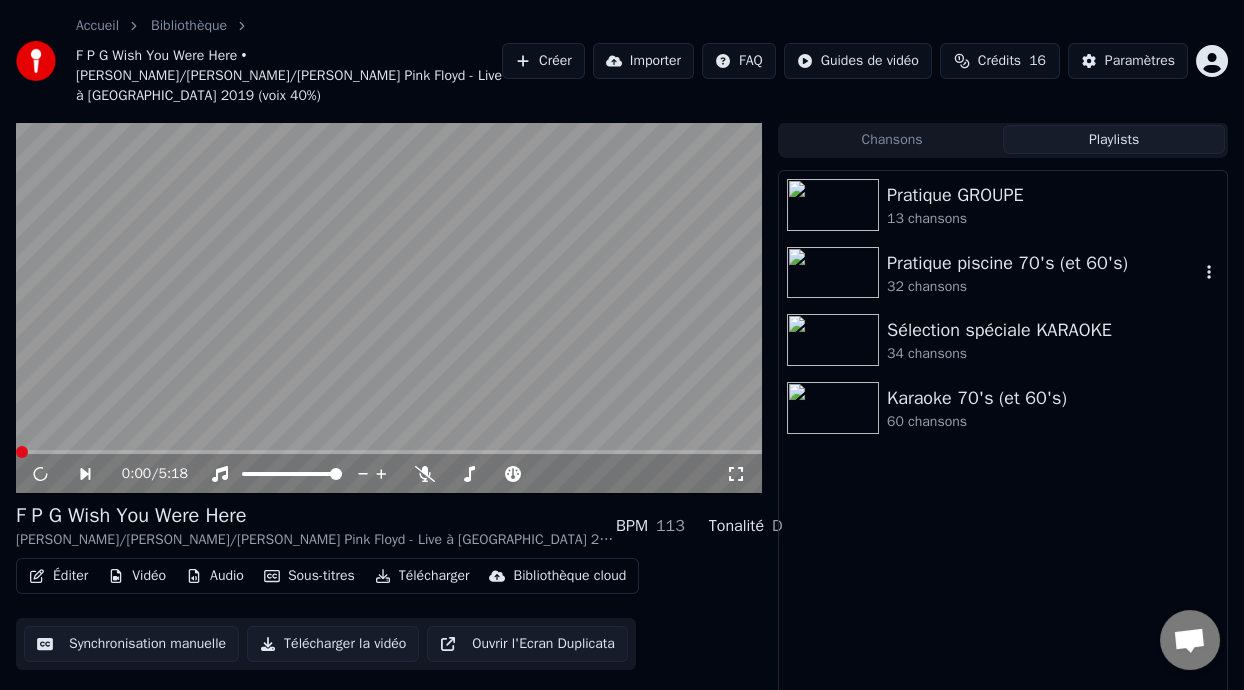 click on "Pratique piscine 70's (et 60's)" at bounding box center [1043, 263] 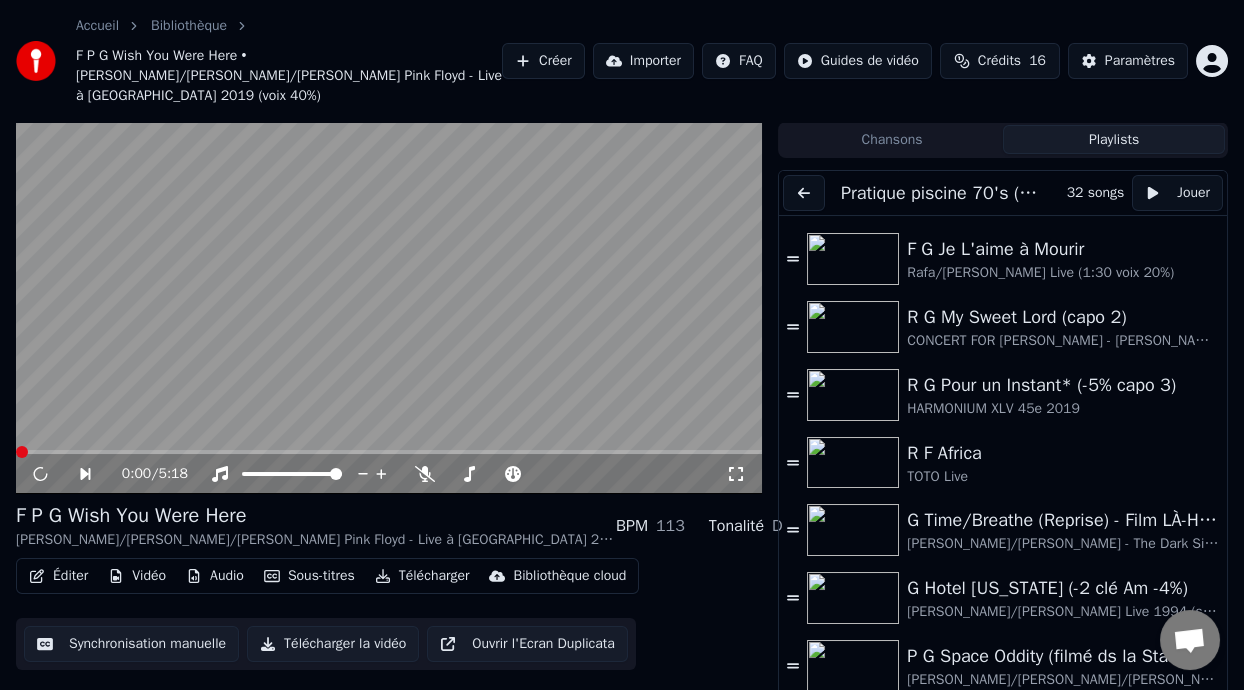 scroll, scrollTop: 388, scrollLeft: 0, axis: vertical 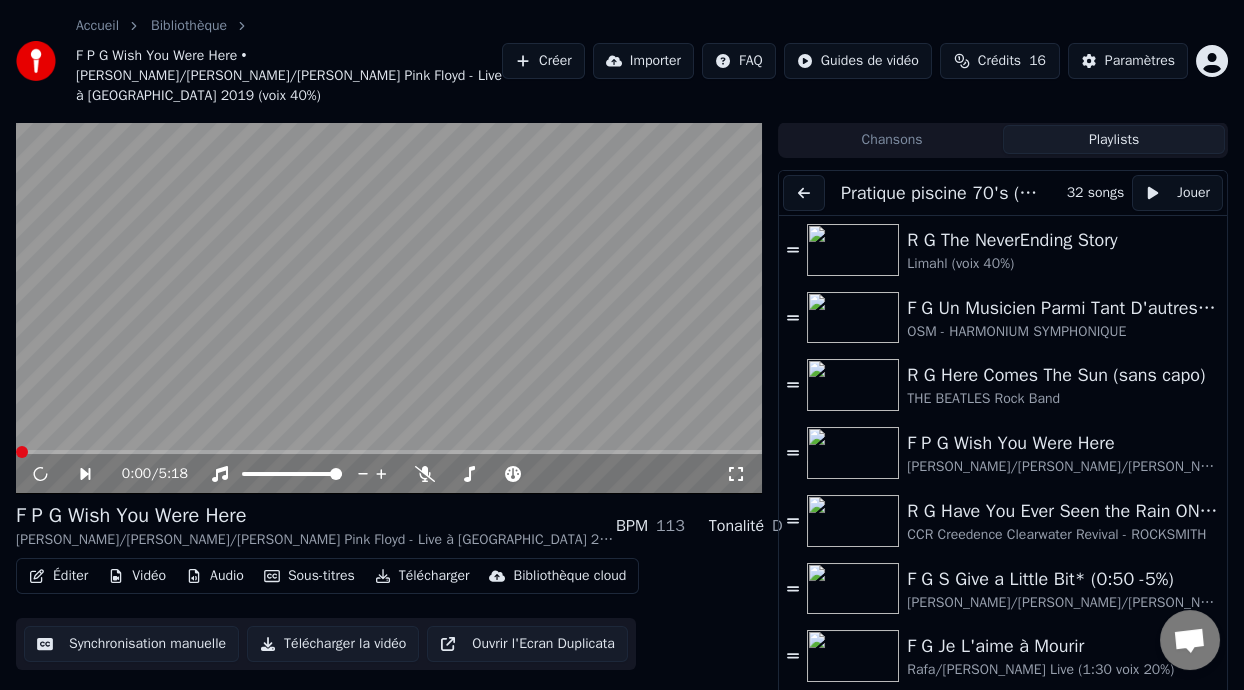 click at bounding box center (804, 193) 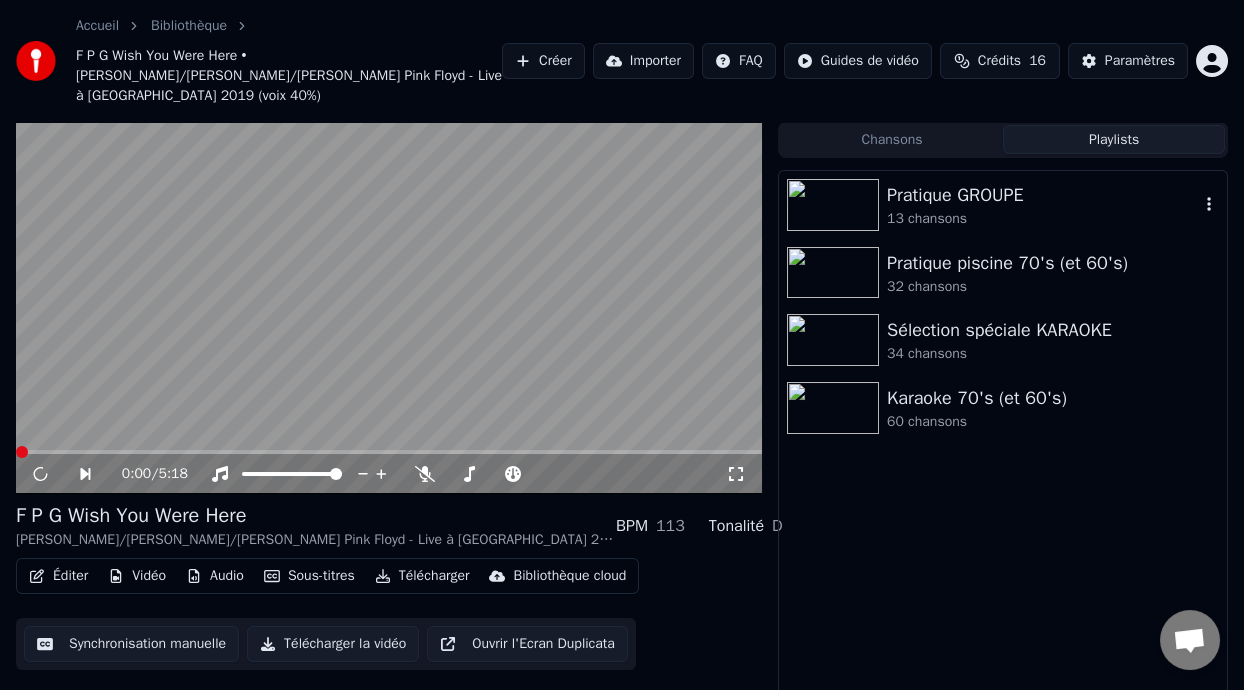 click on "Pratique GROUPE" at bounding box center (1043, 195) 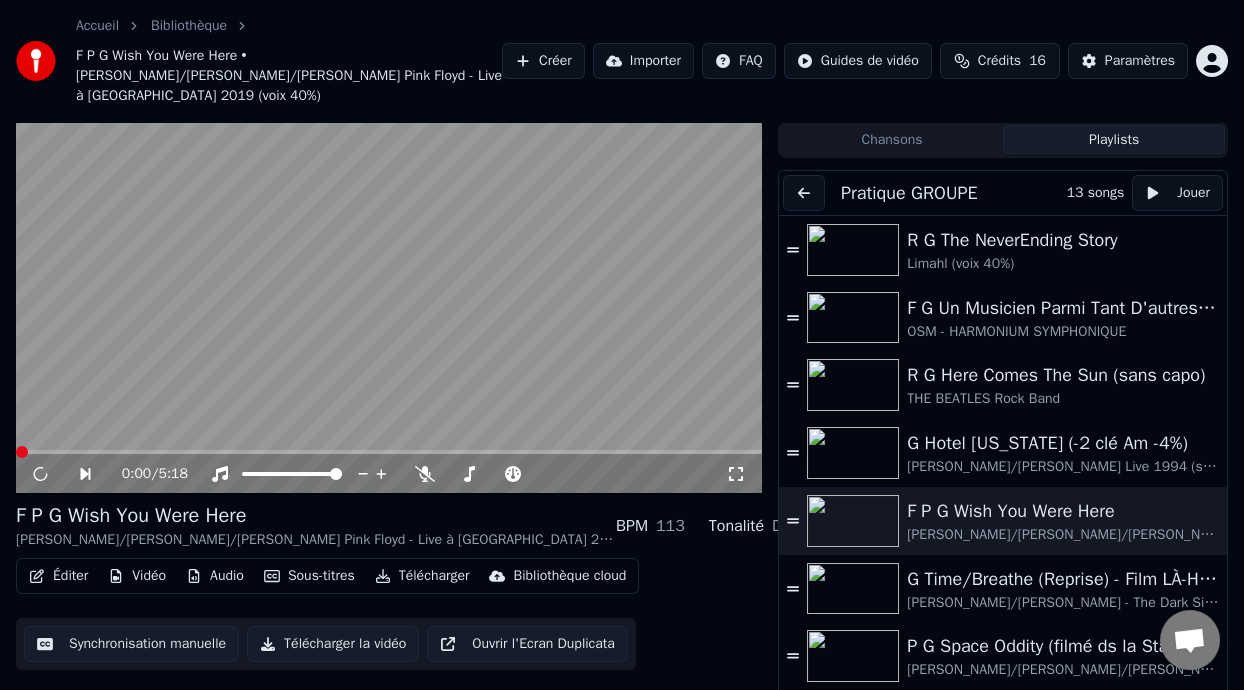 scroll, scrollTop: 375, scrollLeft: 0, axis: vertical 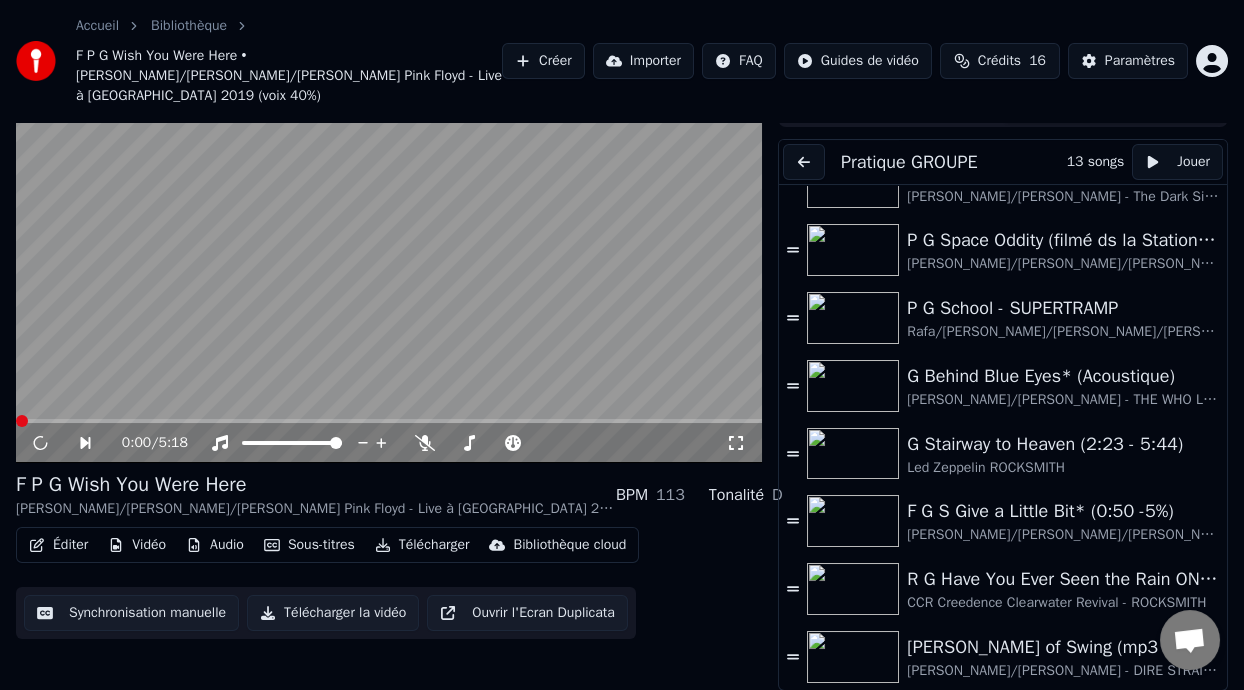 click at bounding box center (804, 162) 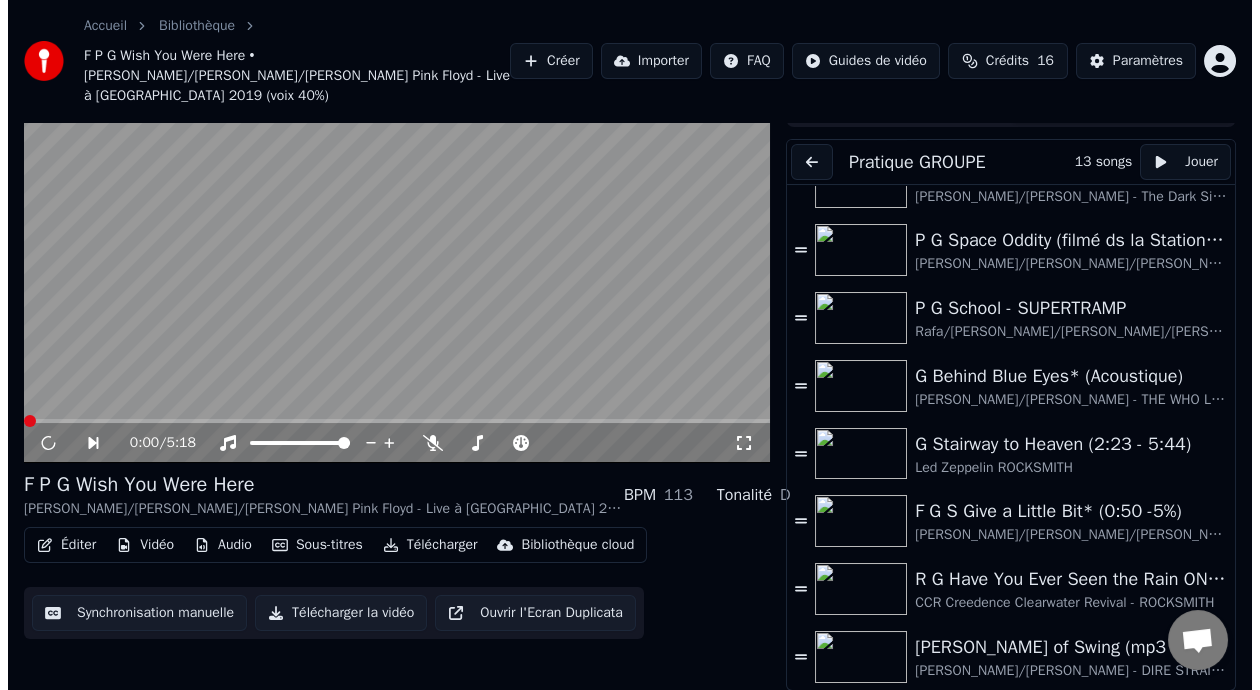 scroll, scrollTop: 0, scrollLeft: 0, axis: both 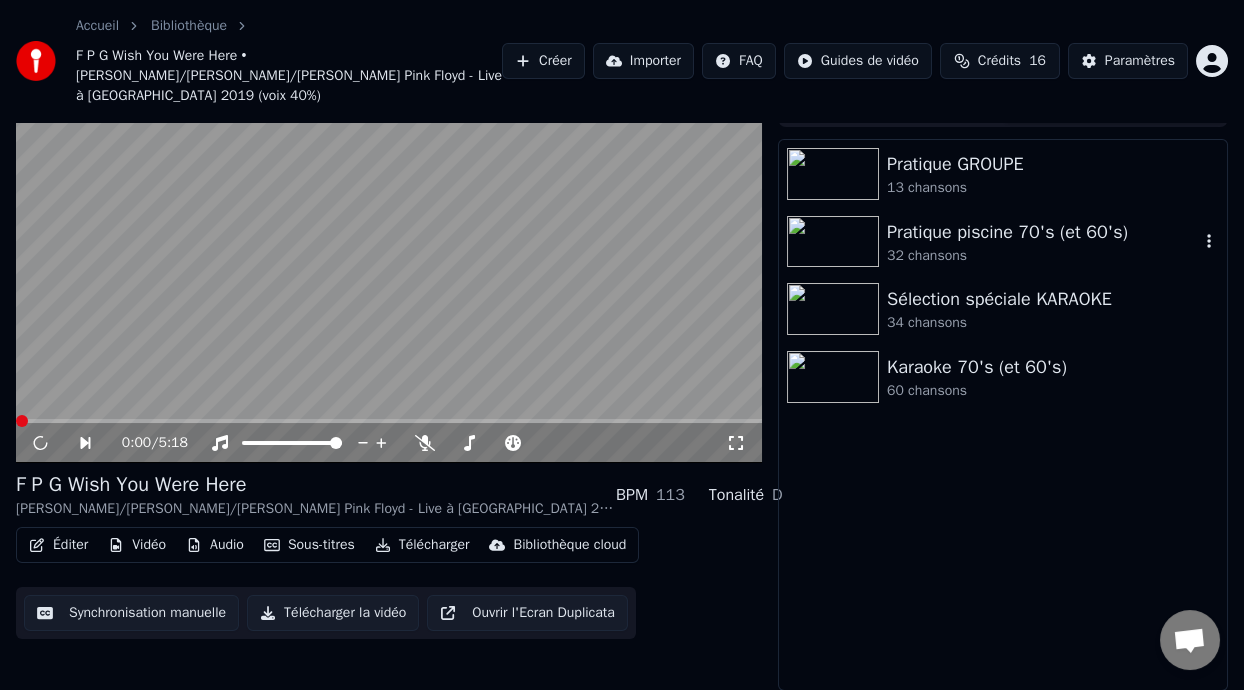 click 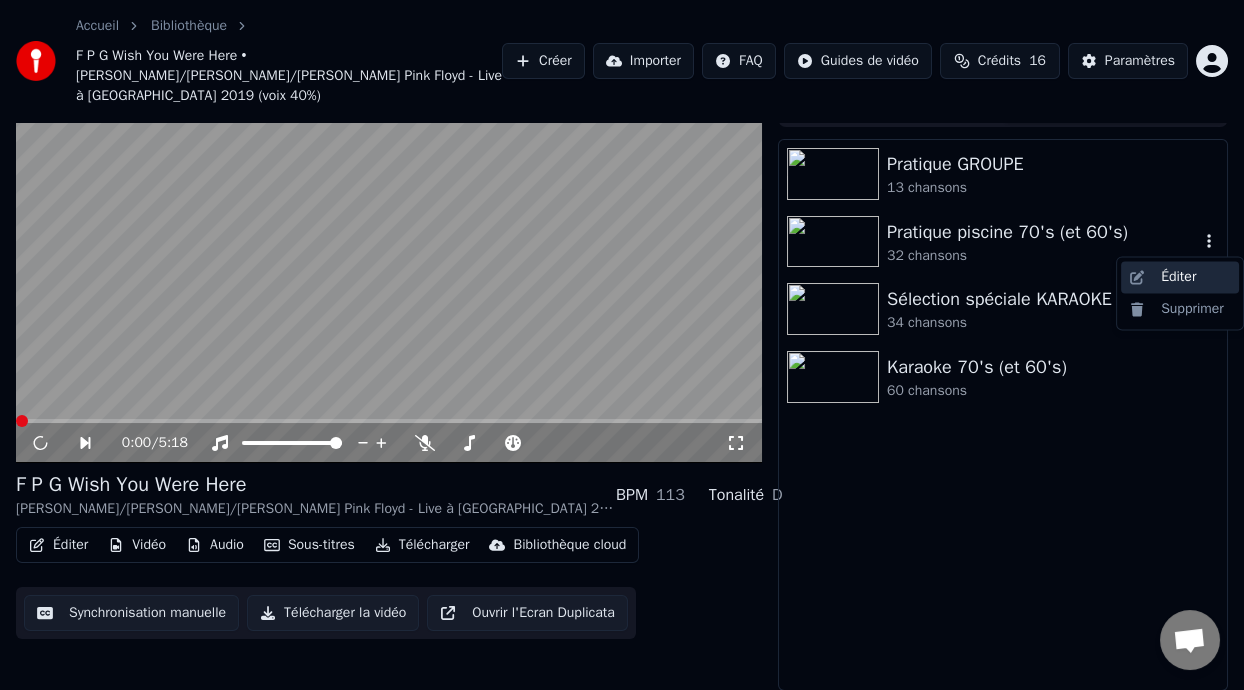 click on "Éditer" at bounding box center (1180, 277) 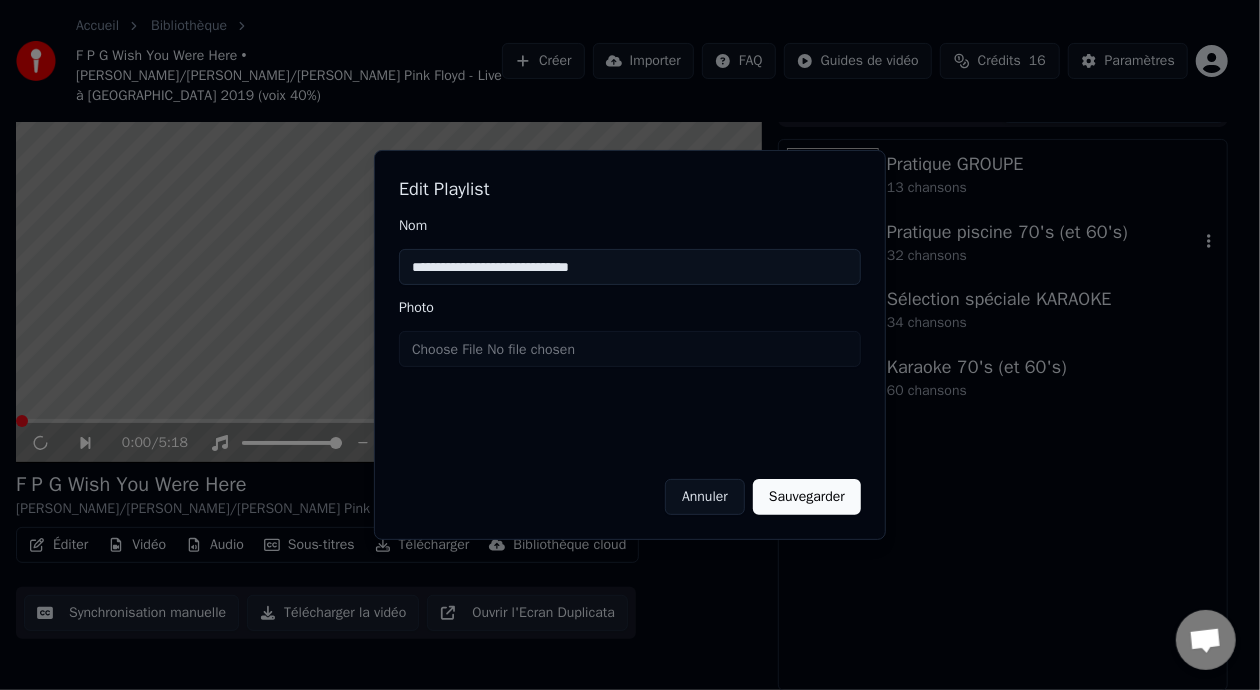 click on "**********" at bounding box center [630, 267] 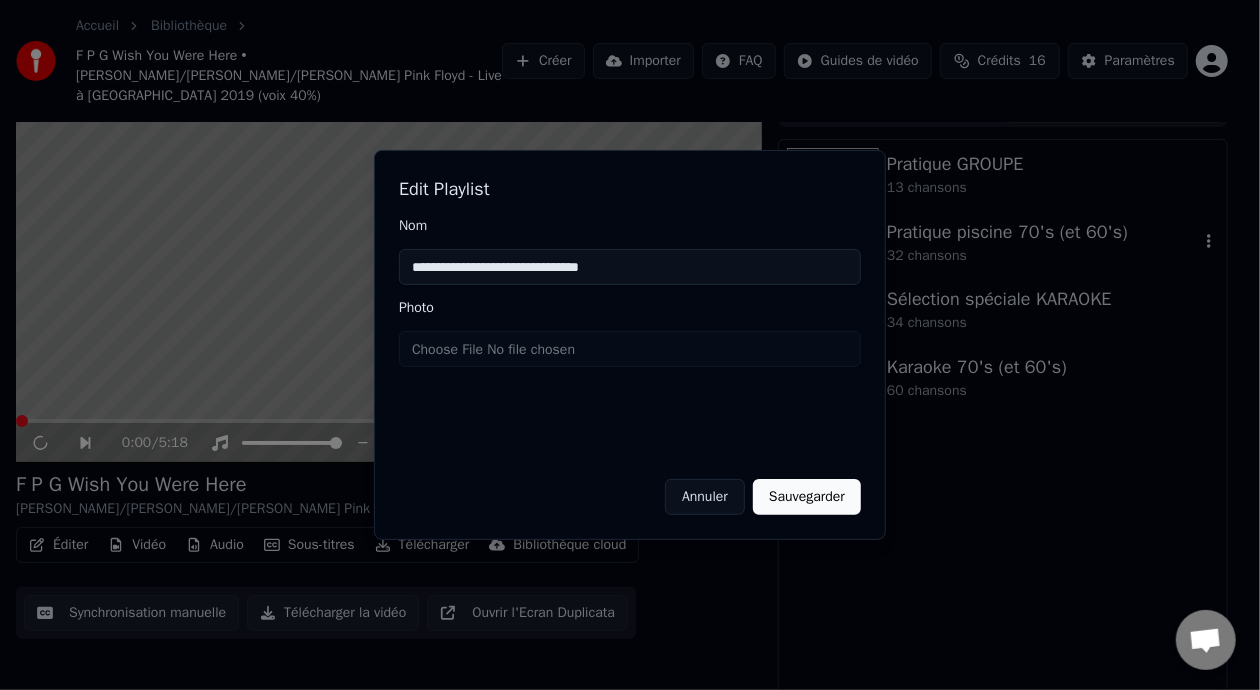 type on "**********" 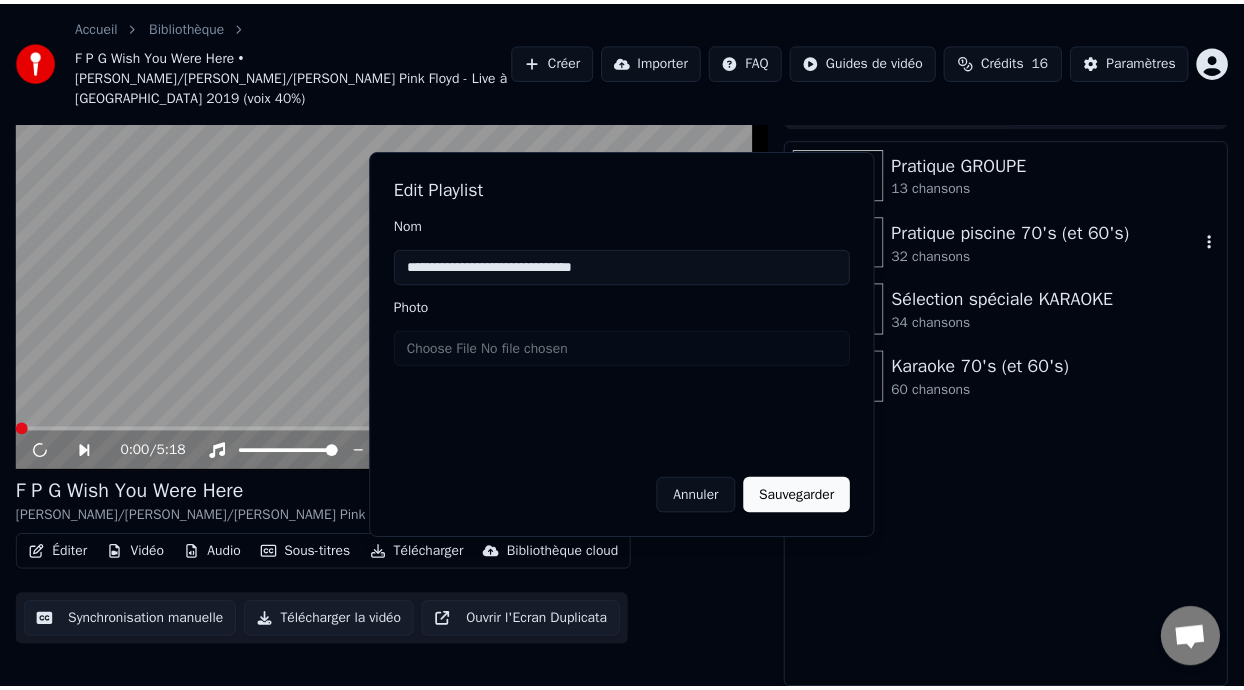 scroll, scrollTop: 59, scrollLeft: 0, axis: vertical 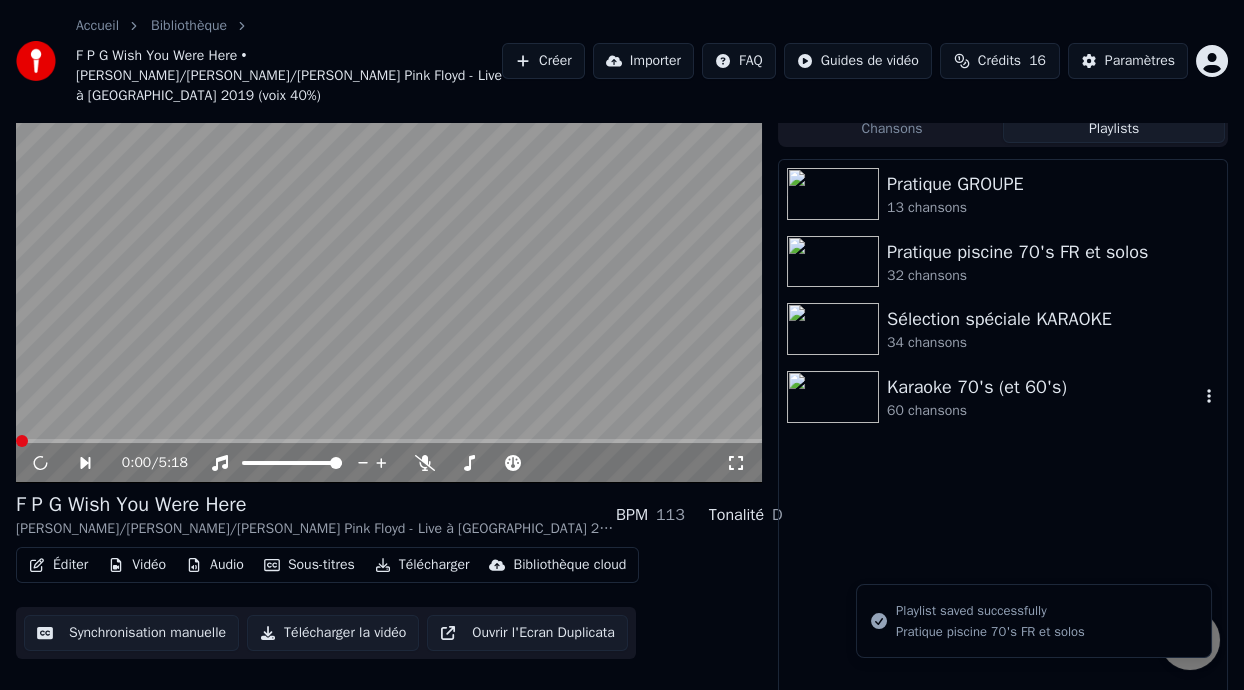 click on "60 chansons" at bounding box center (1043, 411) 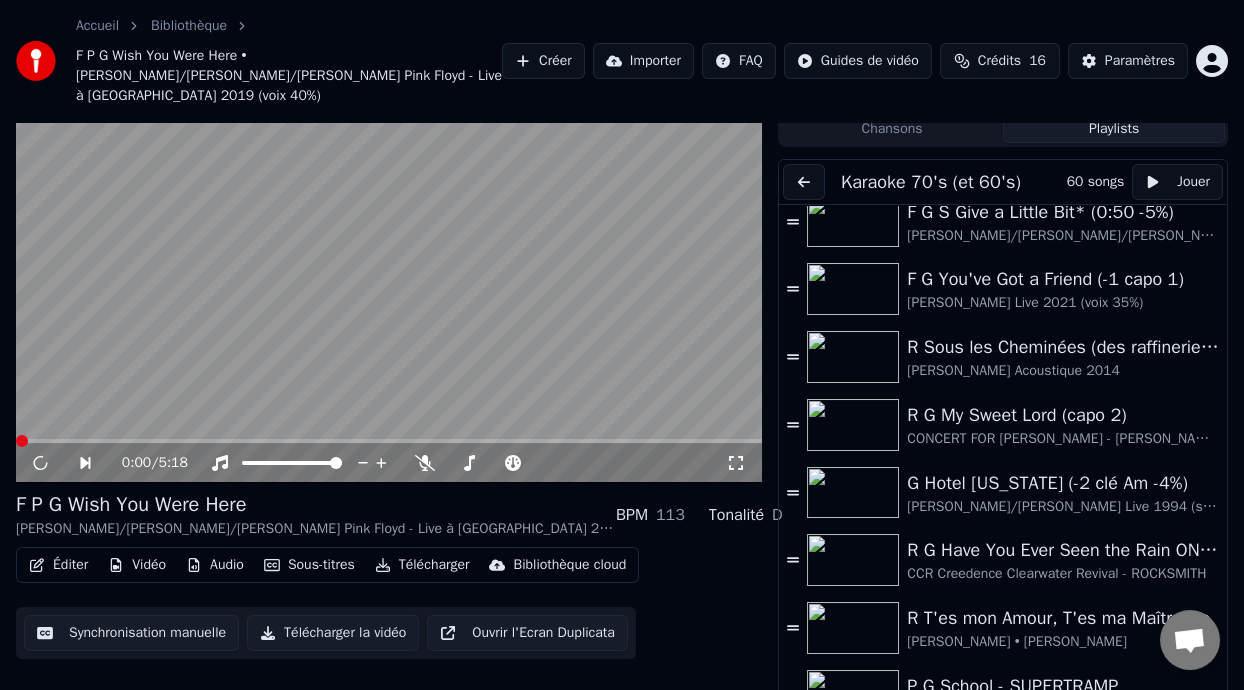 scroll, scrollTop: 367, scrollLeft: 0, axis: vertical 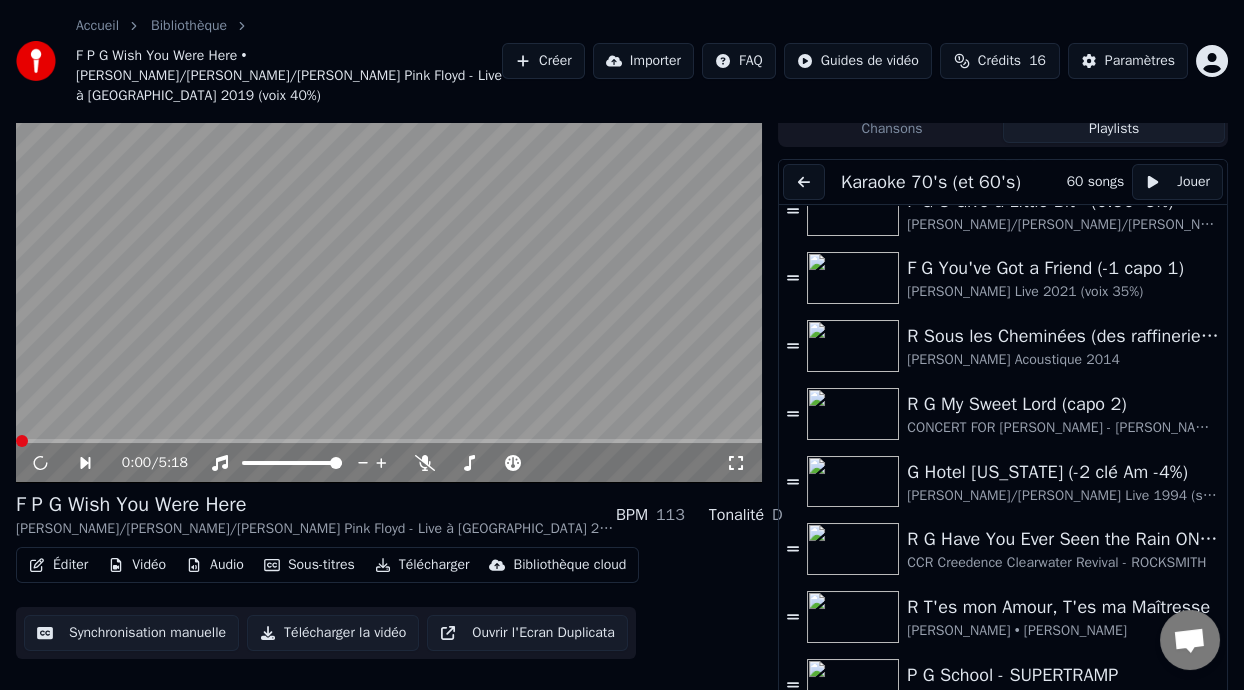 click on "Playlists" at bounding box center (1114, 128) 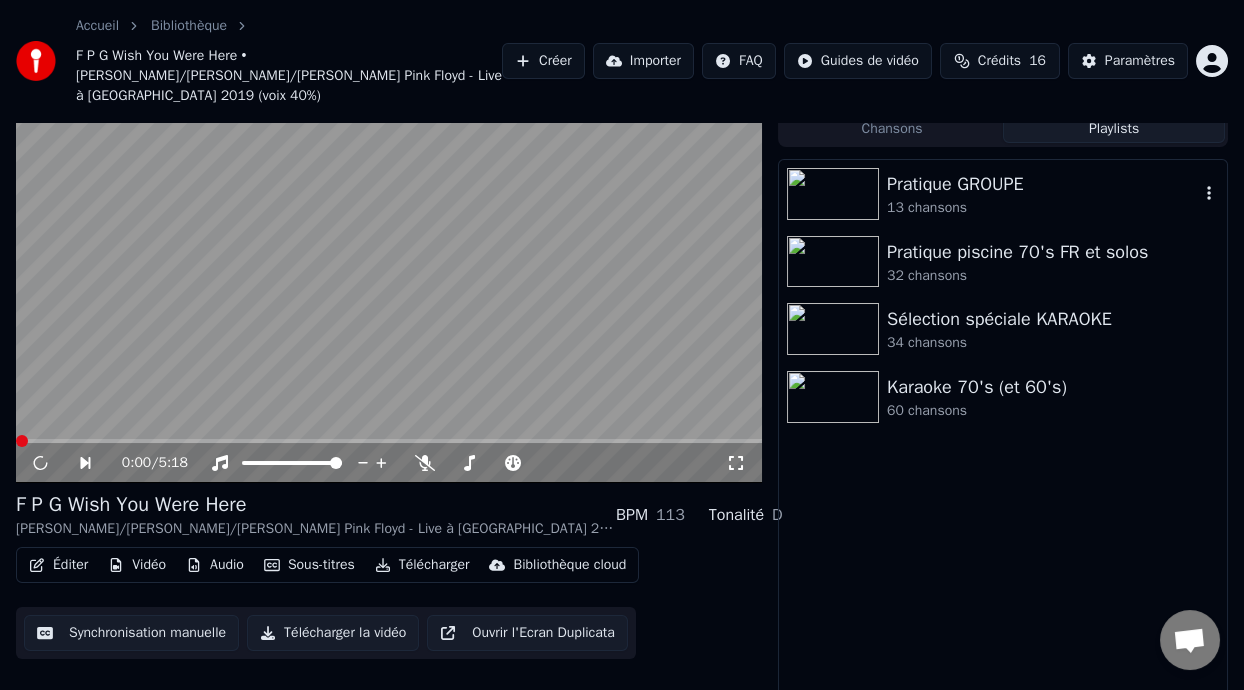 scroll, scrollTop: 0, scrollLeft: 0, axis: both 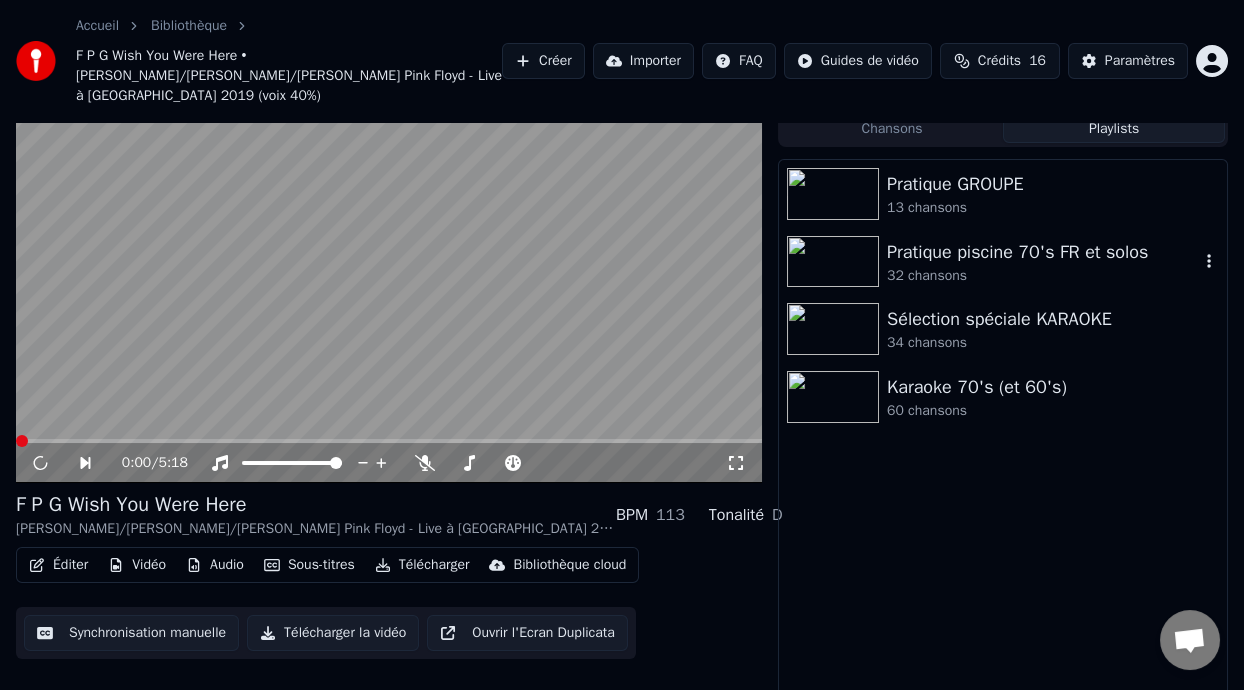 click on "Pratique piscine 70's FR et solos" at bounding box center [1043, 252] 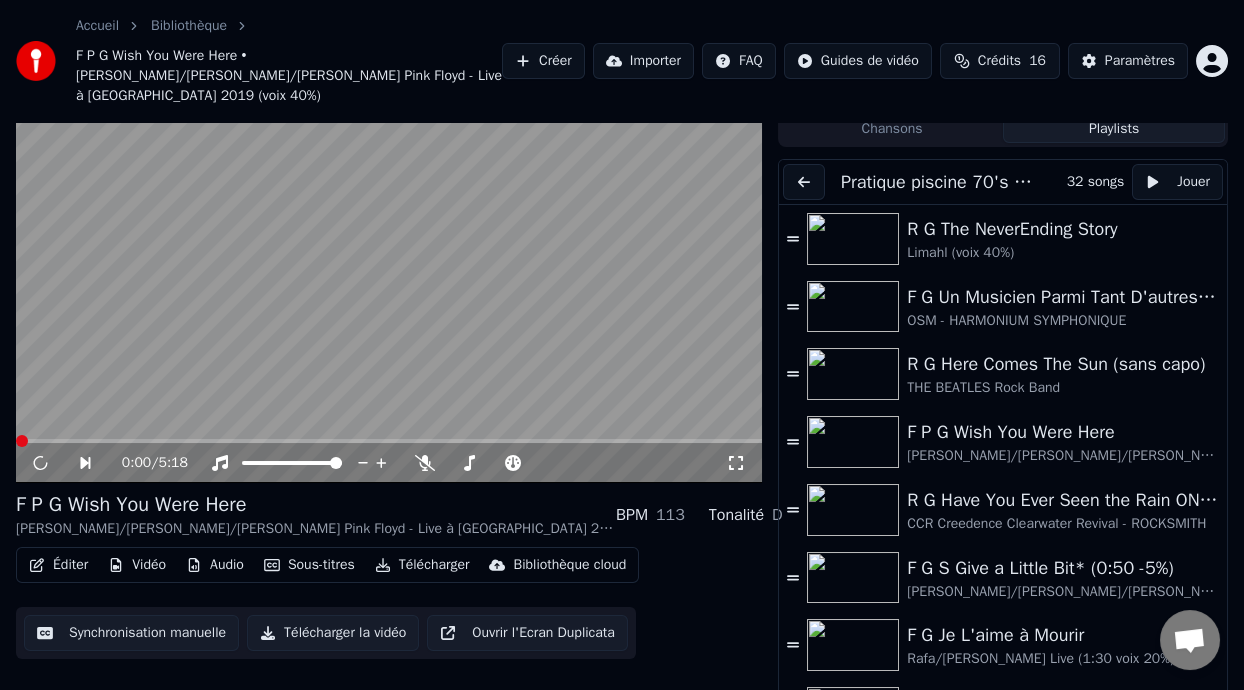 click at bounding box center (804, 182) 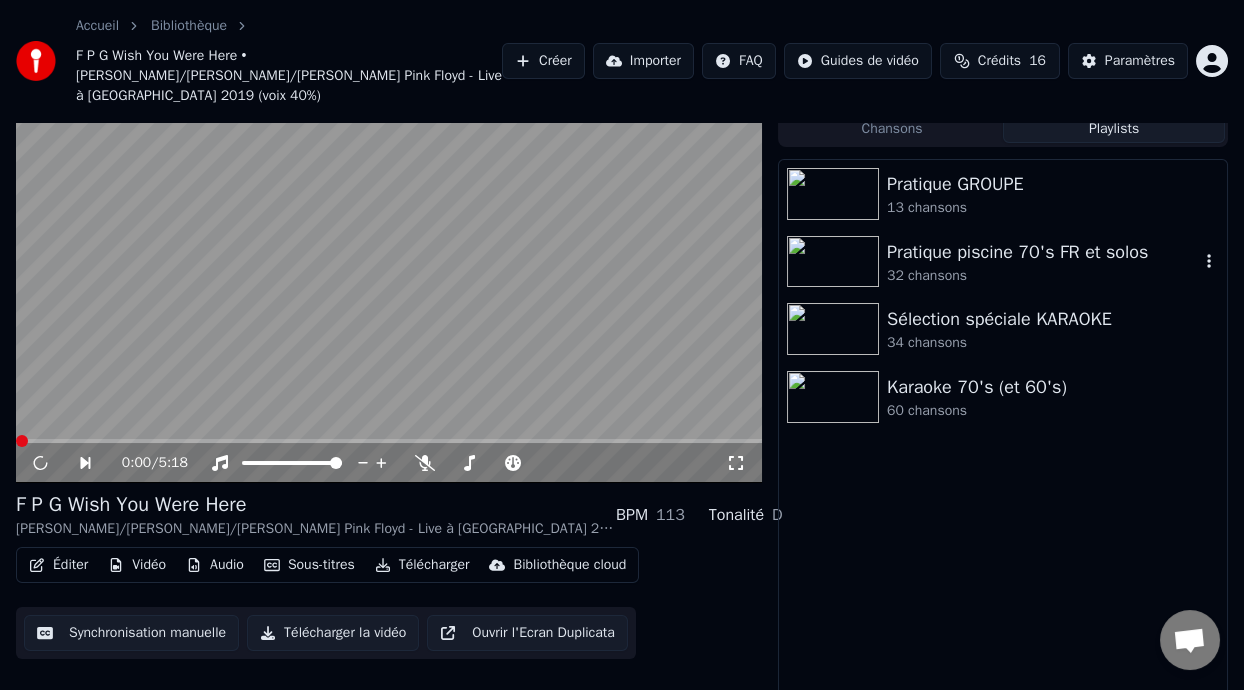 click 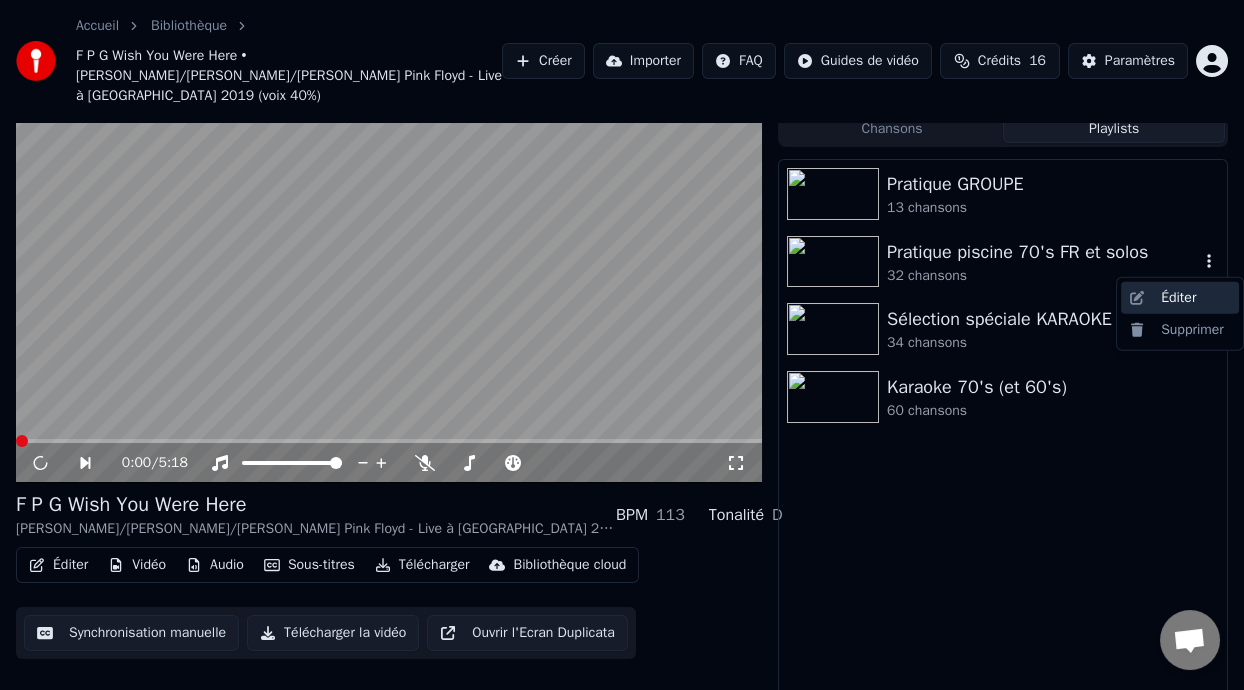 click on "Éditer" at bounding box center [1180, 298] 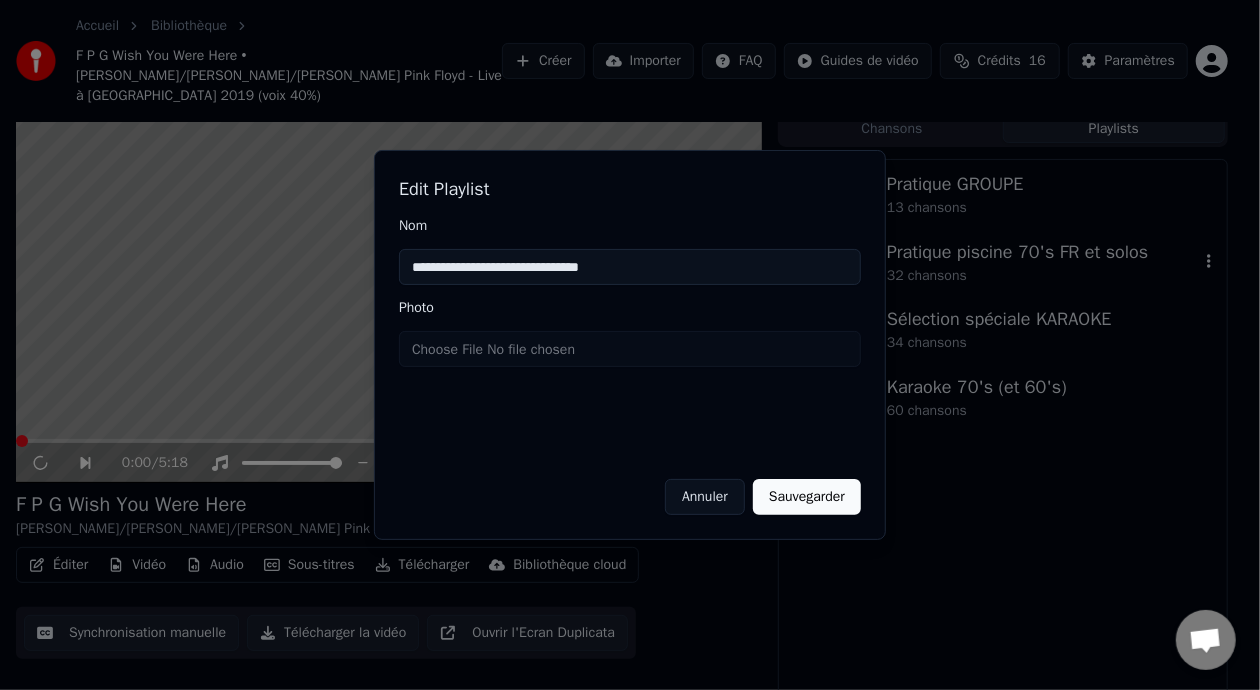click on "**********" at bounding box center (630, 267) 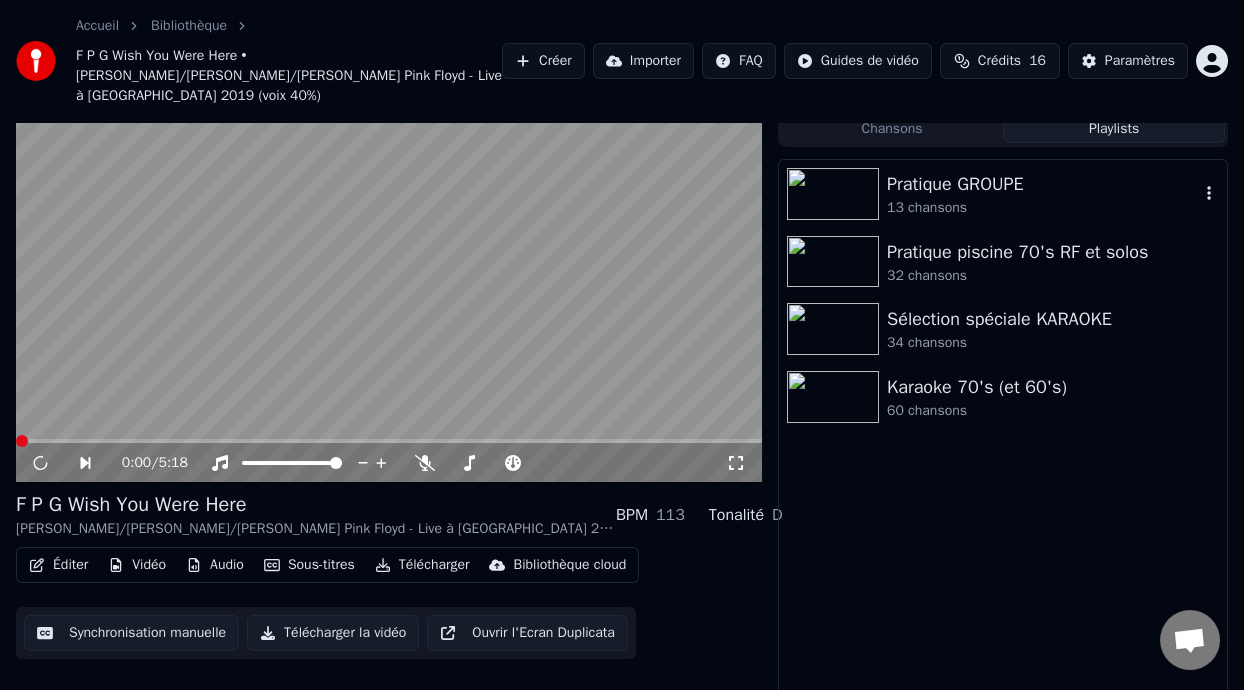 click on "Pratique GROUPE" at bounding box center (1043, 184) 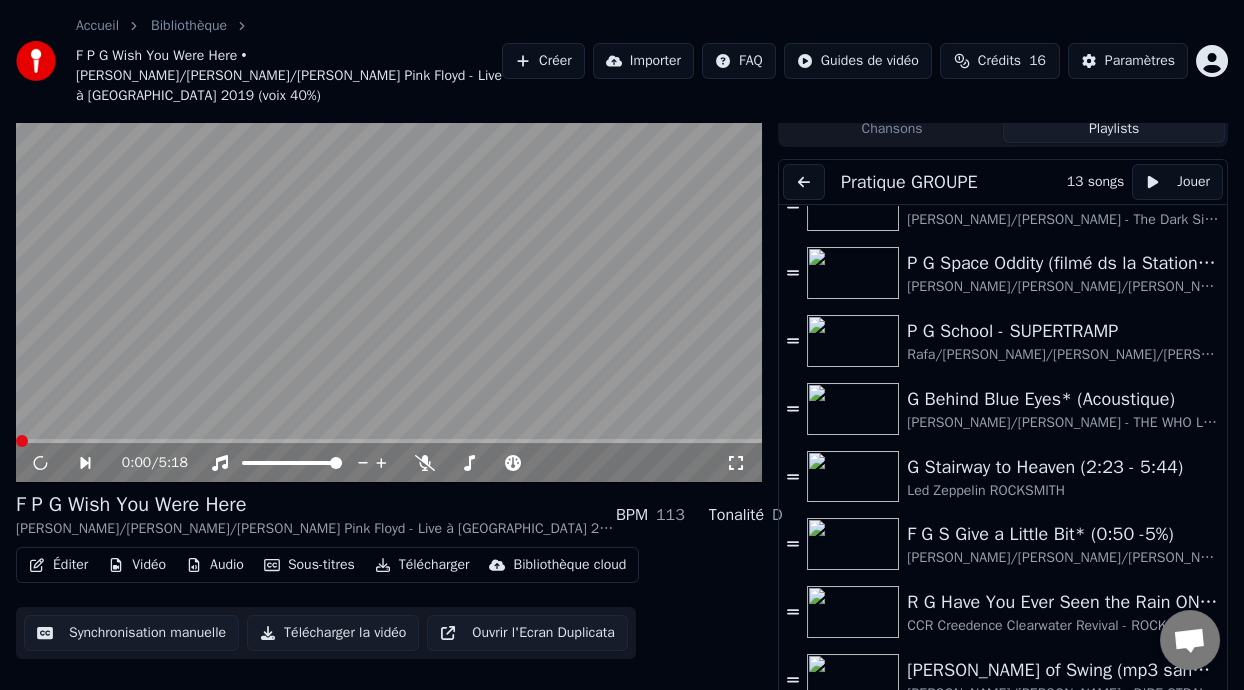 scroll, scrollTop: 375, scrollLeft: 0, axis: vertical 